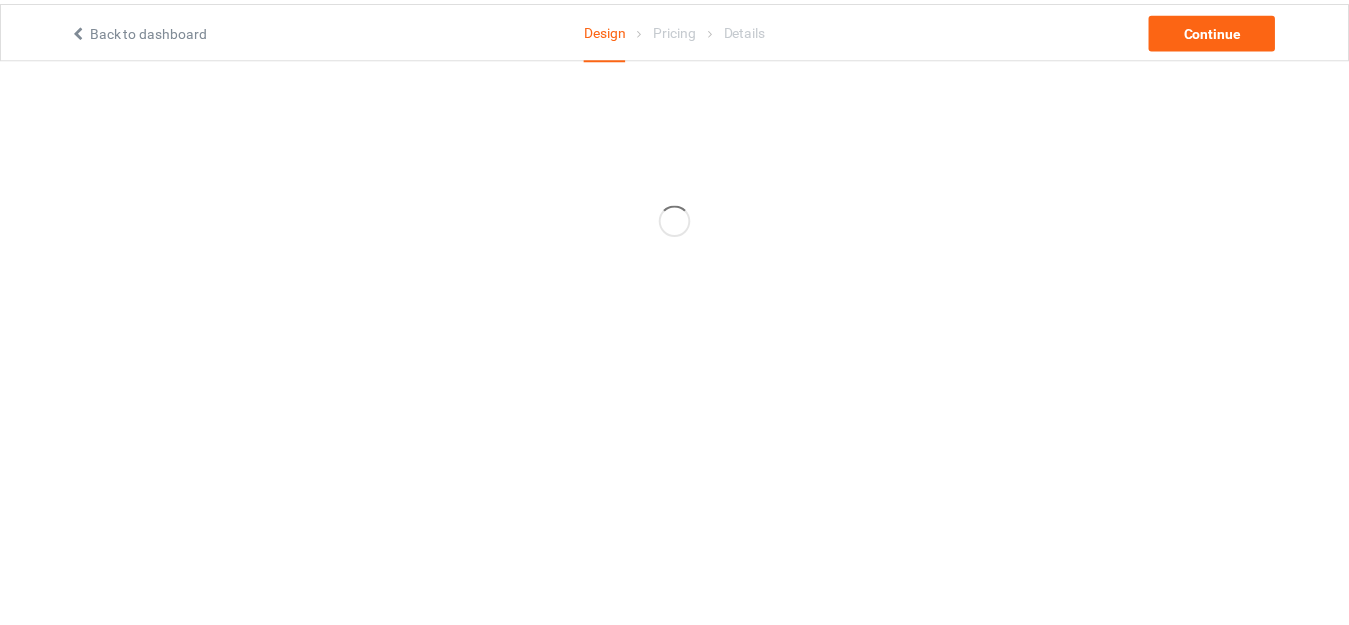 scroll, scrollTop: 0, scrollLeft: 0, axis: both 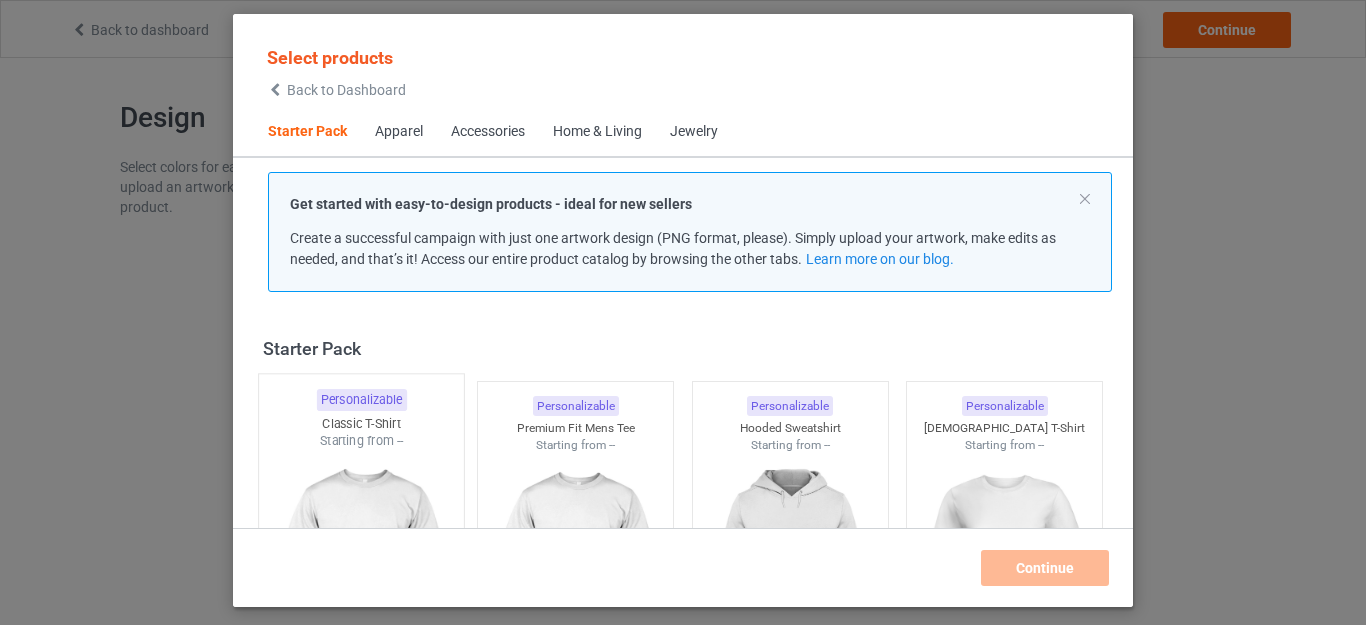click at bounding box center [361, 567] 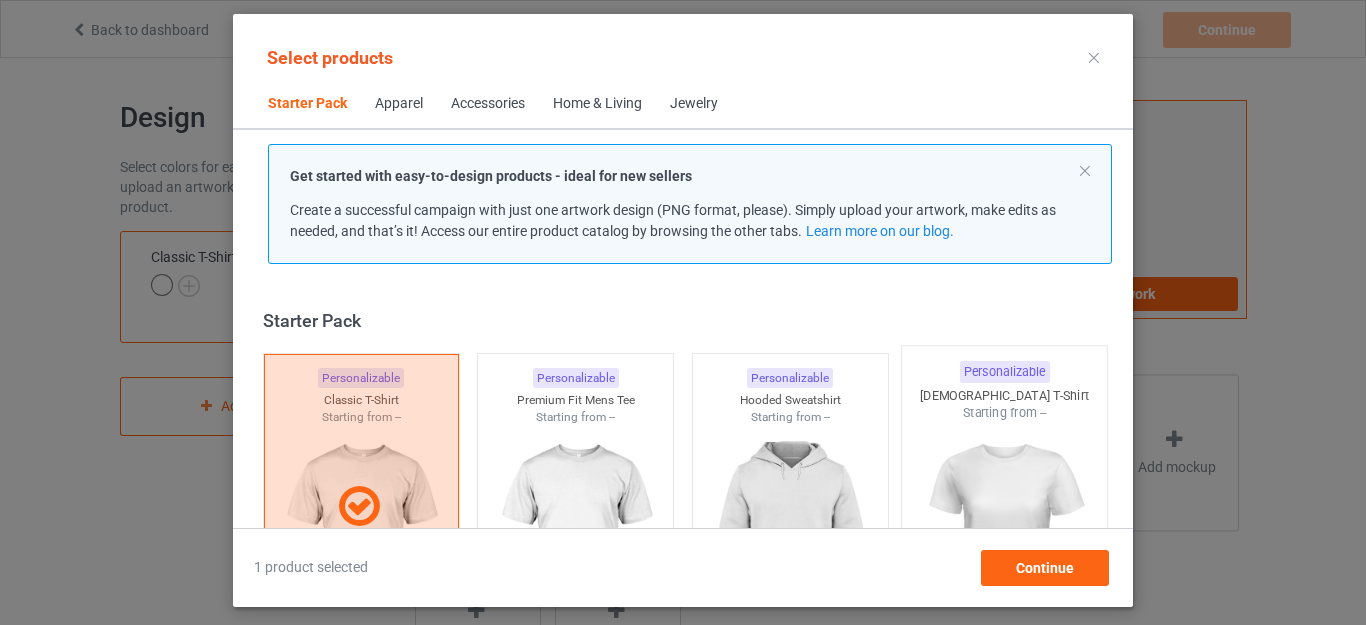 click at bounding box center (1005, 539) 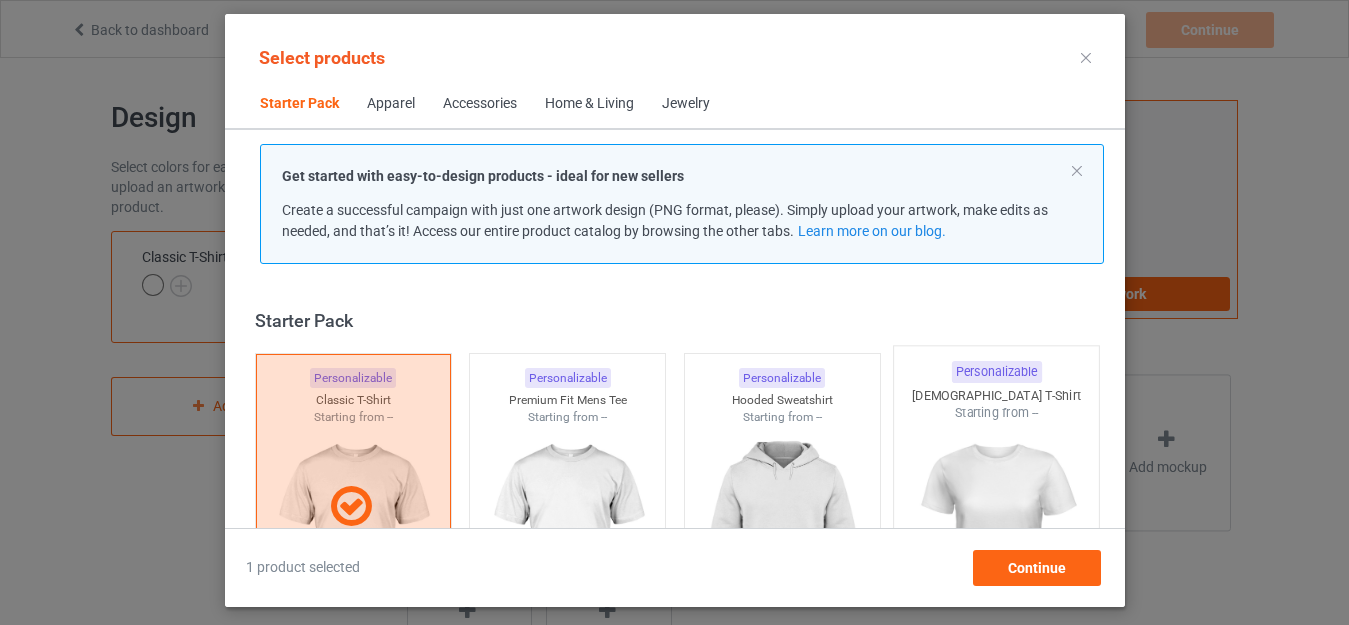 scroll, scrollTop: 26, scrollLeft: 0, axis: vertical 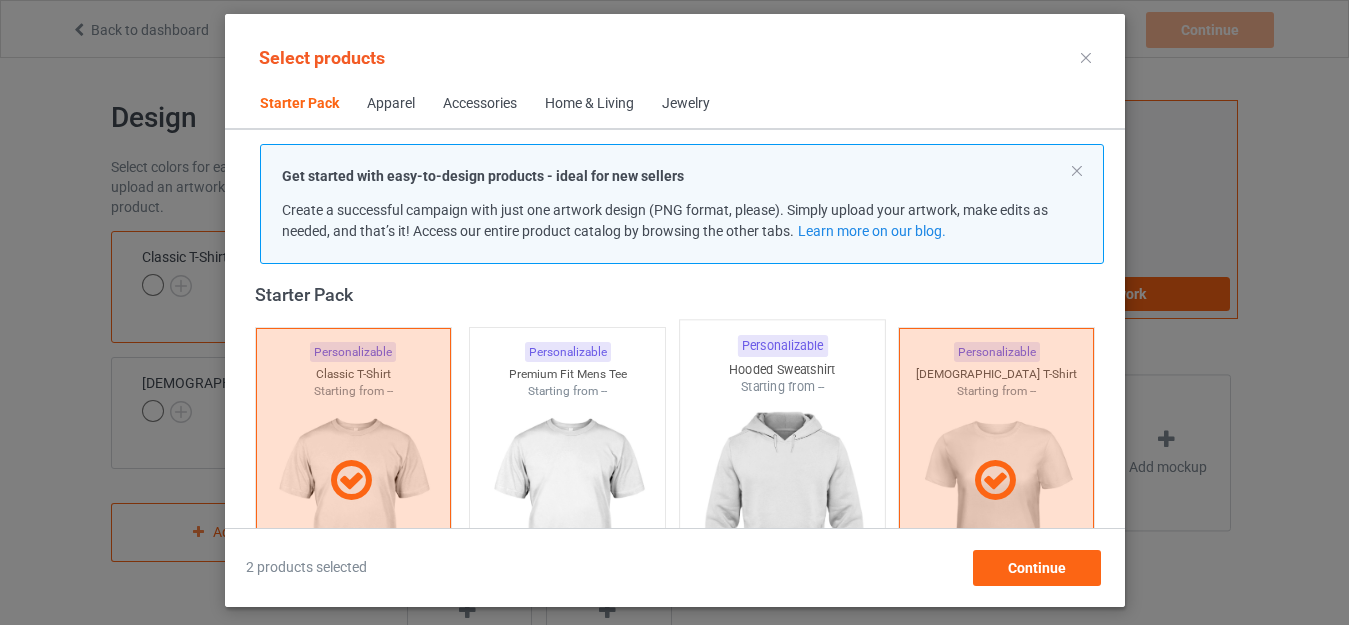 click at bounding box center (782, 513) 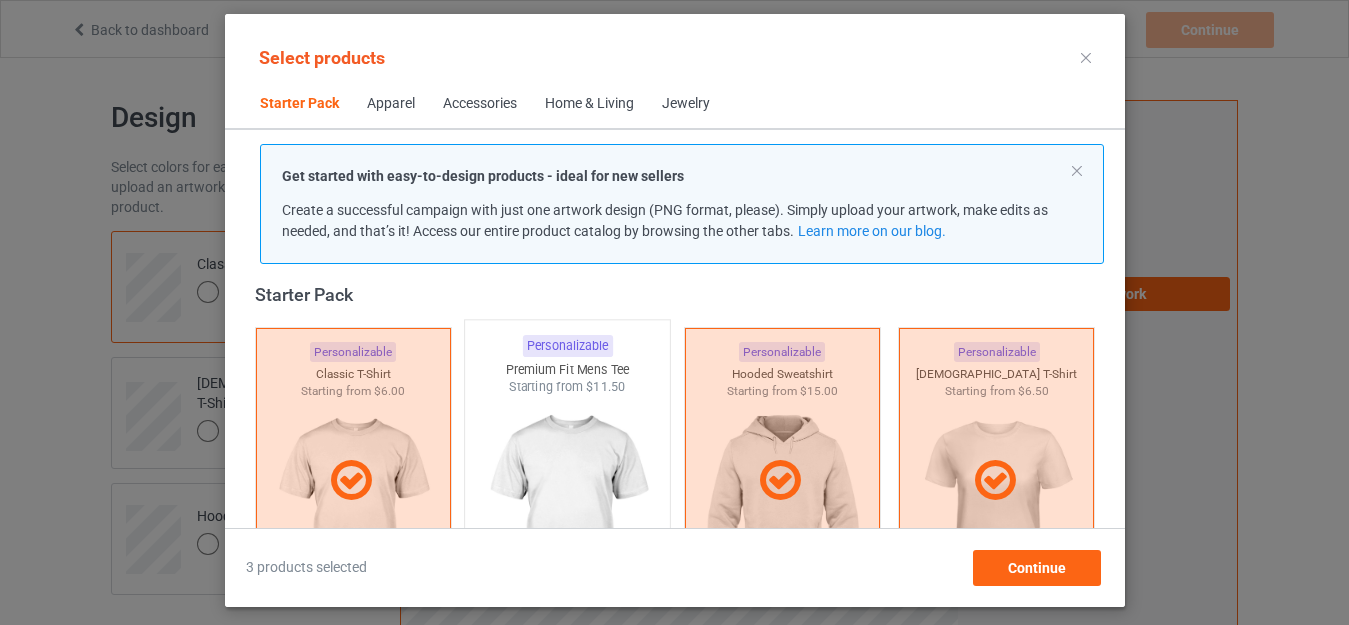 click at bounding box center [567, 513] 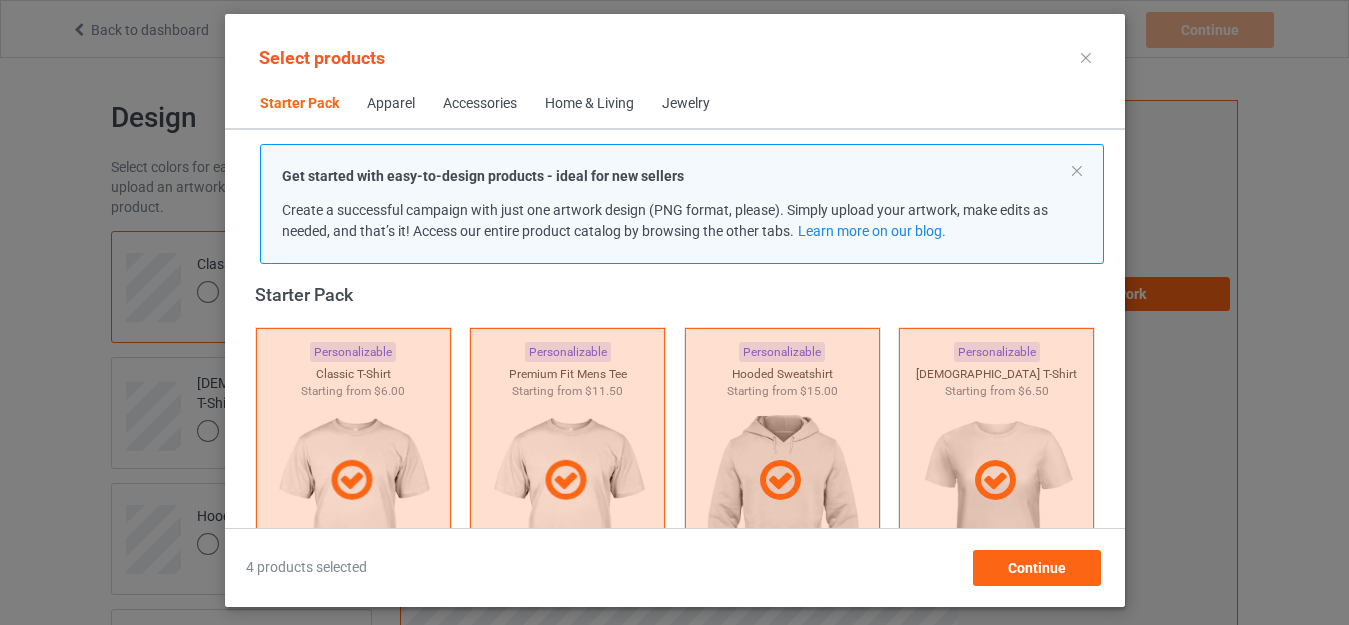 scroll, scrollTop: 240, scrollLeft: 0, axis: vertical 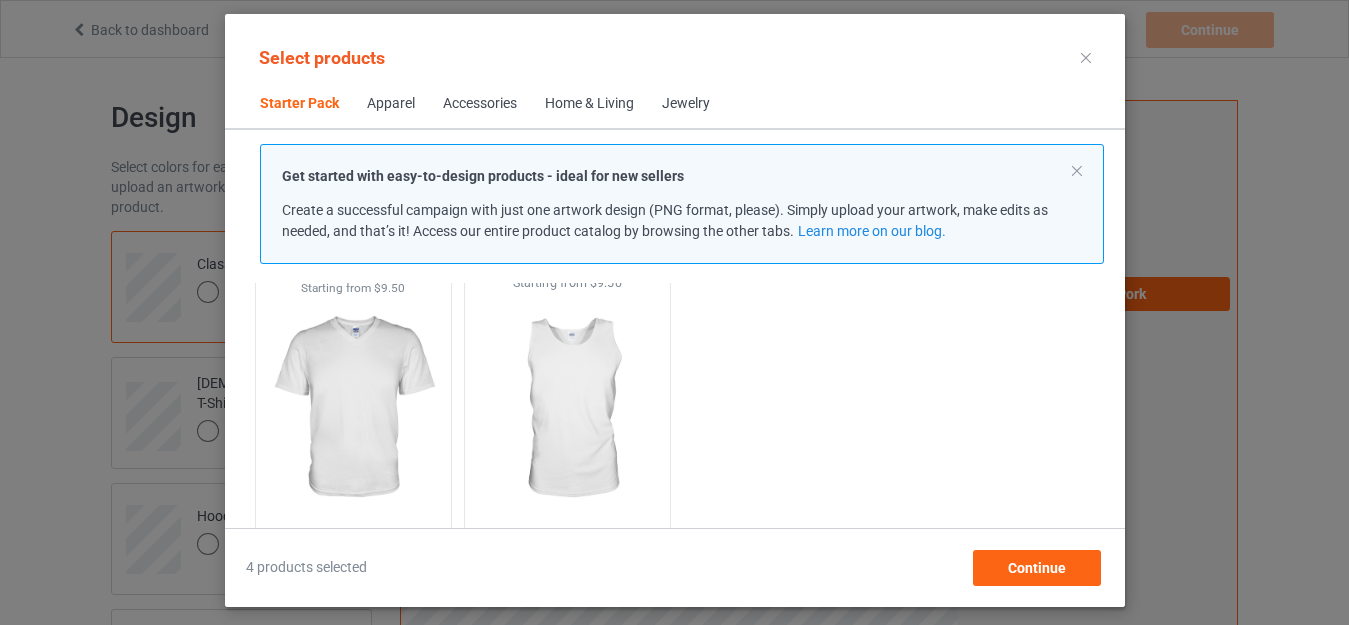 click at bounding box center [567, 409] 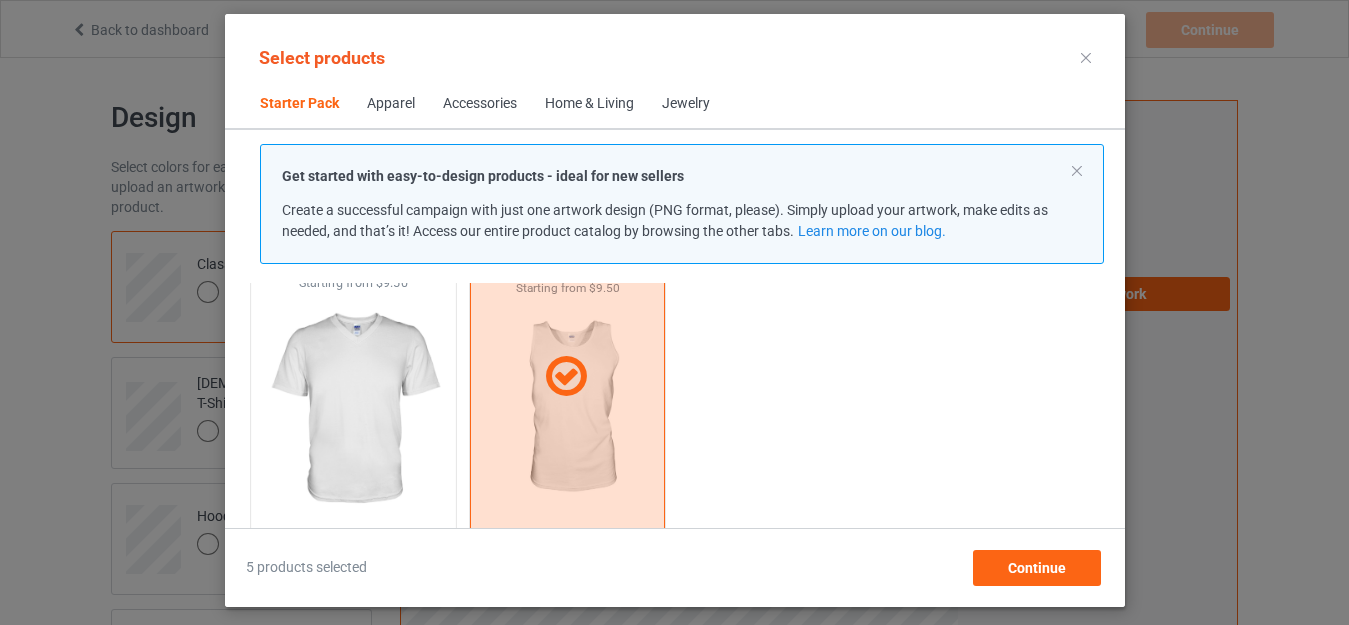 click at bounding box center (353, 409) 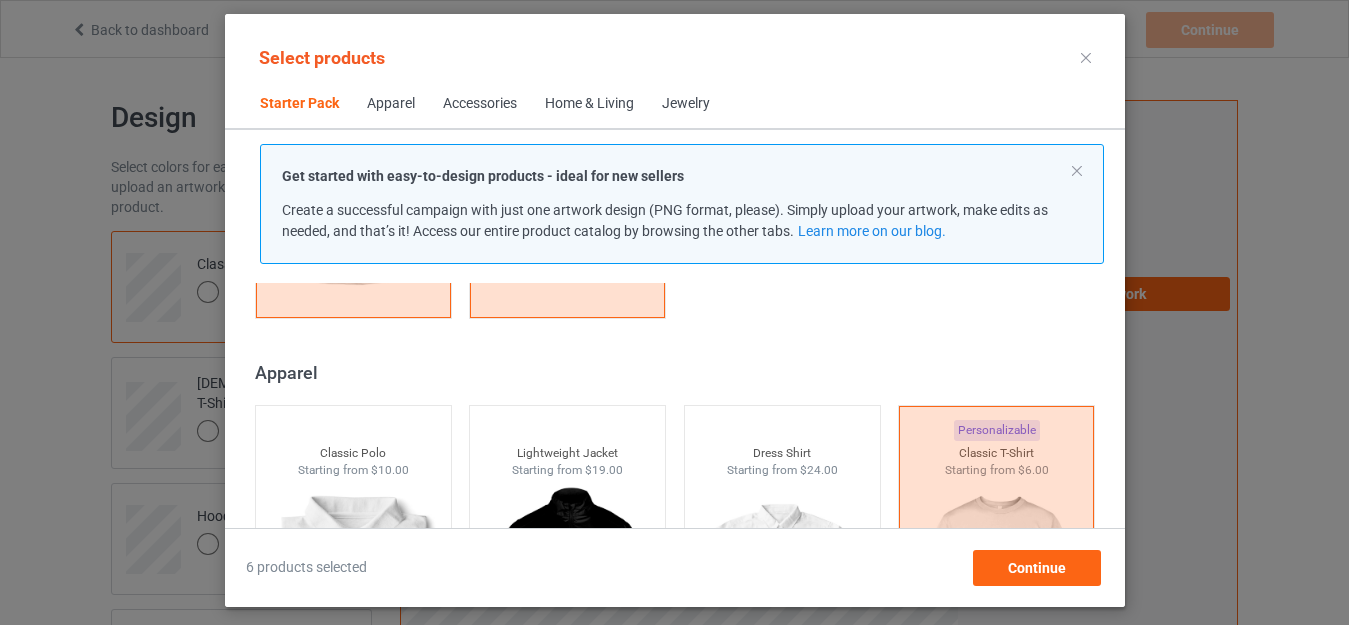 scroll, scrollTop: 669, scrollLeft: 0, axis: vertical 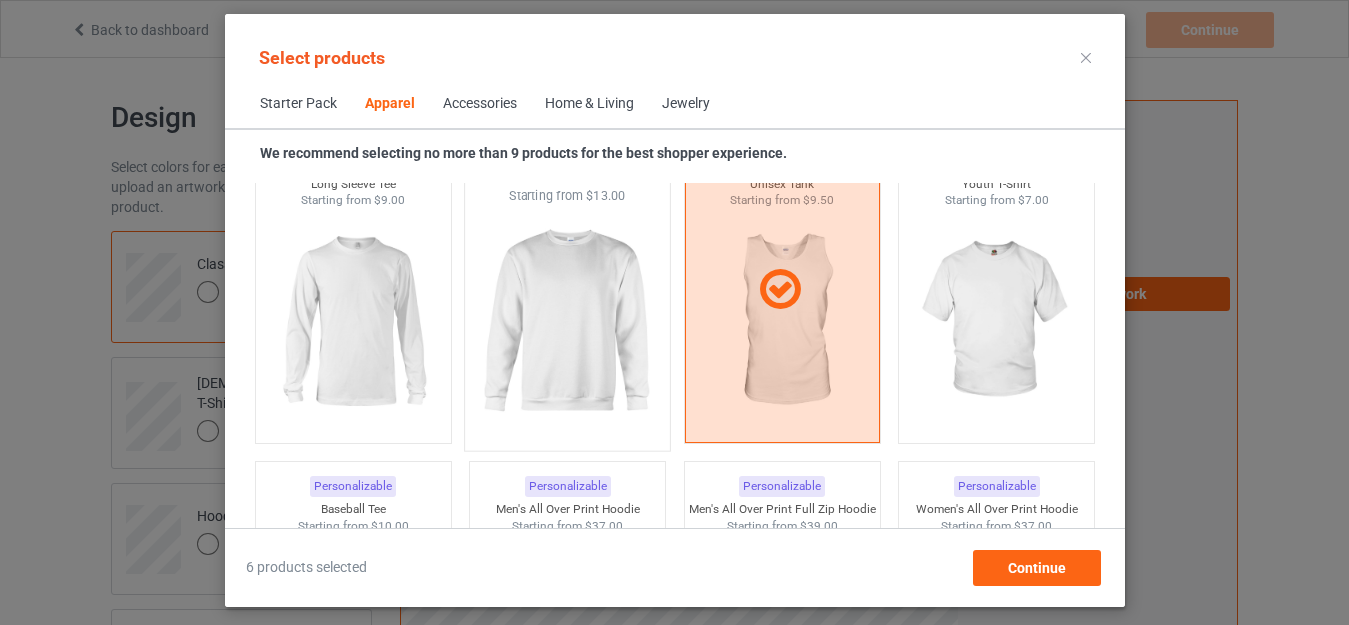 click at bounding box center (567, 322) 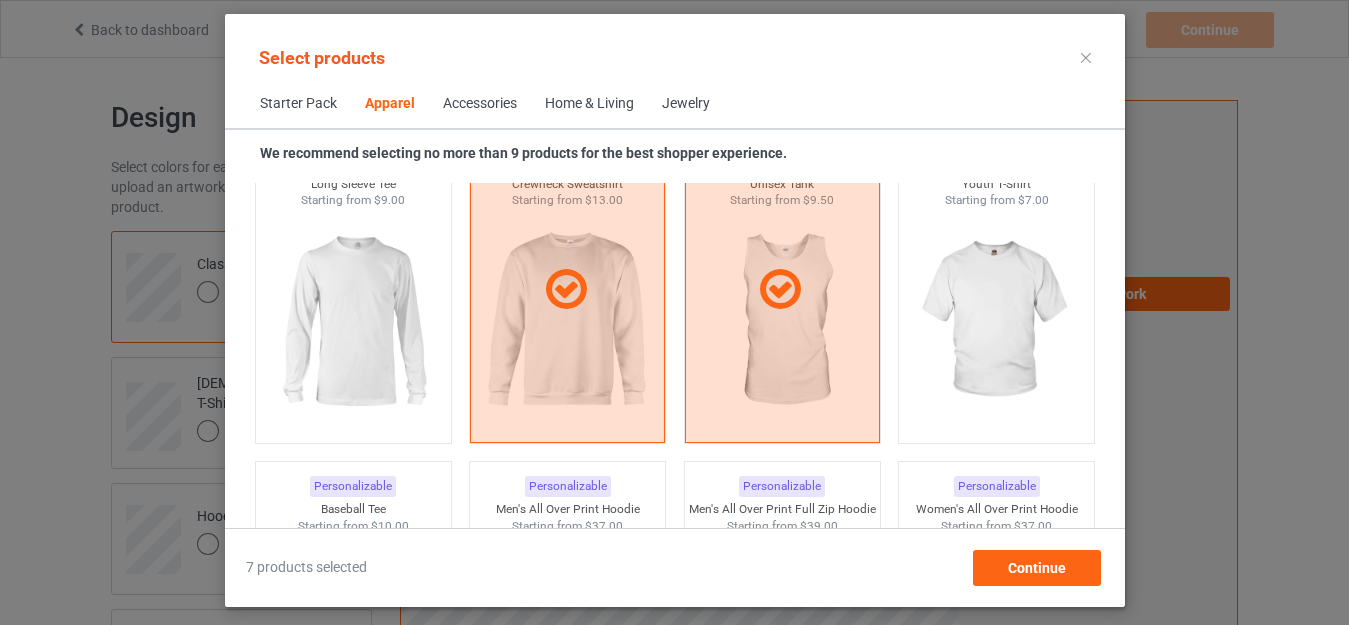 scroll, scrollTop: 1789, scrollLeft: 0, axis: vertical 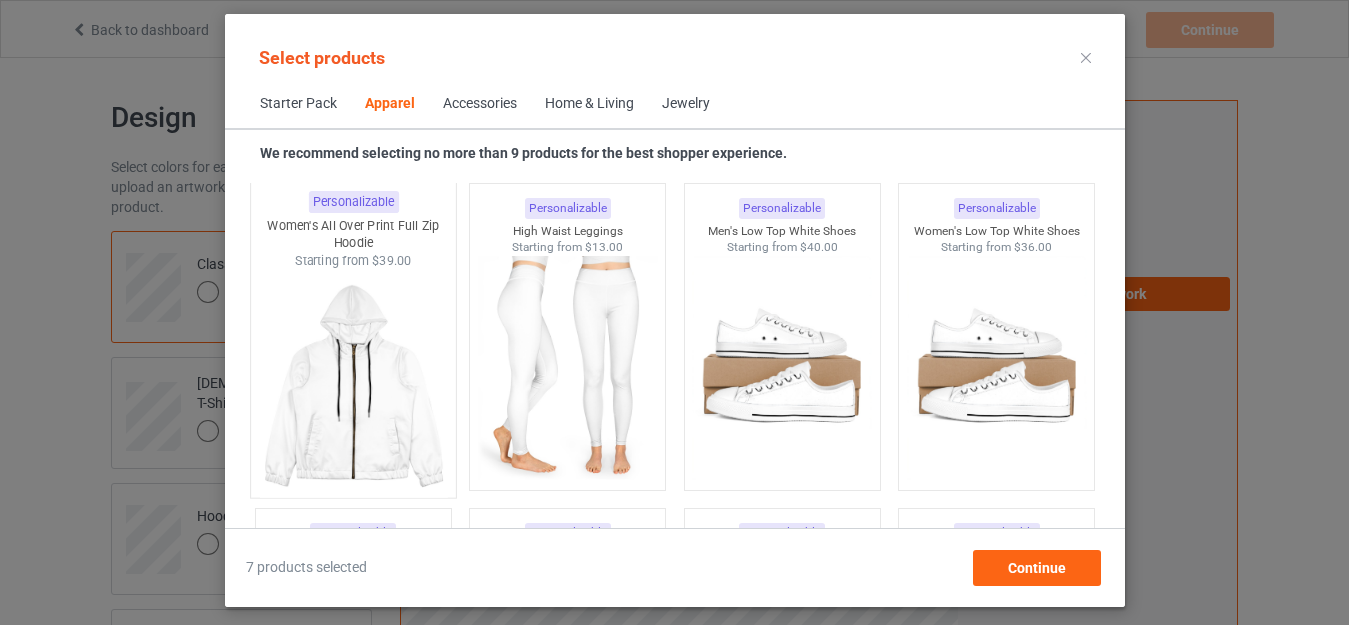 click at bounding box center (353, 386) 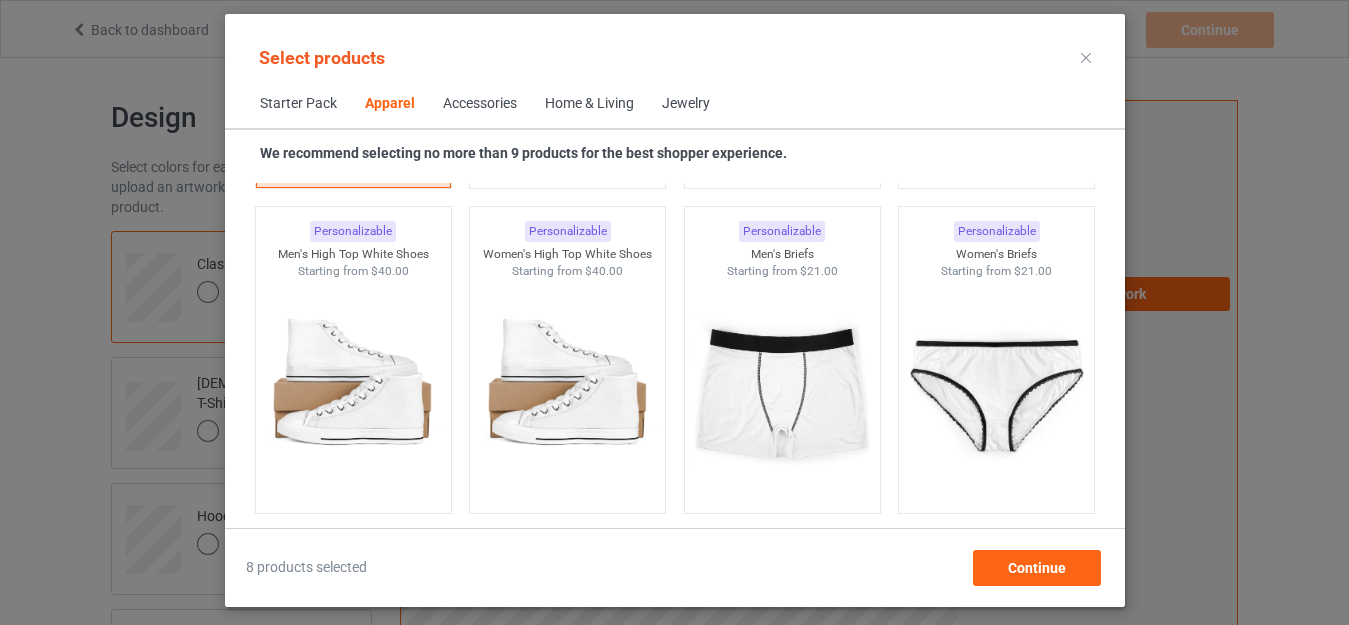 scroll, scrollTop: 2695, scrollLeft: 0, axis: vertical 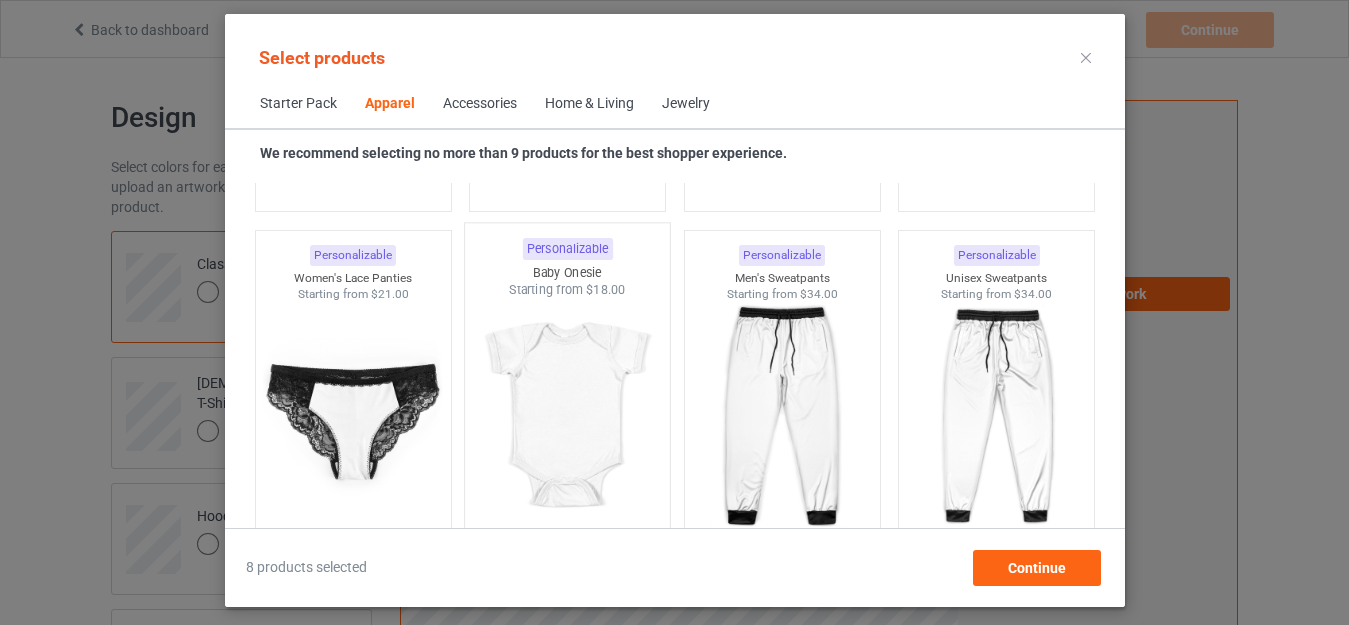 click at bounding box center (567, 416) 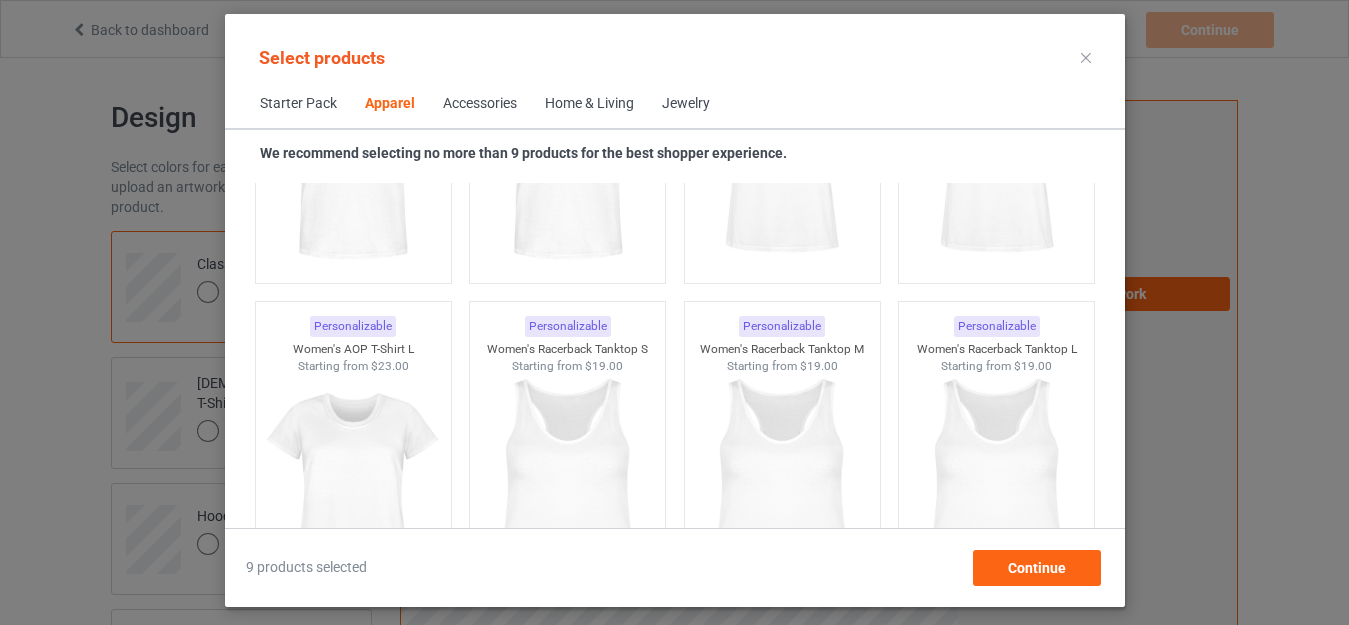 scroll, scrollTop: 3902, scrollLeft: 0, axis: vertical 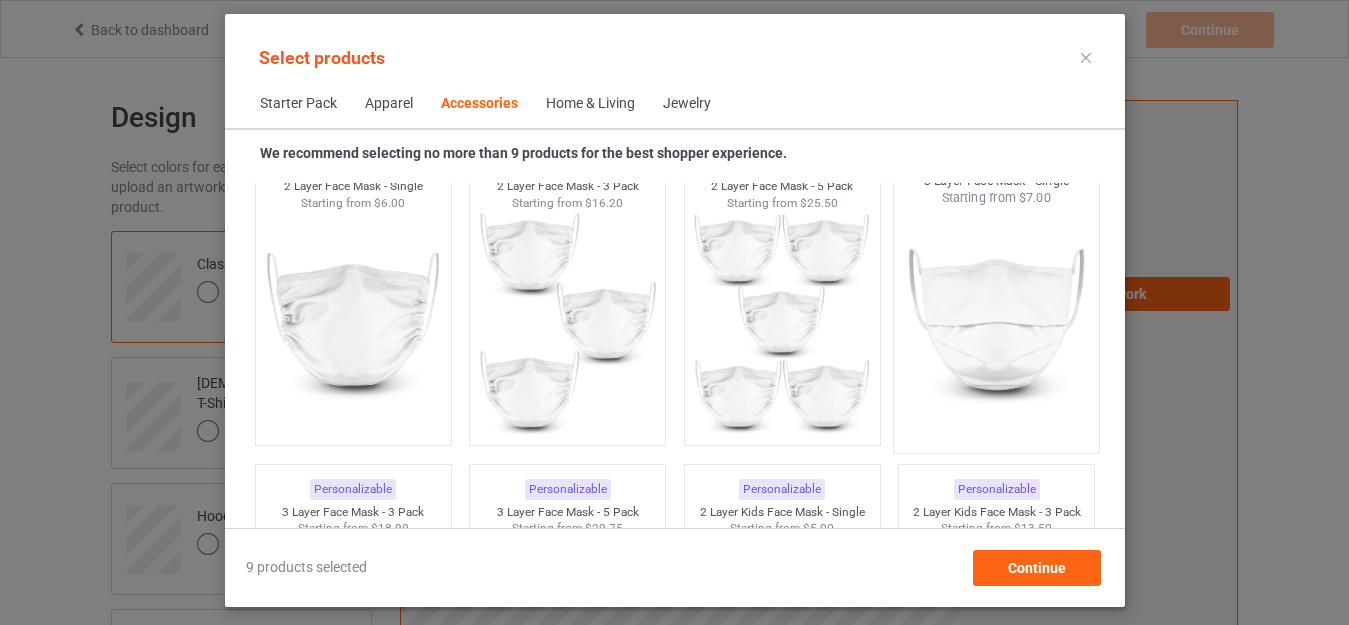 click at bounding box center [996, 324] 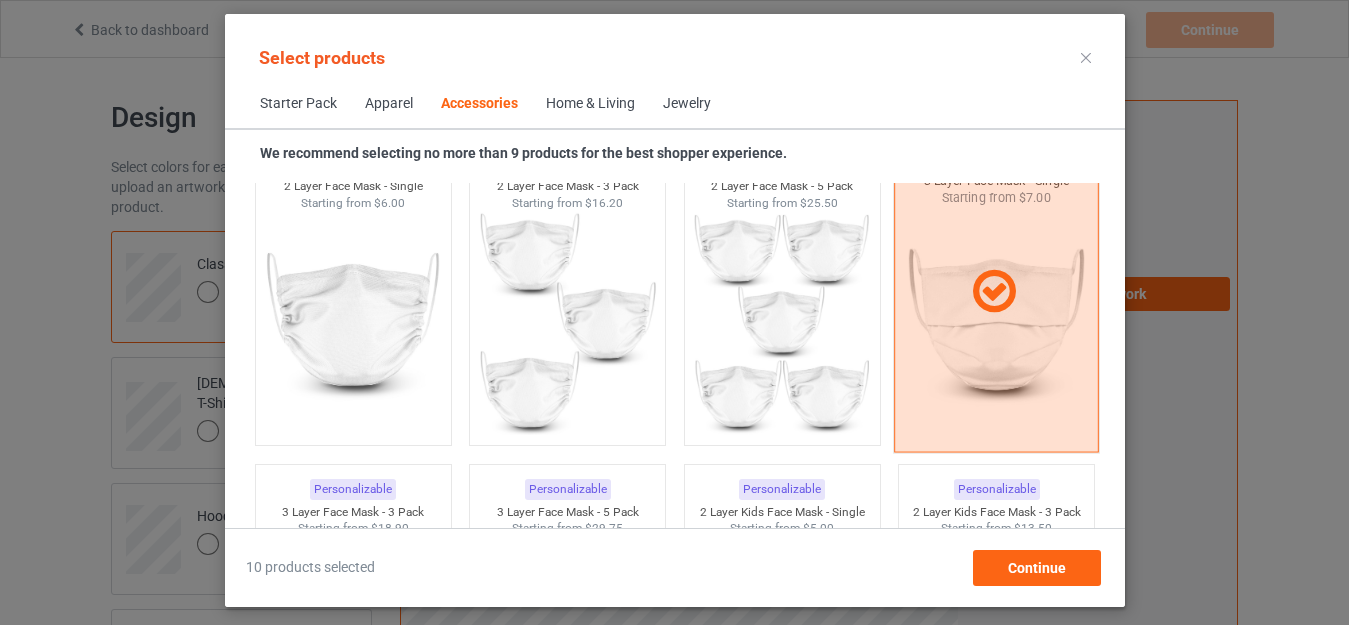 click at bounding box center [996, 292] 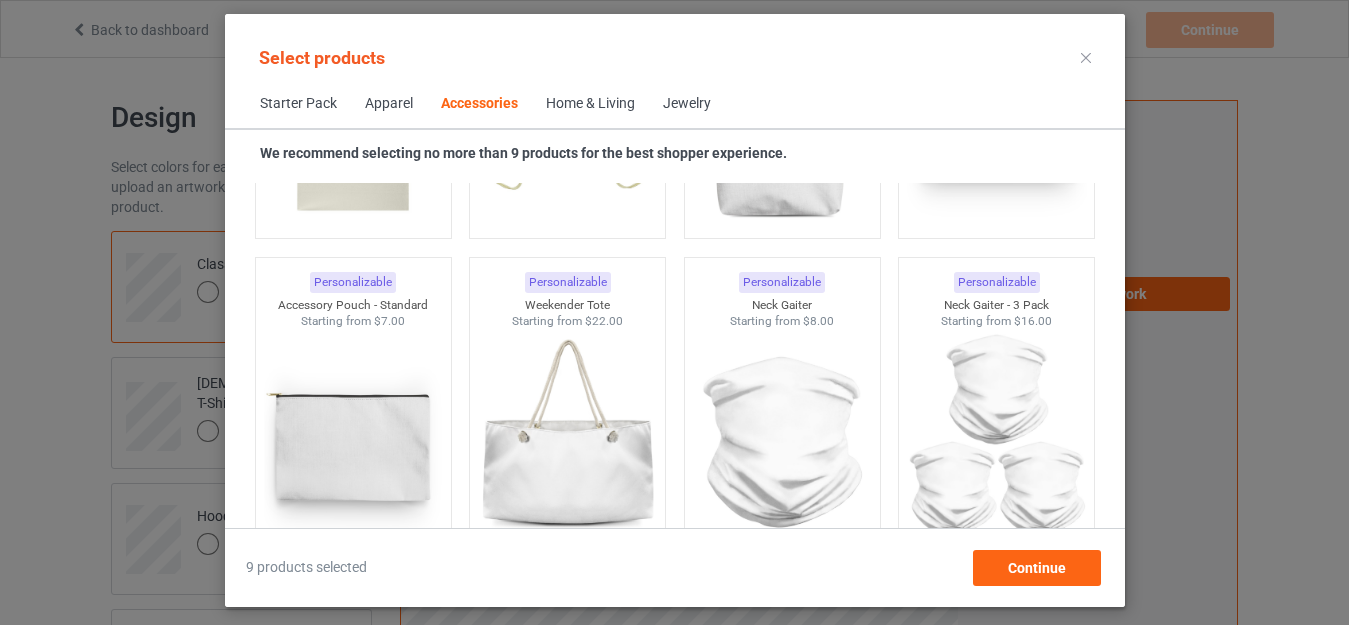 scroll, scrollTop: 6015, scrollLeft: 0, axis: vertical 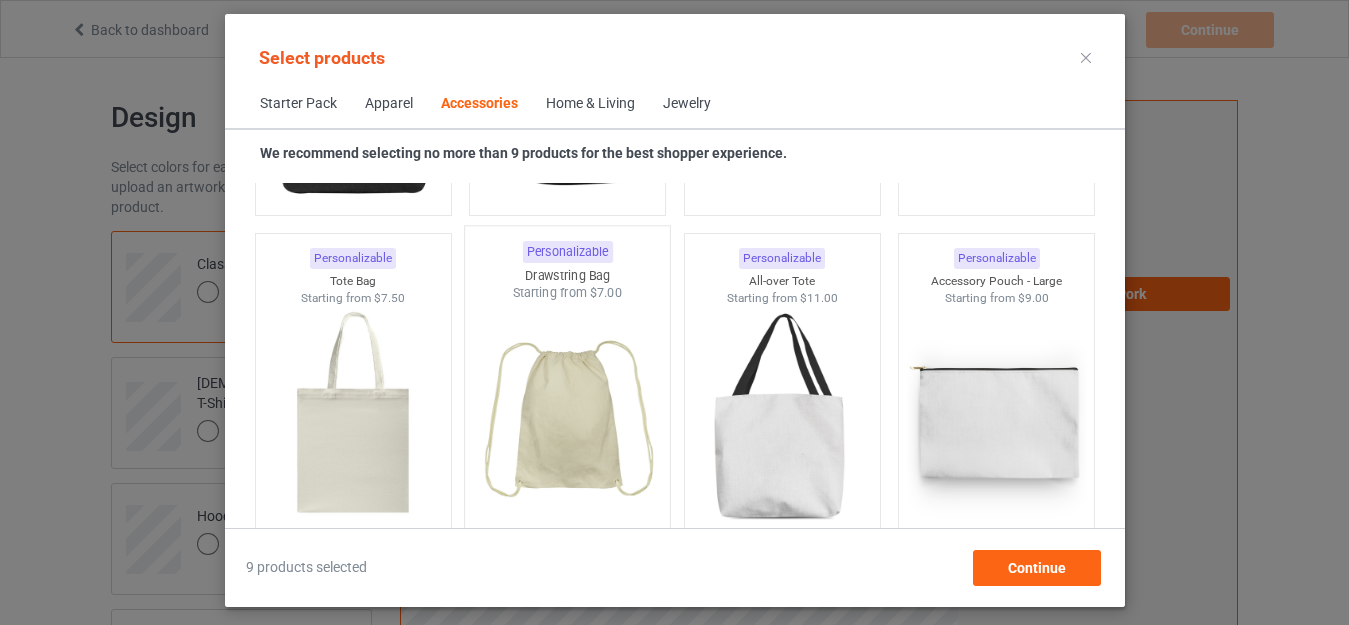 click at bounding box center (567, 419) 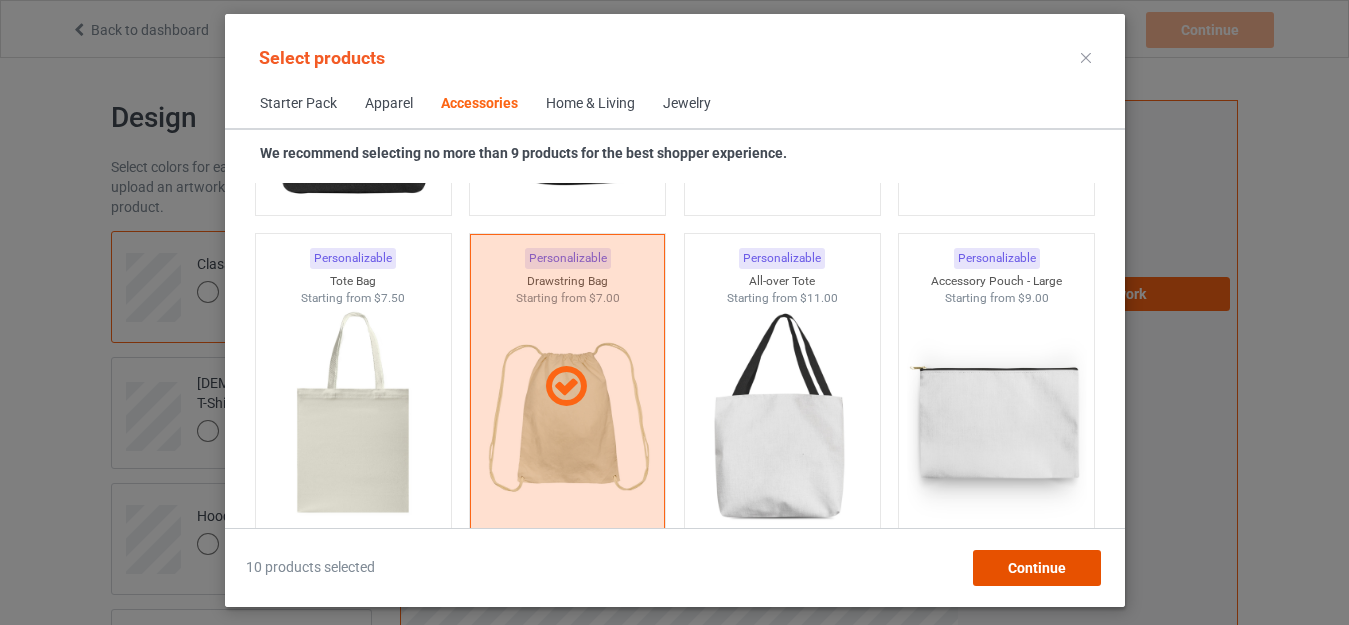 click on "Continue" at bounding box center [1036, 568] 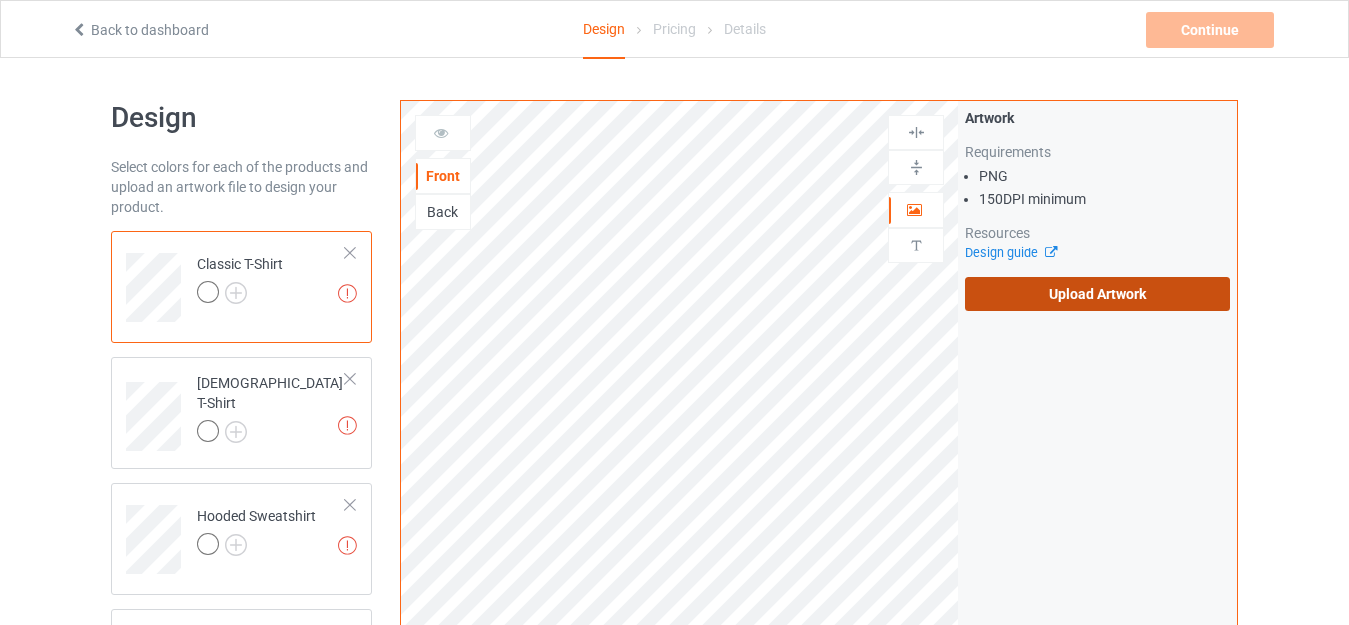 click on "Upload Artwork" at bounding box center (1097, 294) 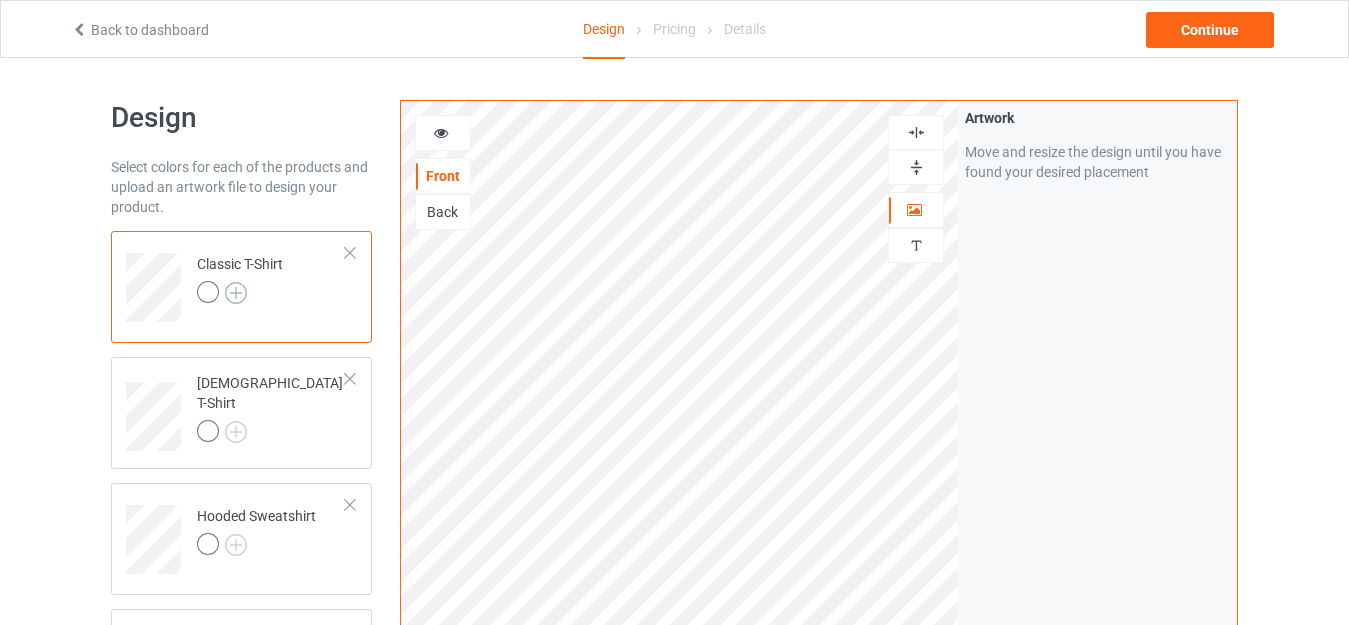 click at bounding box center (236, 293) 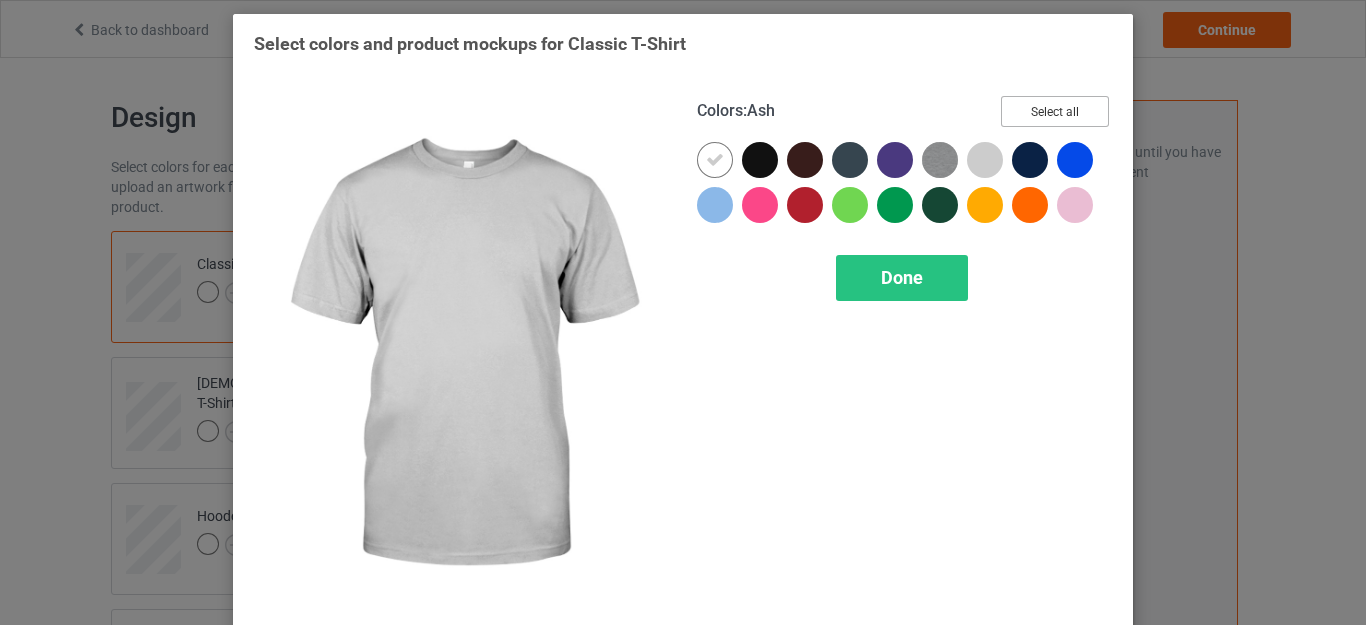 click on "Select all" at bounding box center [1055, 111] 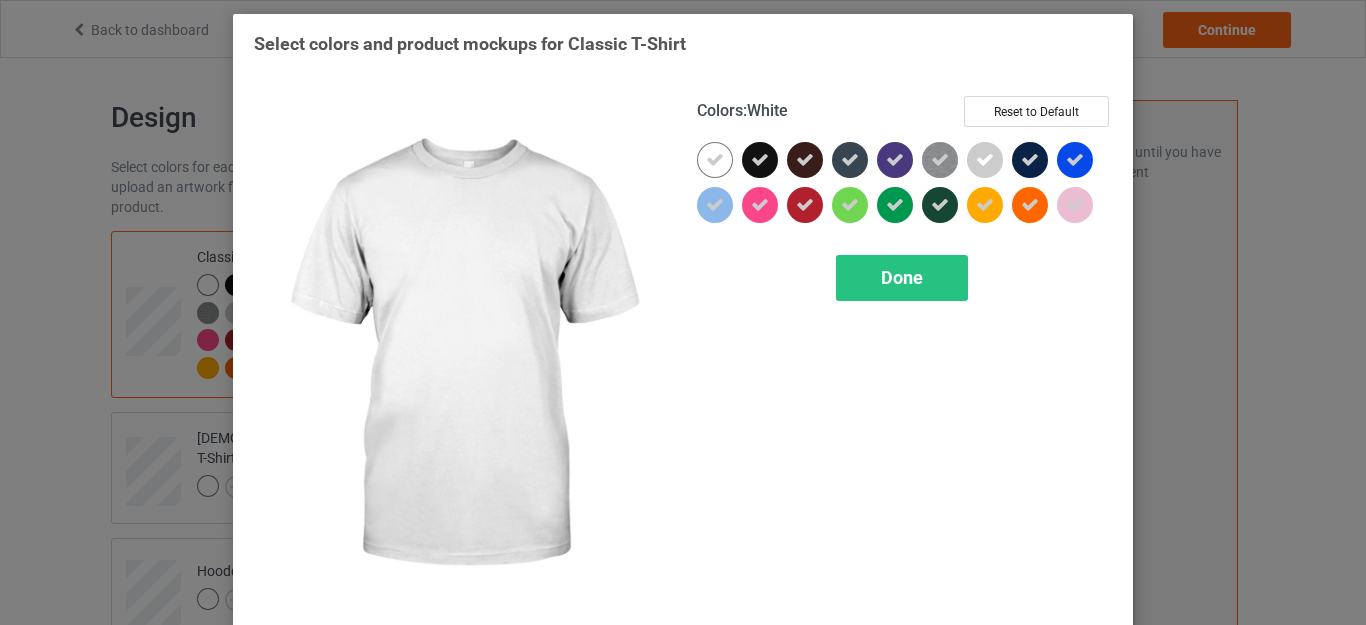 click at bounding box center [715, 160] 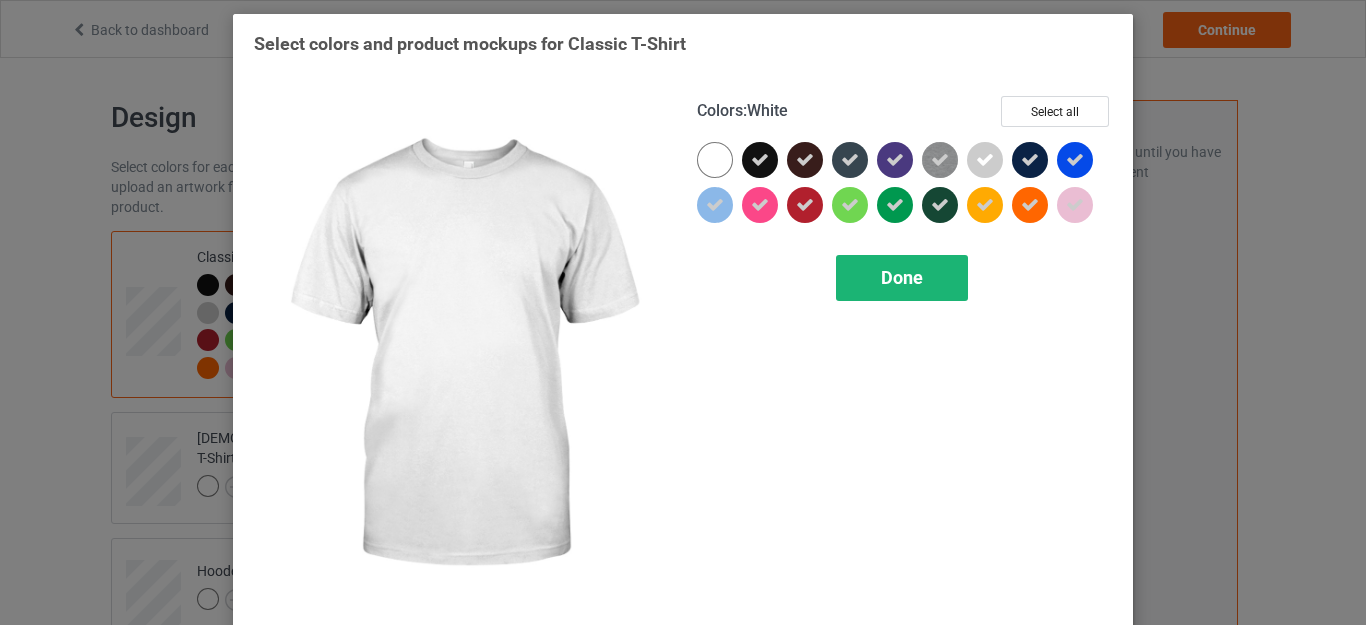 click on "Done" at bounding box center (902, 278) 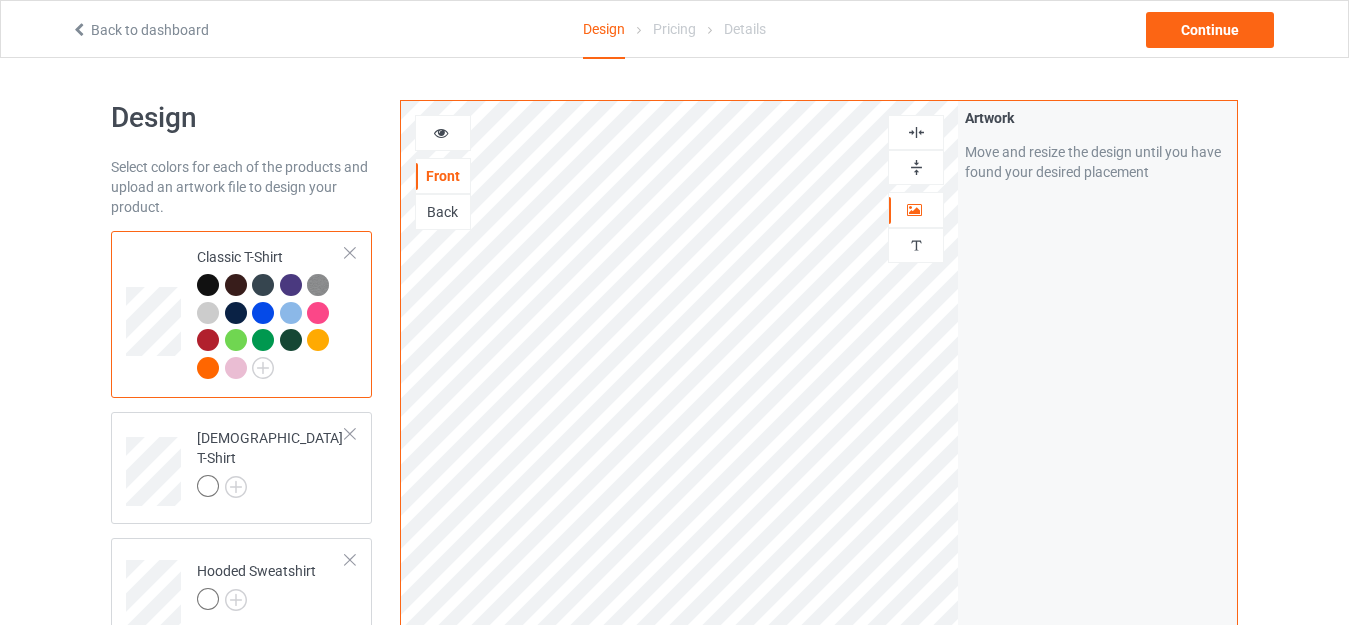 click at bounding box center [208, 285] 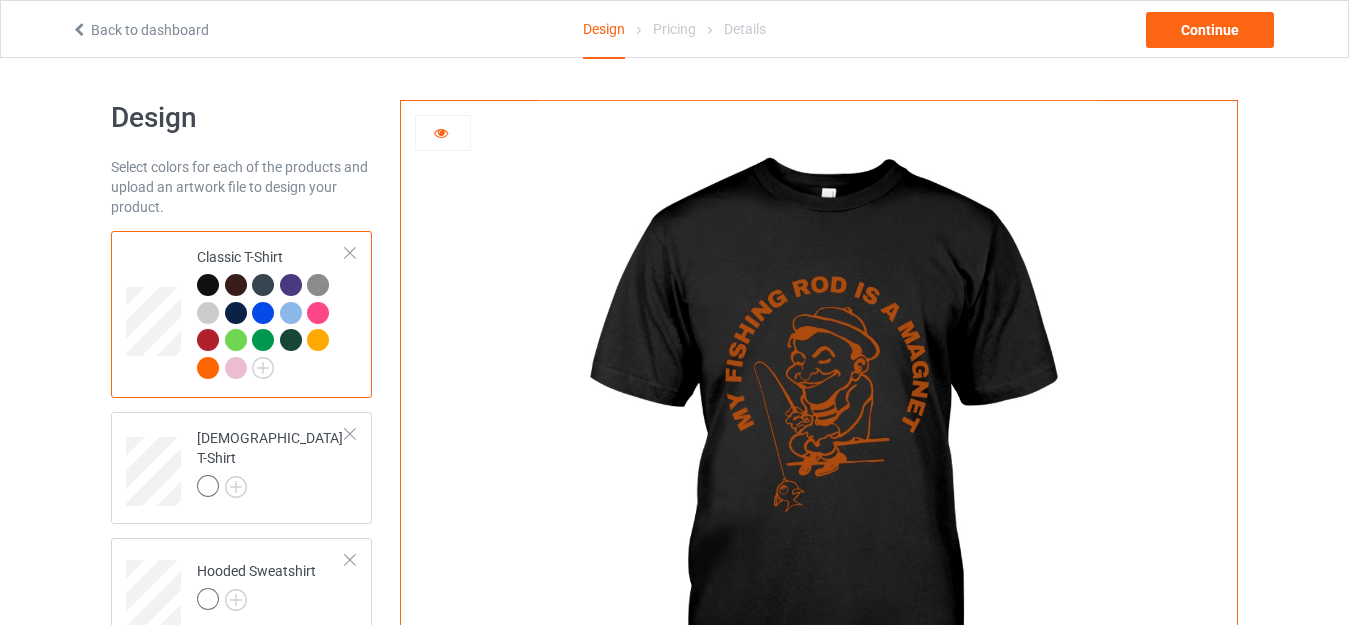 click at bounding box center [441, 130] 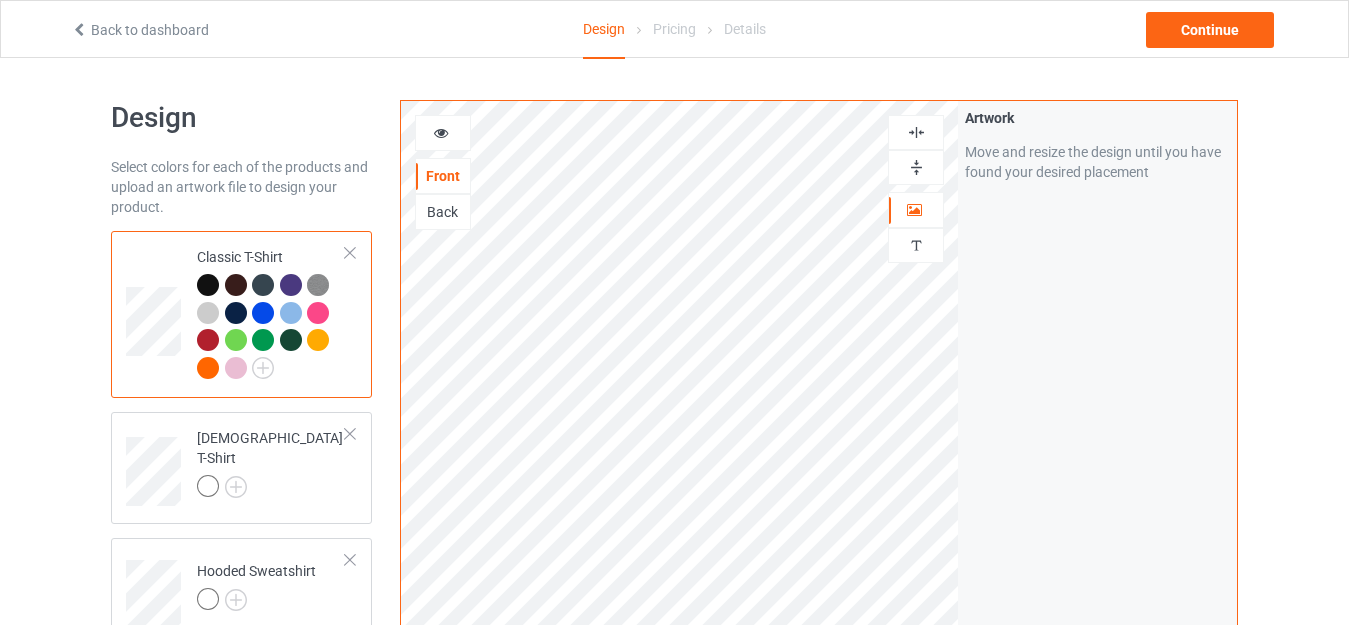 click at bounding box center (443, 133) 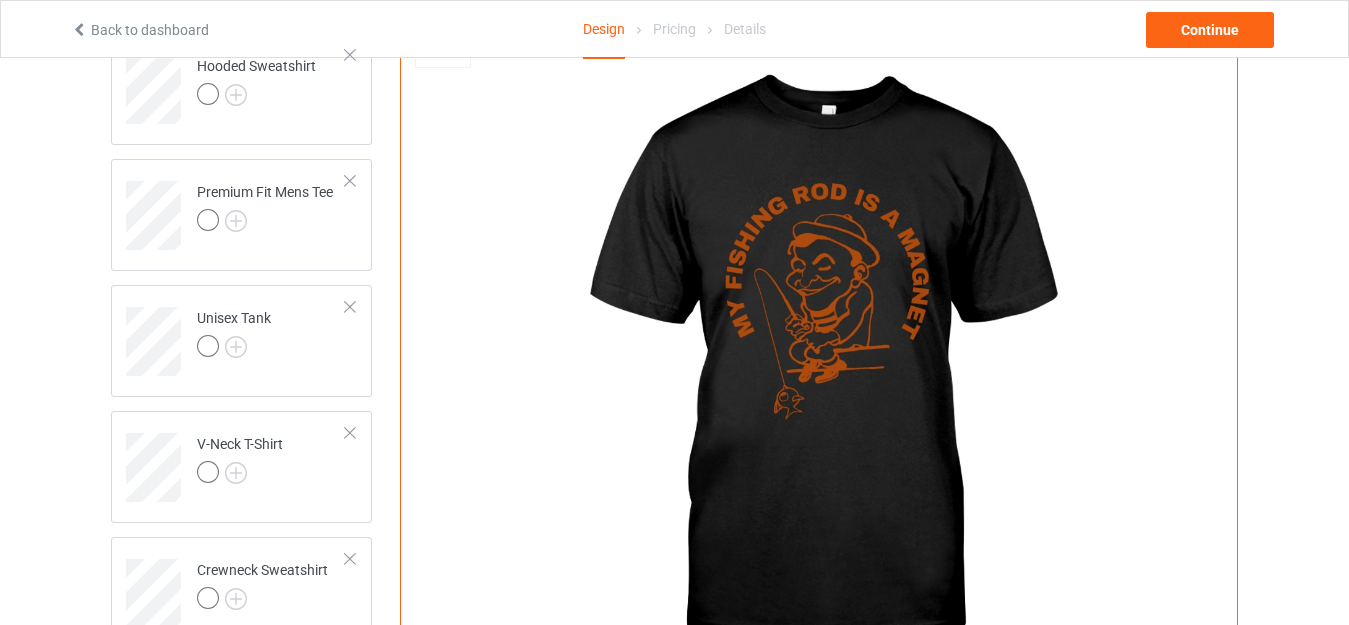 scroll, scrollTop: 519, scrollLeft: 0, axis: vertical 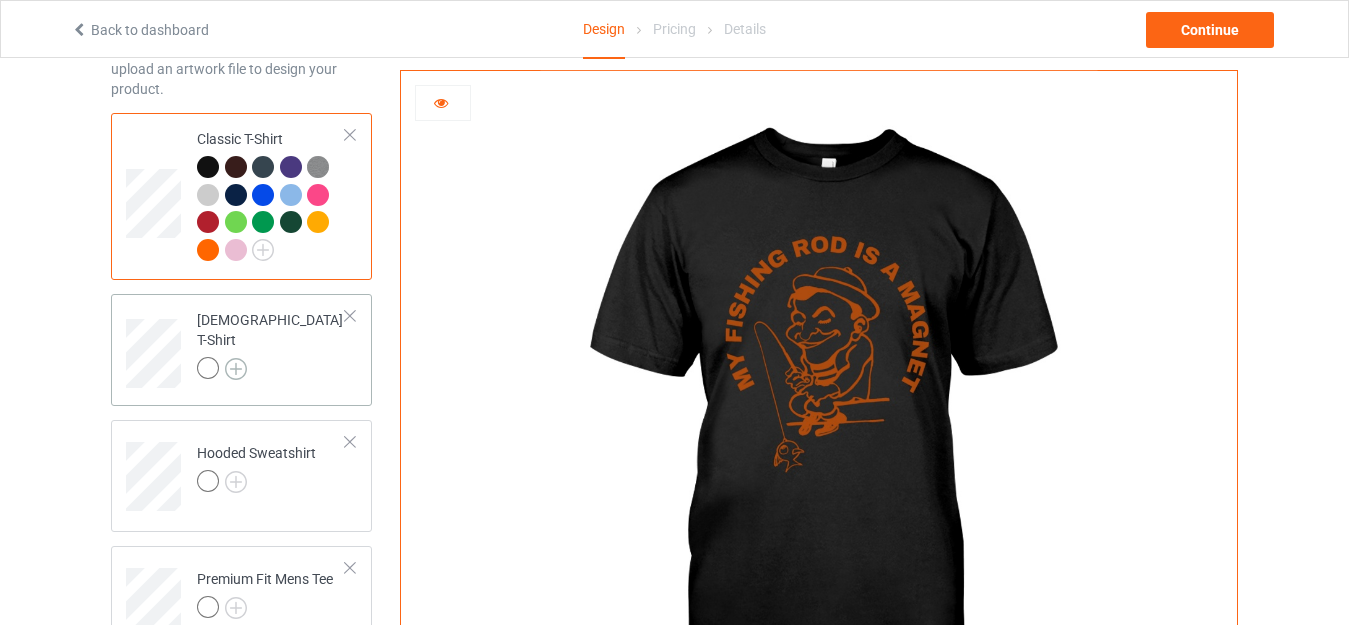 click at bounding box center (236, 369) 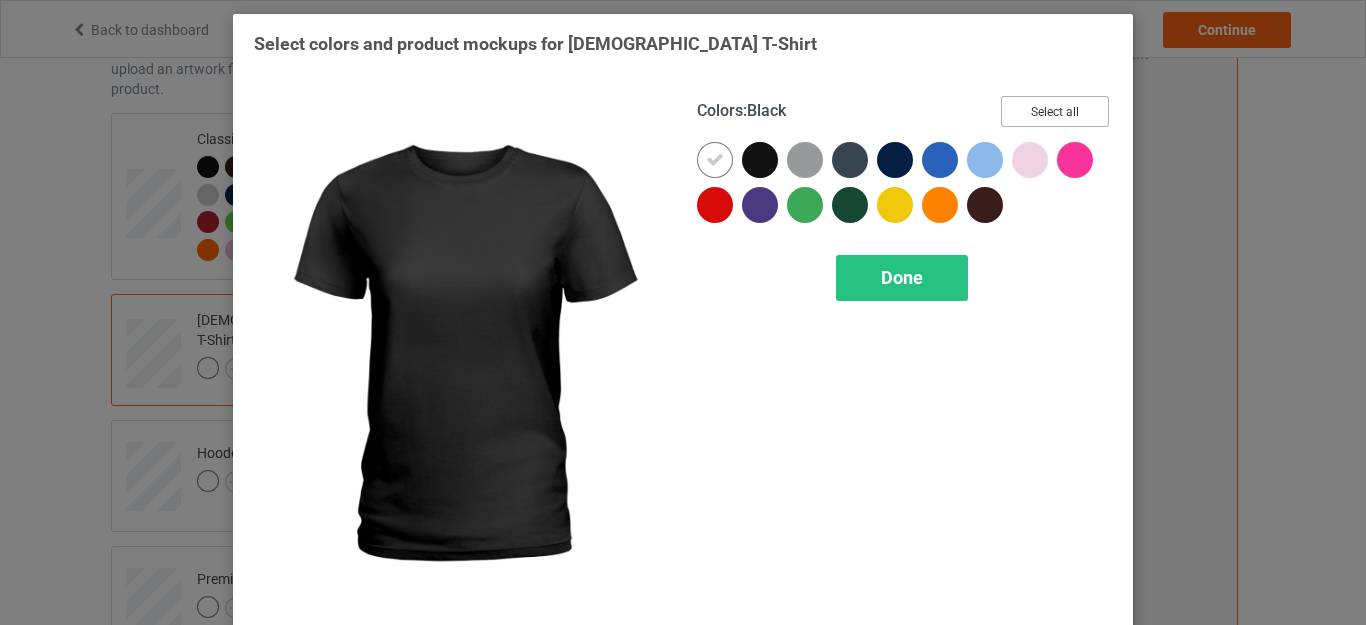 click on "Select all" at bounding box center [1055, 111] 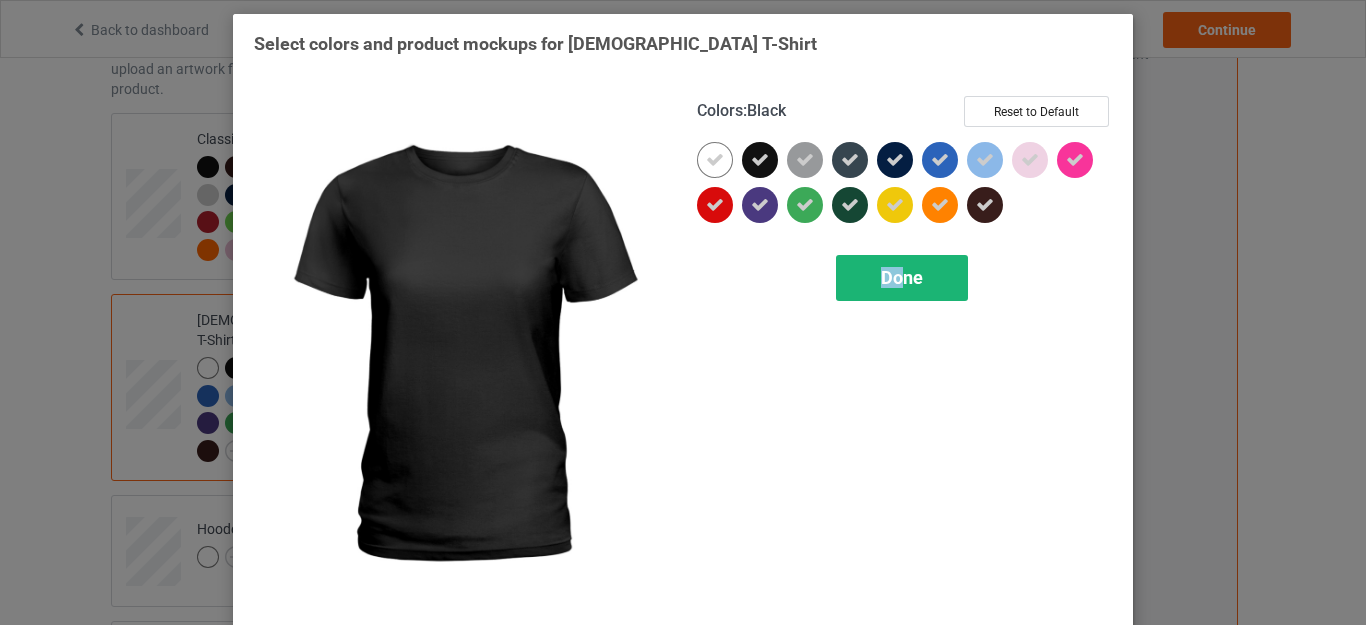 drag, startPoint x: 695, startPoint y: 167, endPoint x: 898, endPoint y: 285, distance: 234.80417 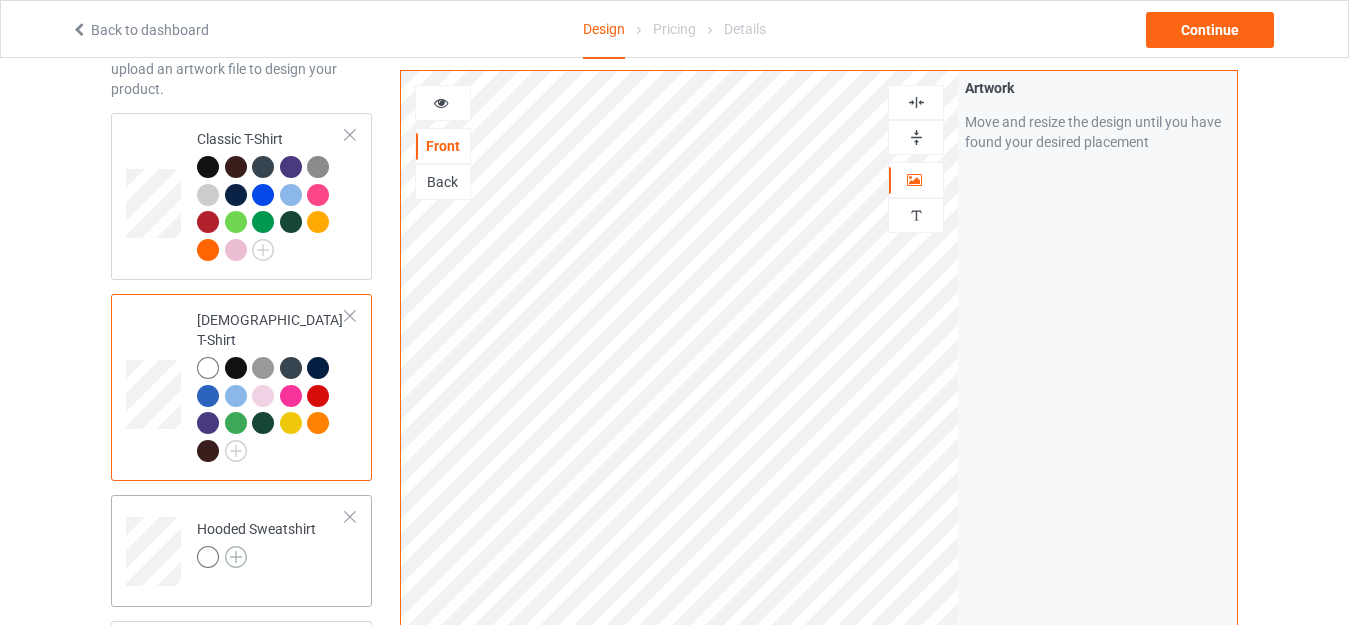 click at bounding box center [236, 557] 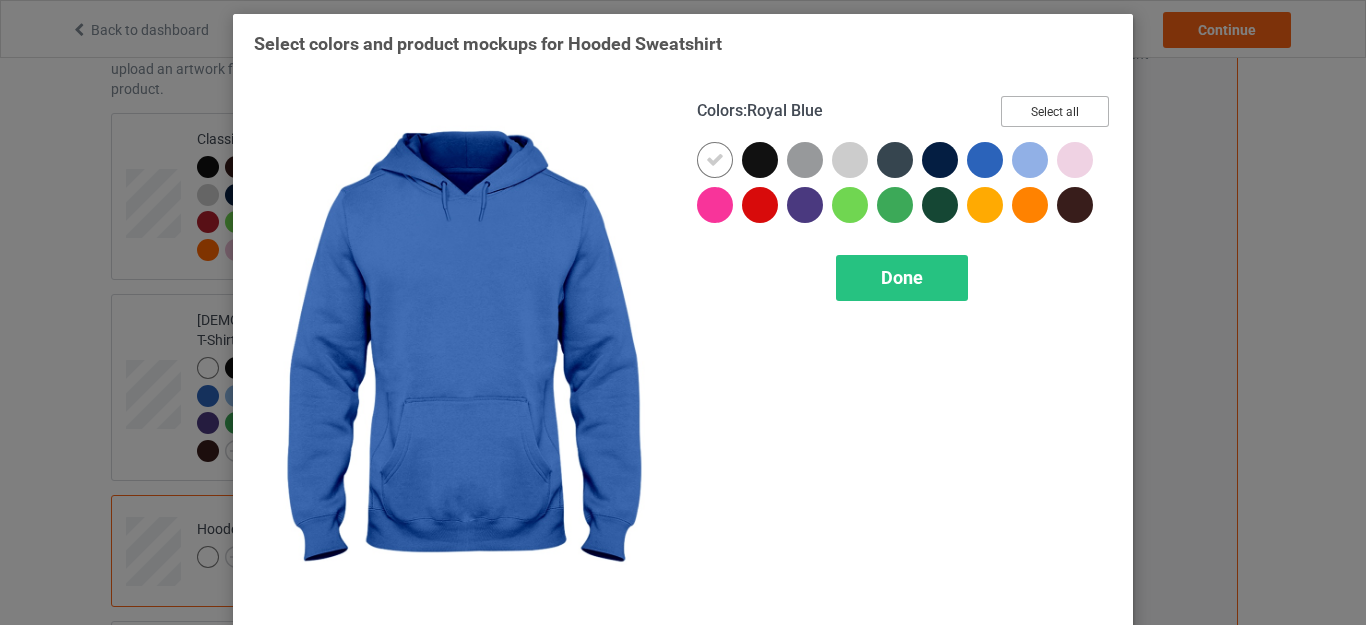 click on "Select all" at bounding box center (1055, 111) 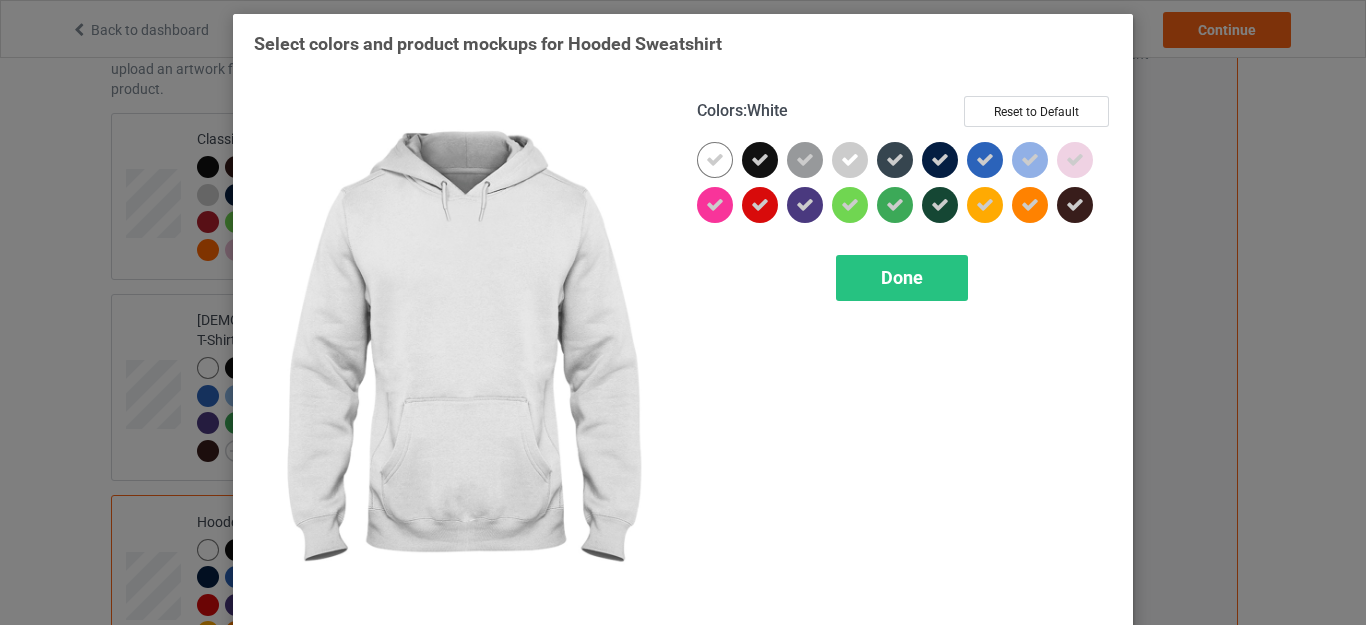 drag, startPoint x: 721, startPoint y: 161, endPoint x: 800, endPoint y: 199, distance: 87.66413 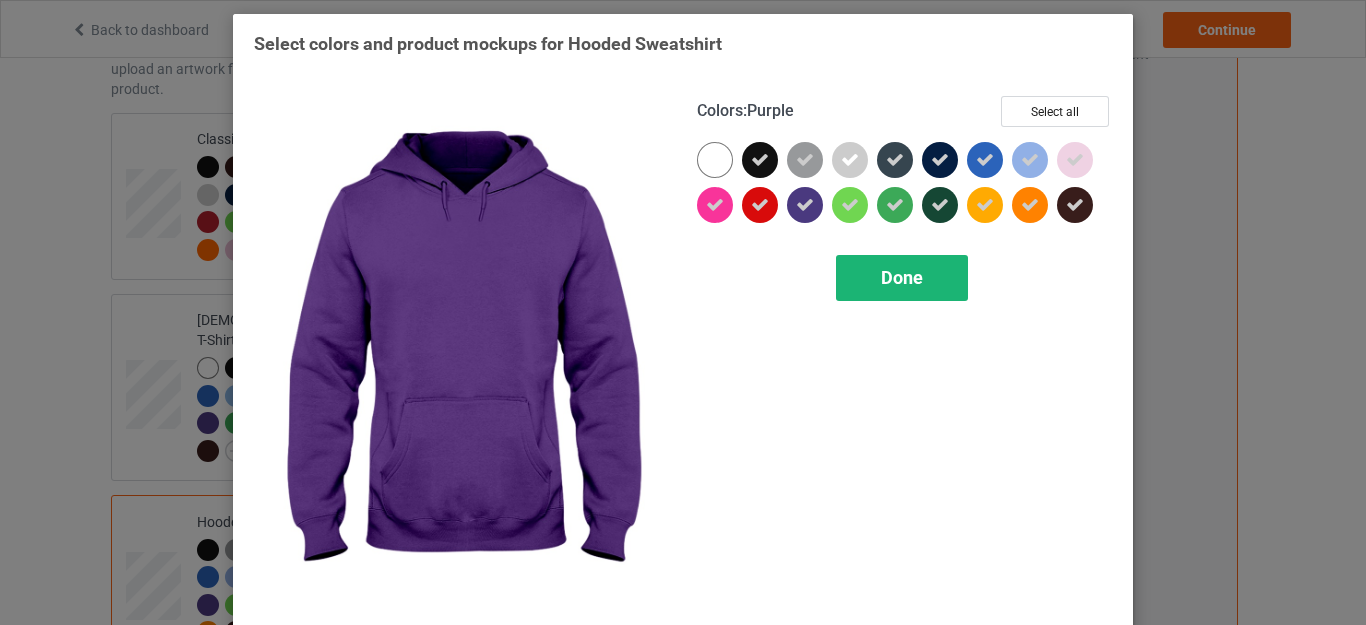 click on "Done" at bounding box center (902, 278) 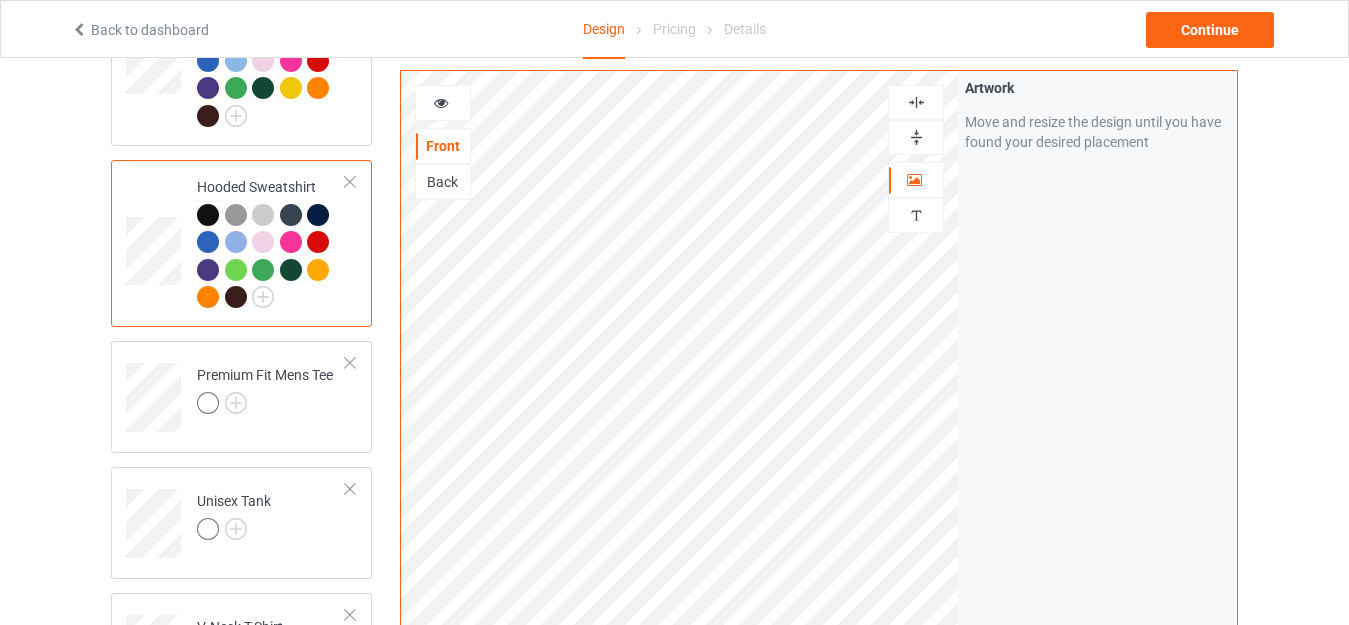scroll, scrollTop: 532, scrollLeft: 0, axis: vertical 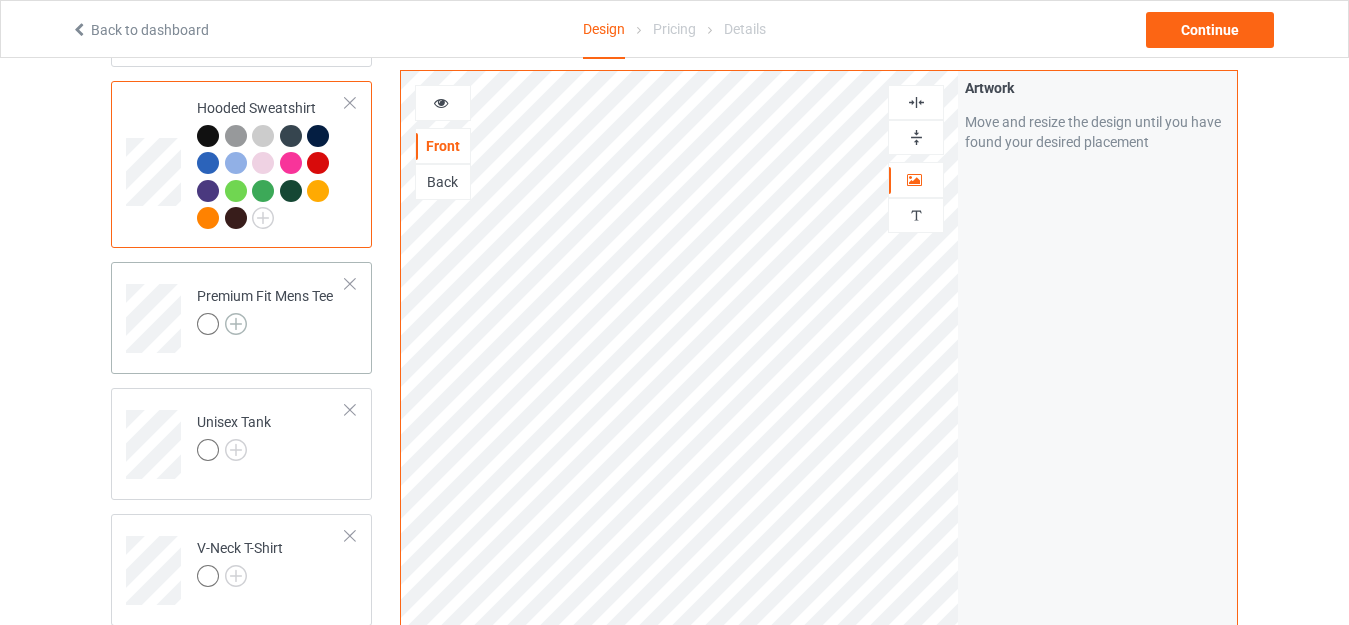 click at bounding box center (236, 324) 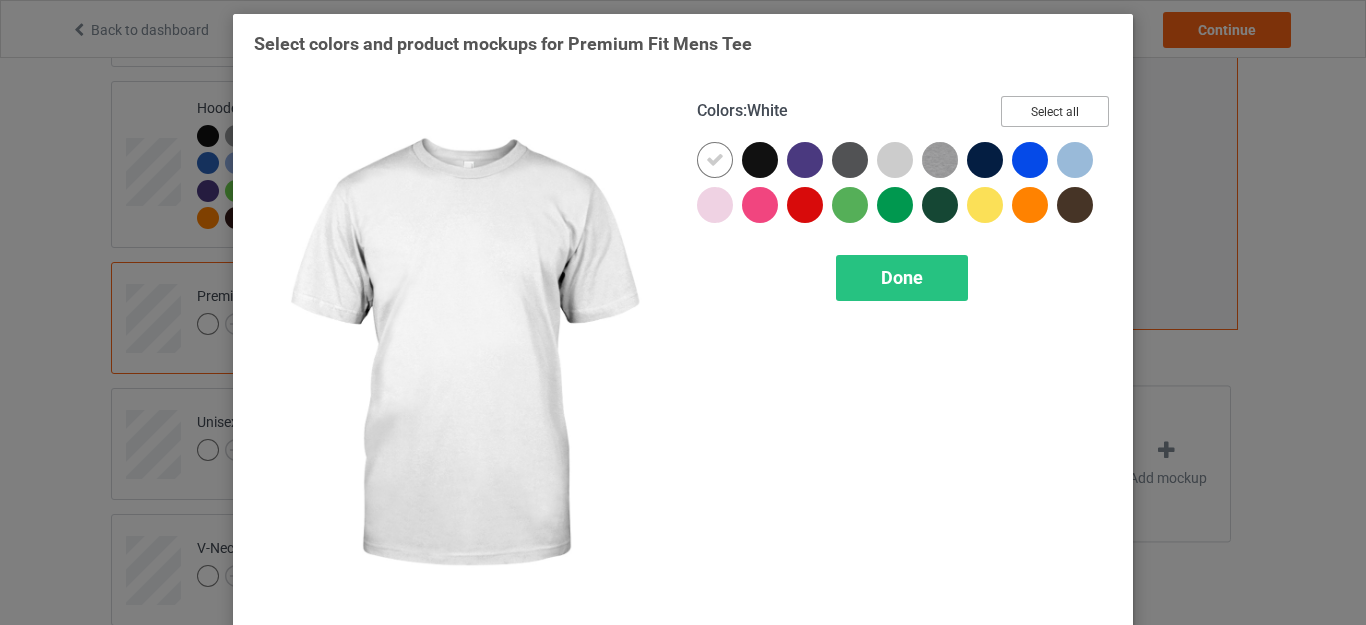 click on "Select all" at bounding box center (1055, 111) 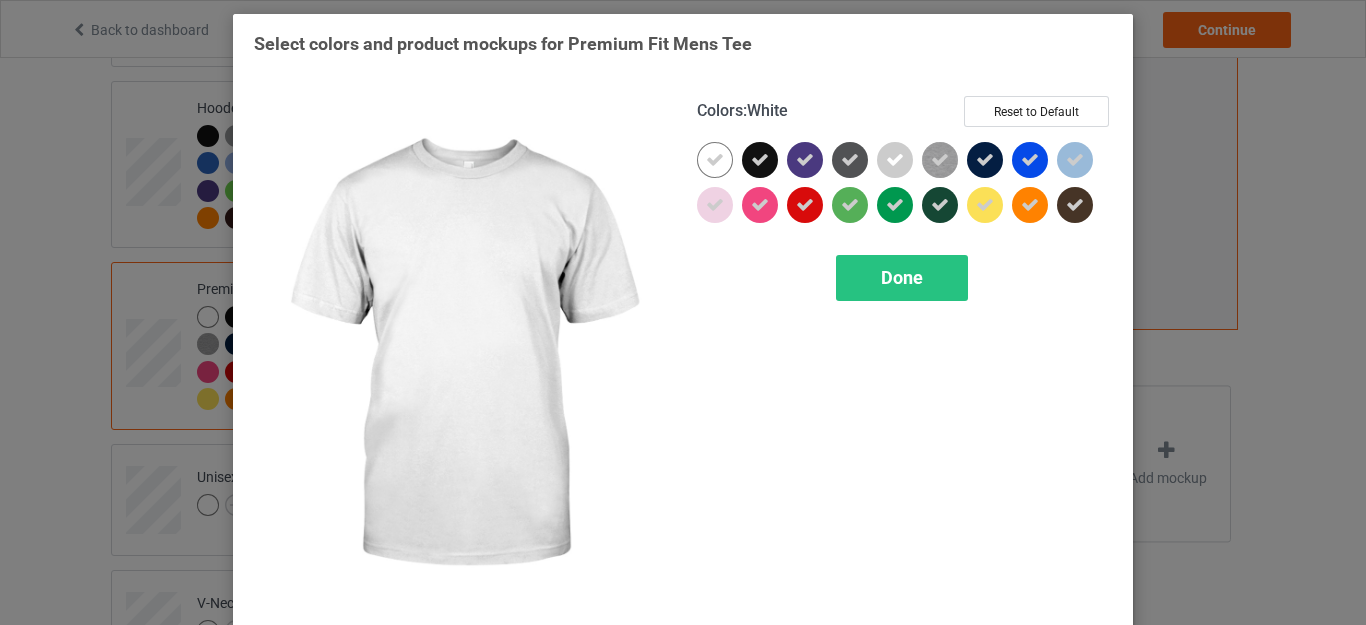 click at bounding box center (715, 160) 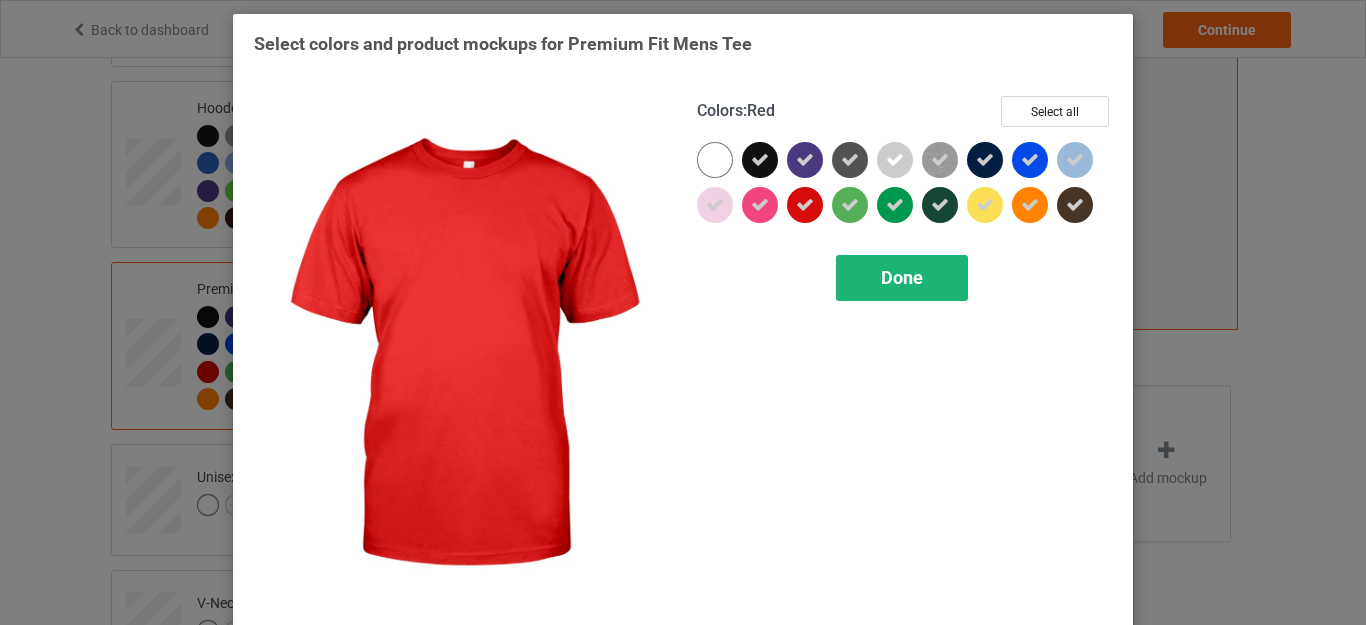click on "Done" at bounding box center (902, 278) 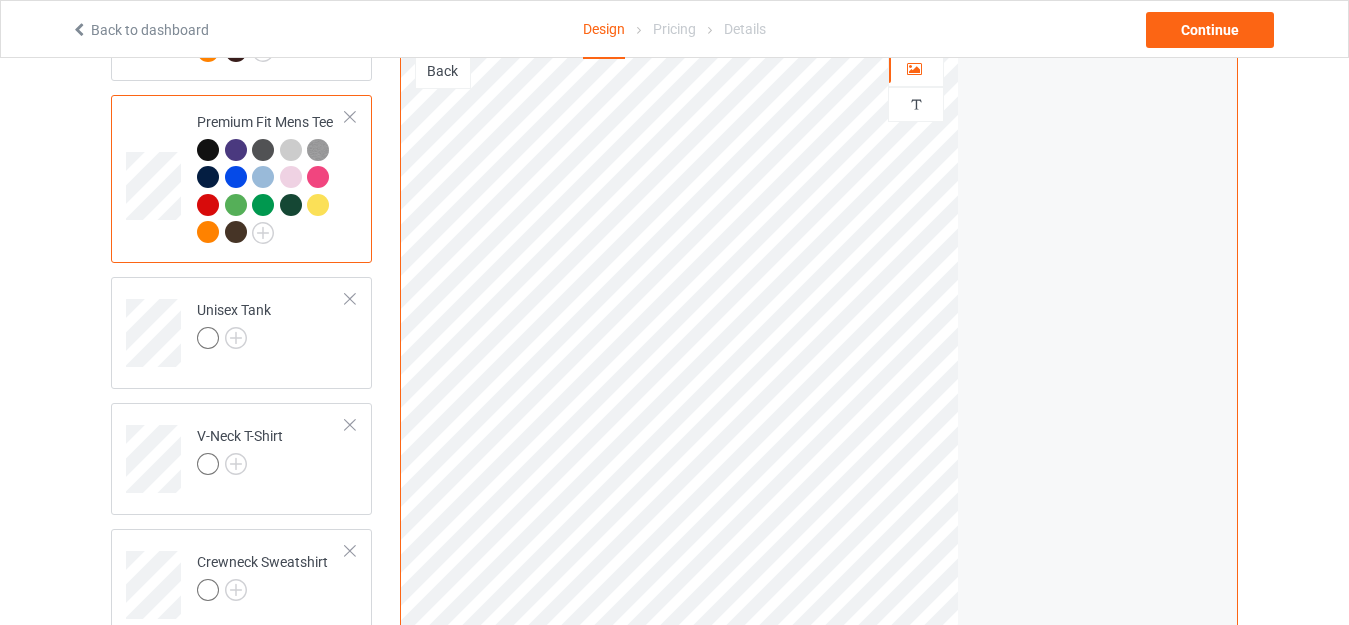scroll, scrollTop: 702, scrollLeft: 0, axis: vertical 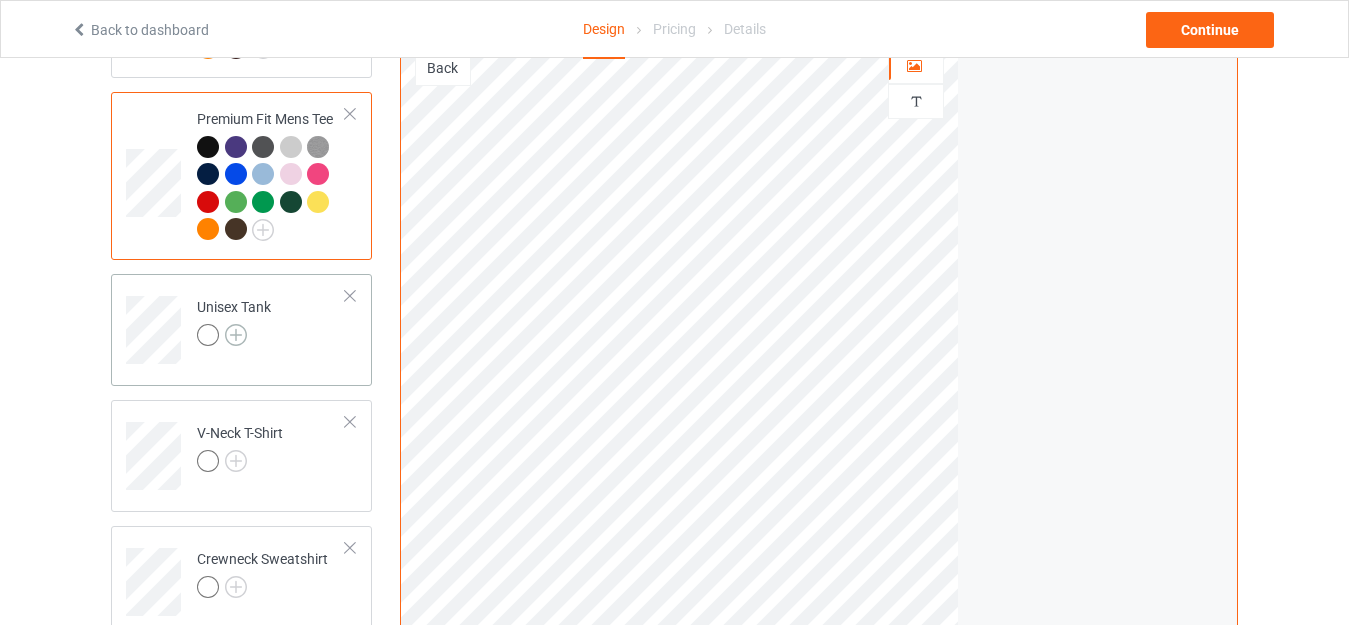 click at bounding box center [236, 335] 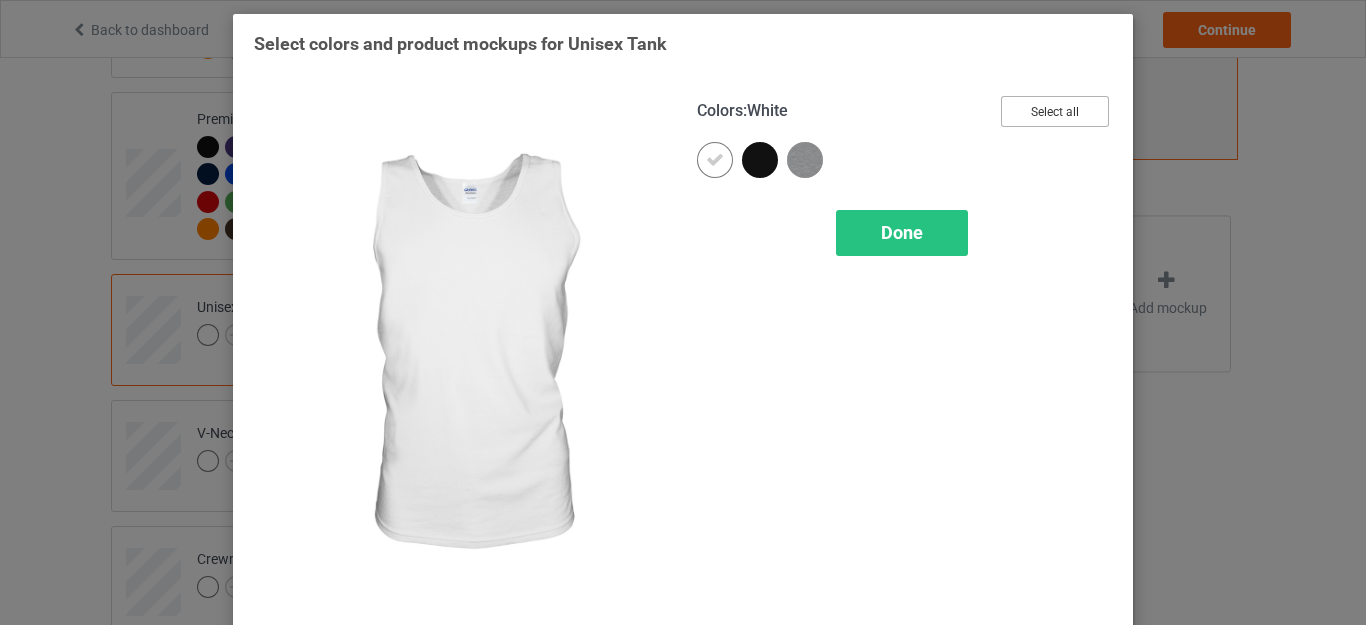 click on "Select all" at bounding box center [1055, 111] 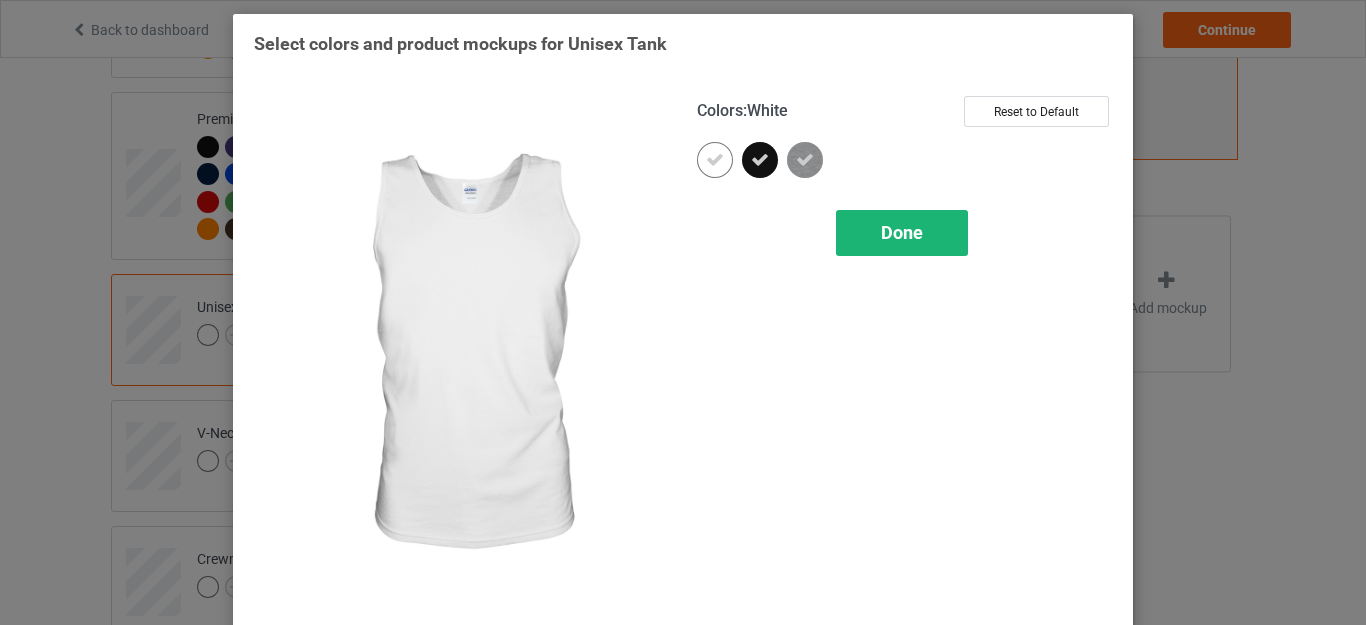 click on "Done" at bounding box center [902, 233] 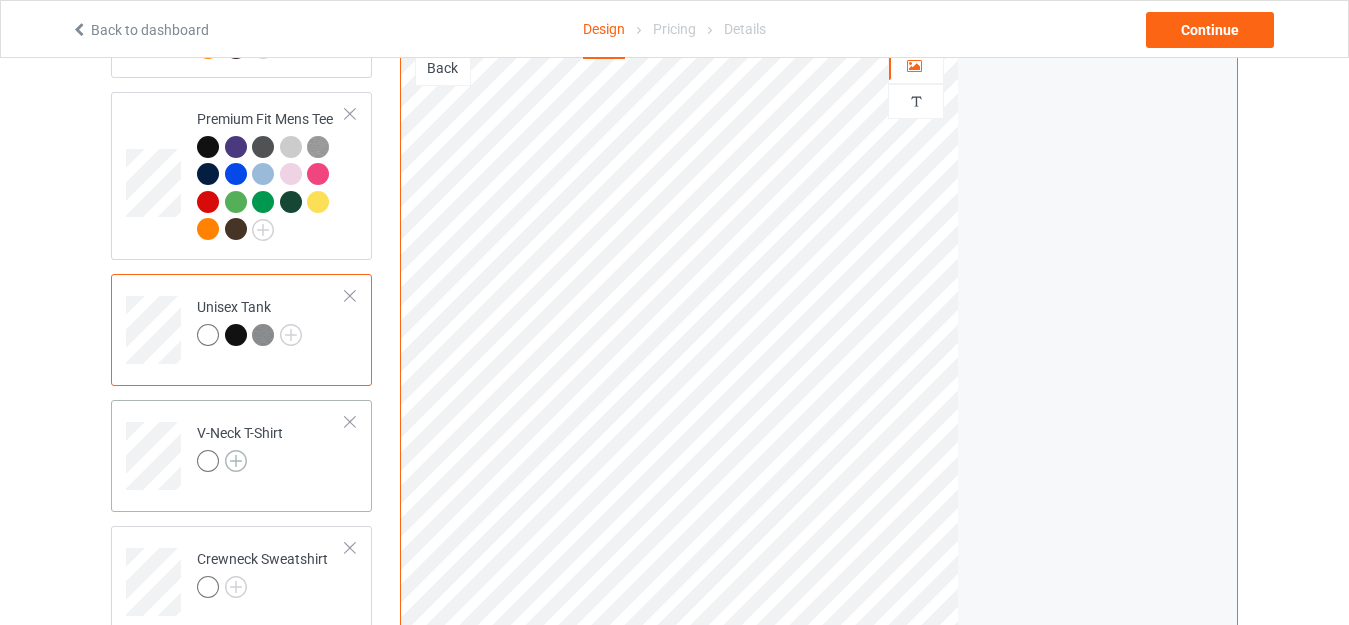 click at bounding box center [236, 461] 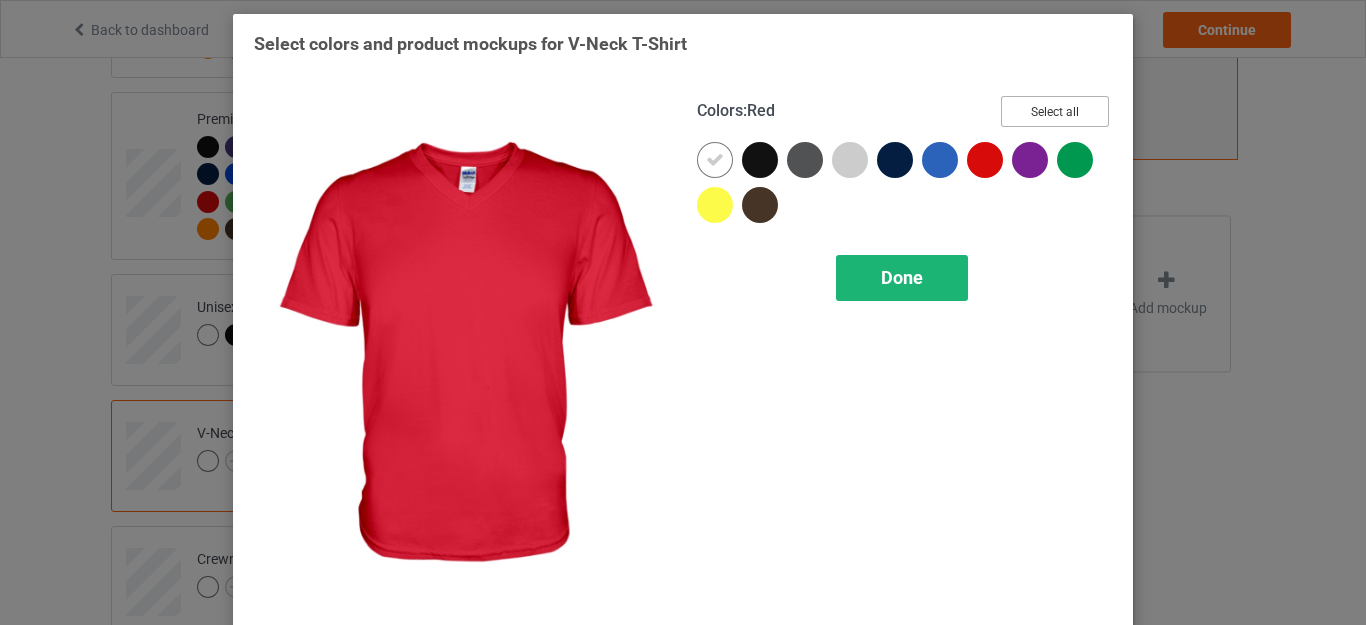drag, startPoint x: 1012, startPoint y: 108, endPoint x: 876, endPoint y: 291, distance: 228.0022 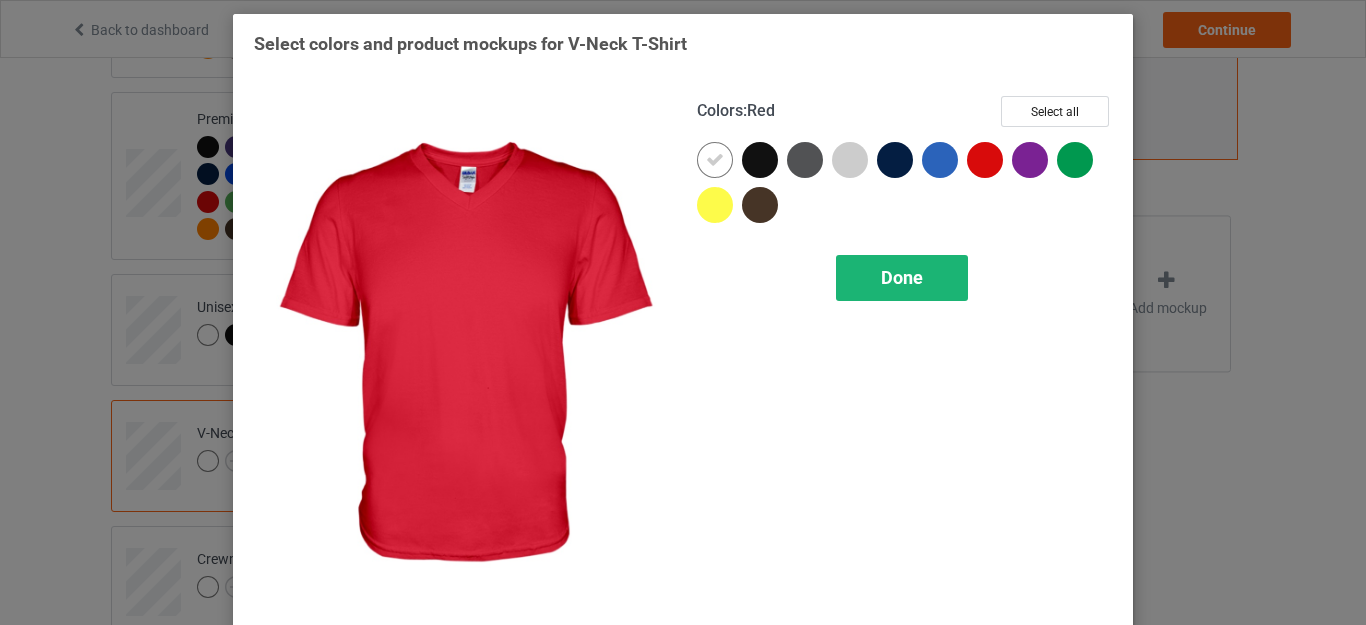 click on "Done" at bounding box center (902, 278) 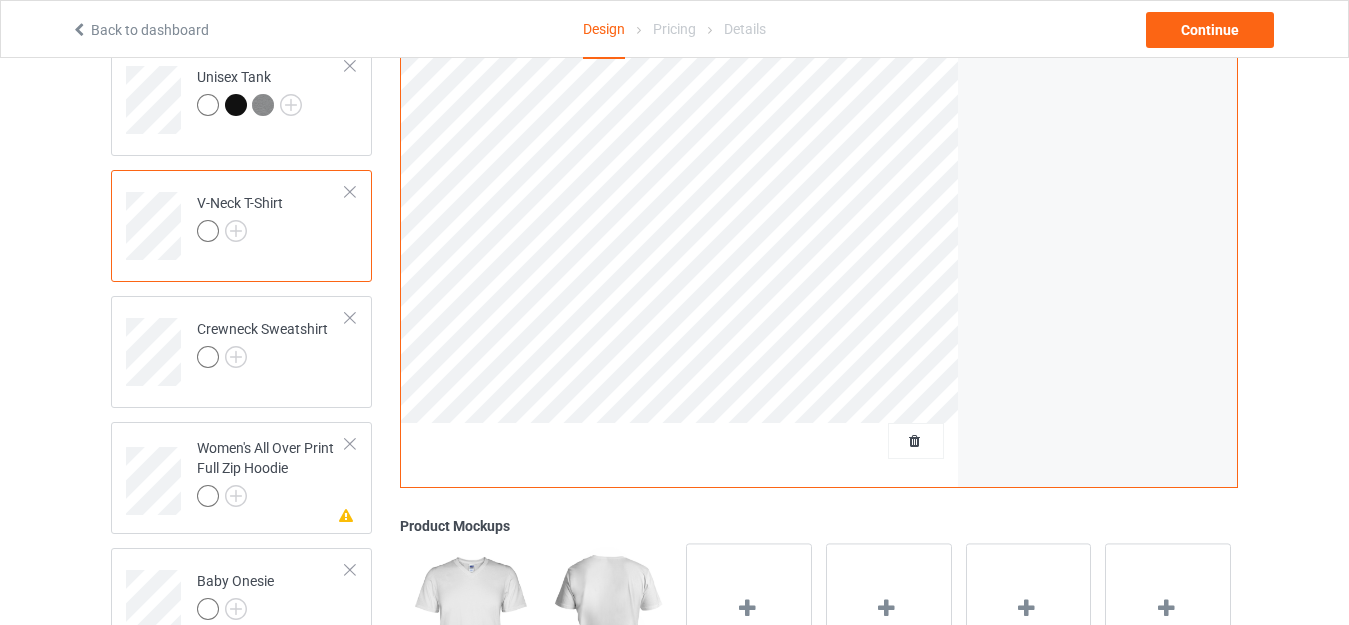scroll, scrollTop: 991, scrollLeft: 0, axis: vertical 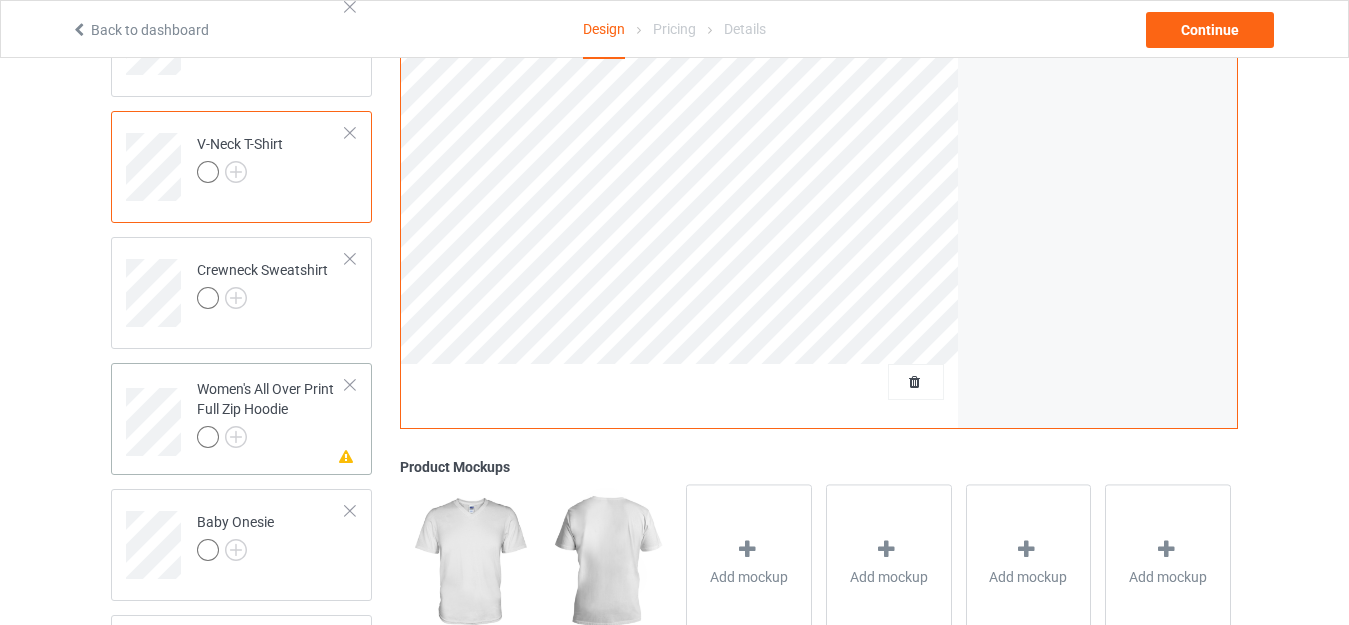 click at bounding box center [350, 385] 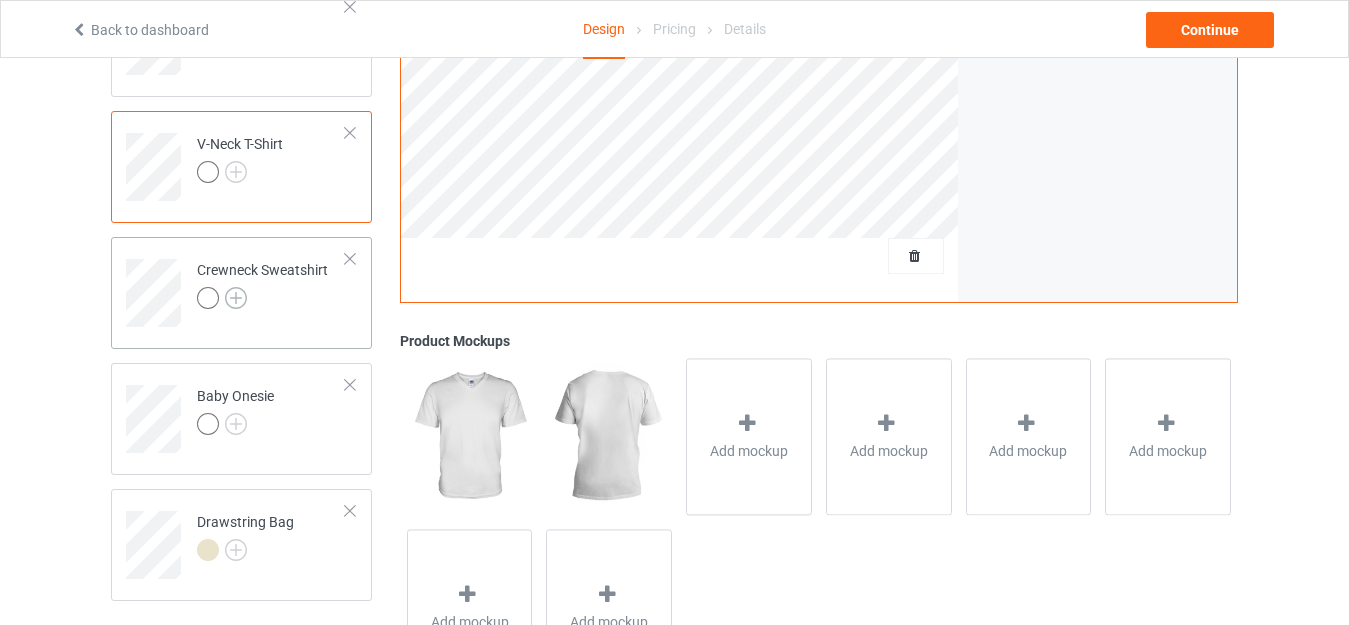 click at bounding box center [236, 298] 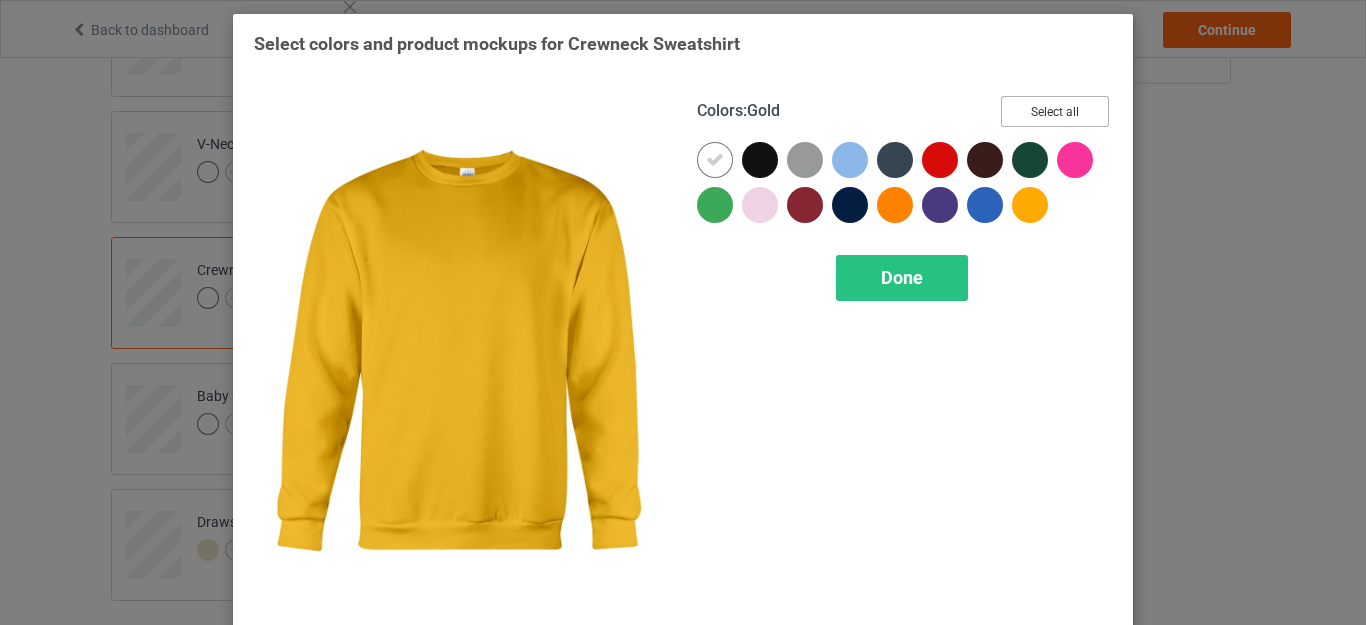 click on "Select all" at bounding box center (1055, 111) 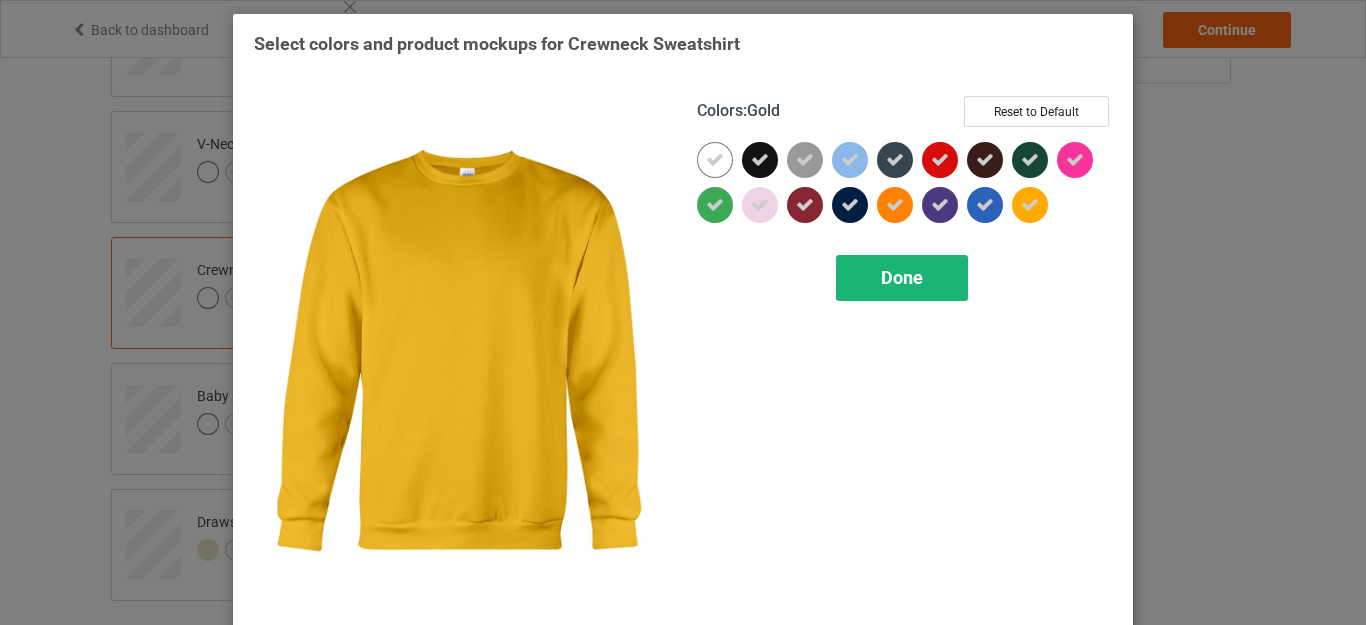 click on "Done" at bounding box center (902, 277) 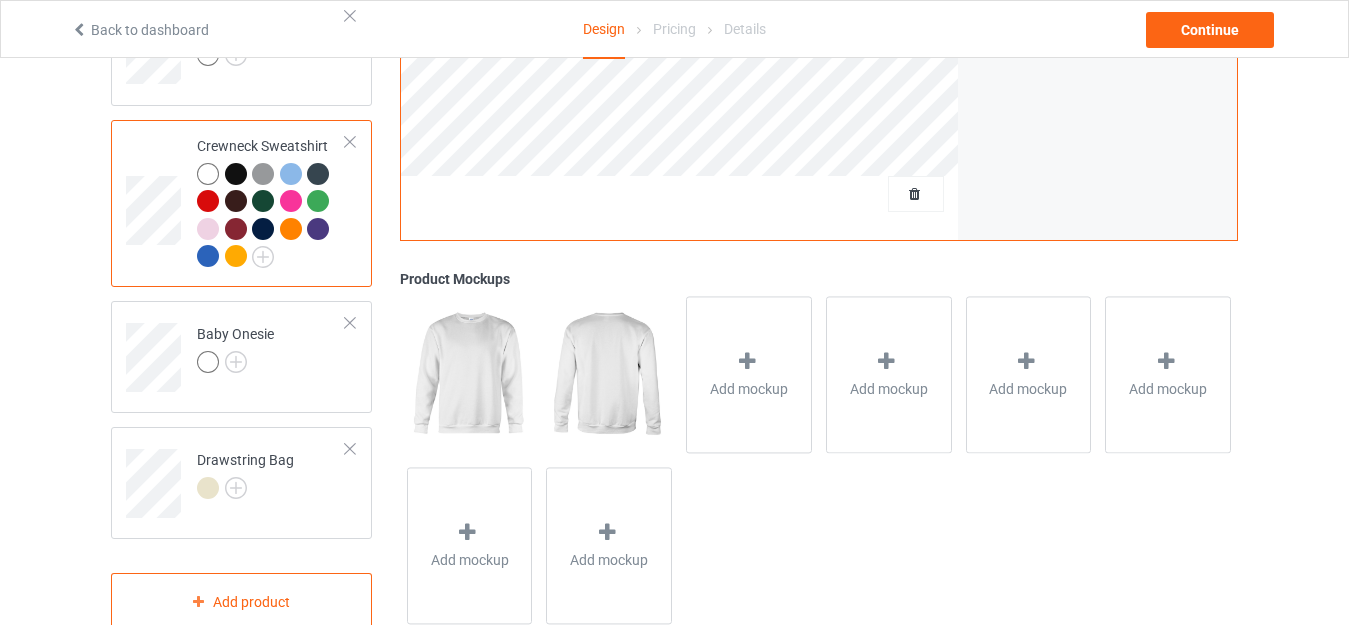 scroll, scrollTop: 1141, scrollLeft: 0, axis: vertical 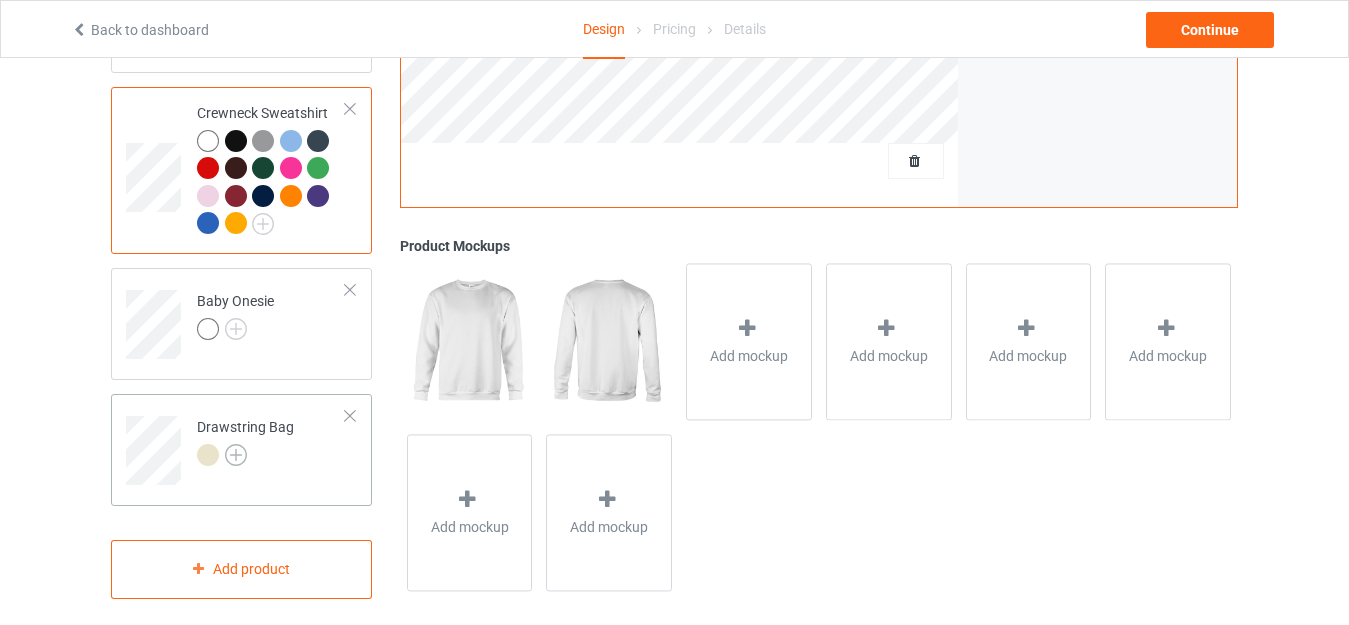 click at bounding box center [236, 455] 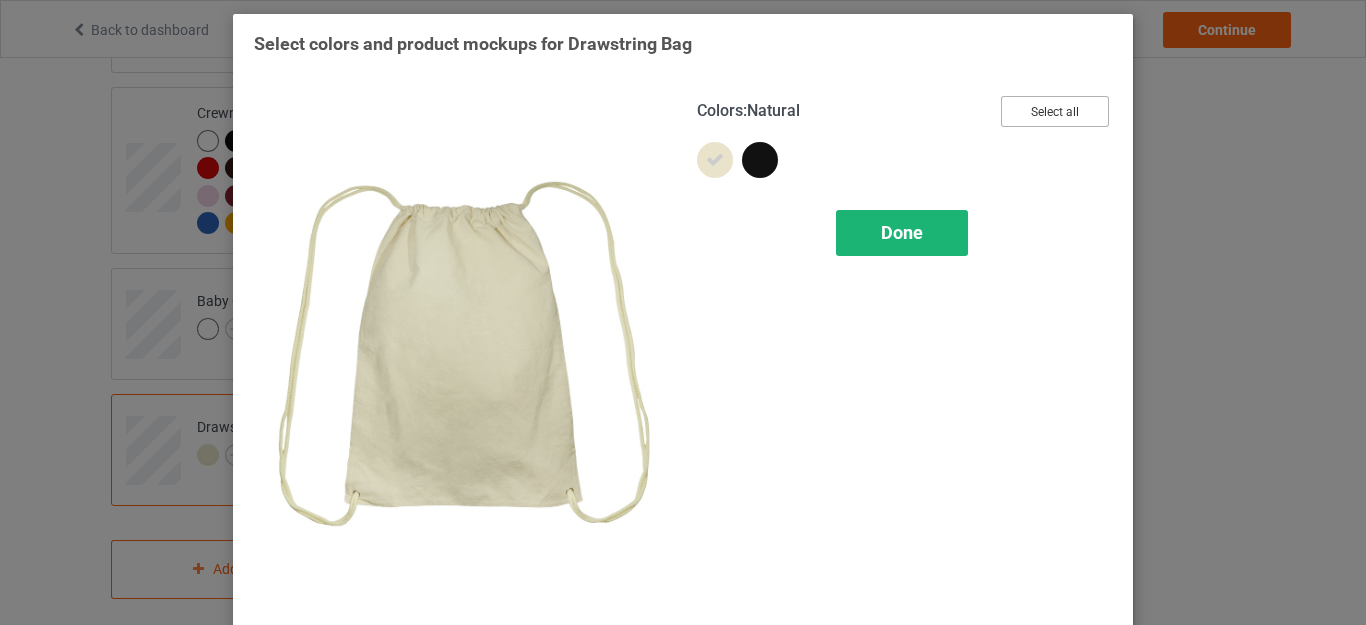 drag, startPoint x: 1020, startPoint y: 118, endPoint x: 892, endPoint y: 236, distance: 174.09193 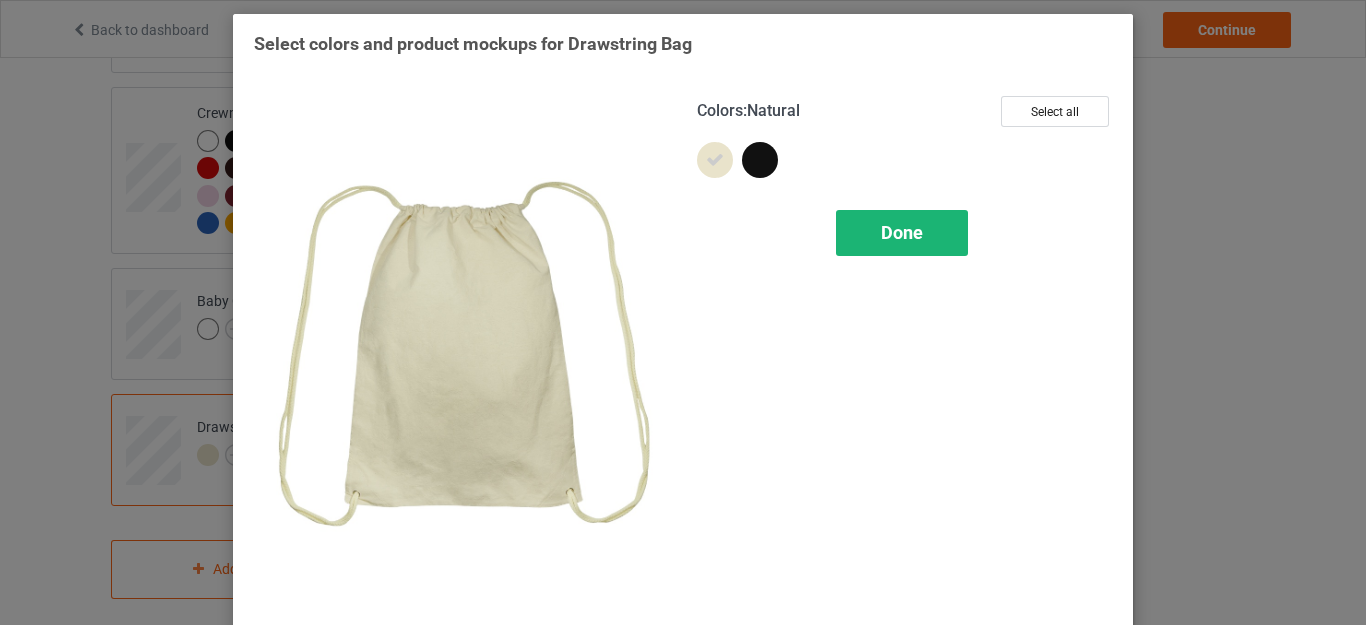 click on "Done" at bounding box center (902, 232) 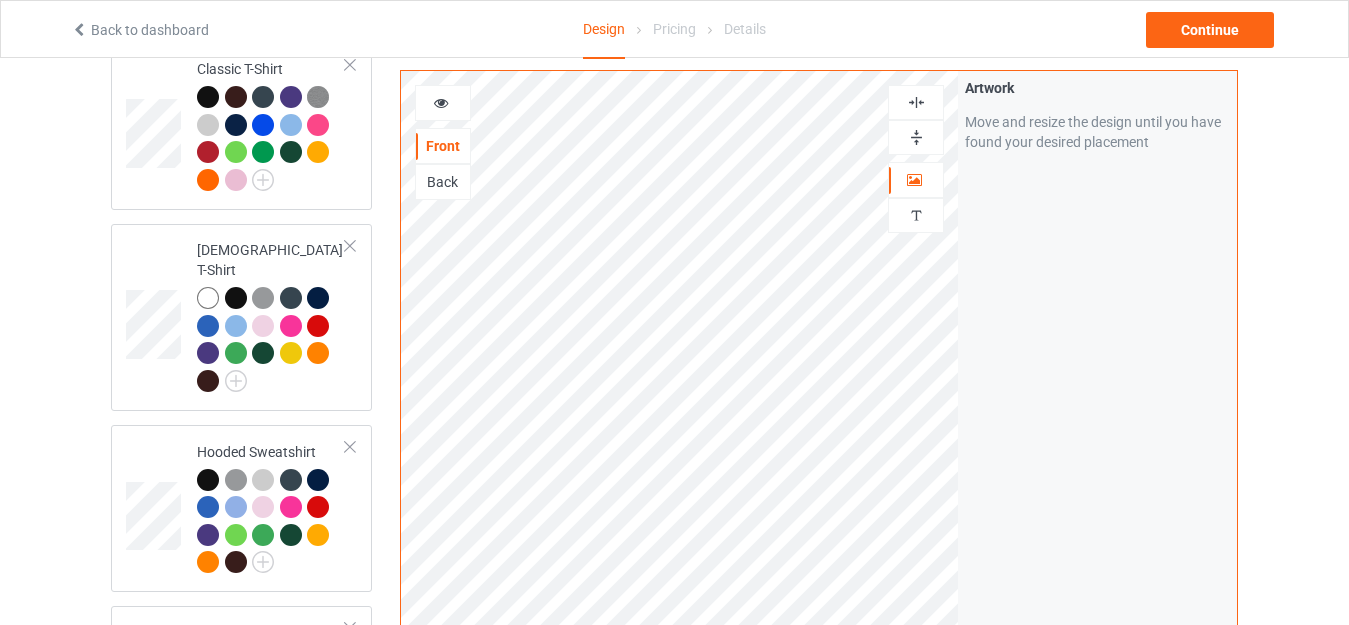 scroll, scrollTop: 0, scrollLeft: 0, axis: both 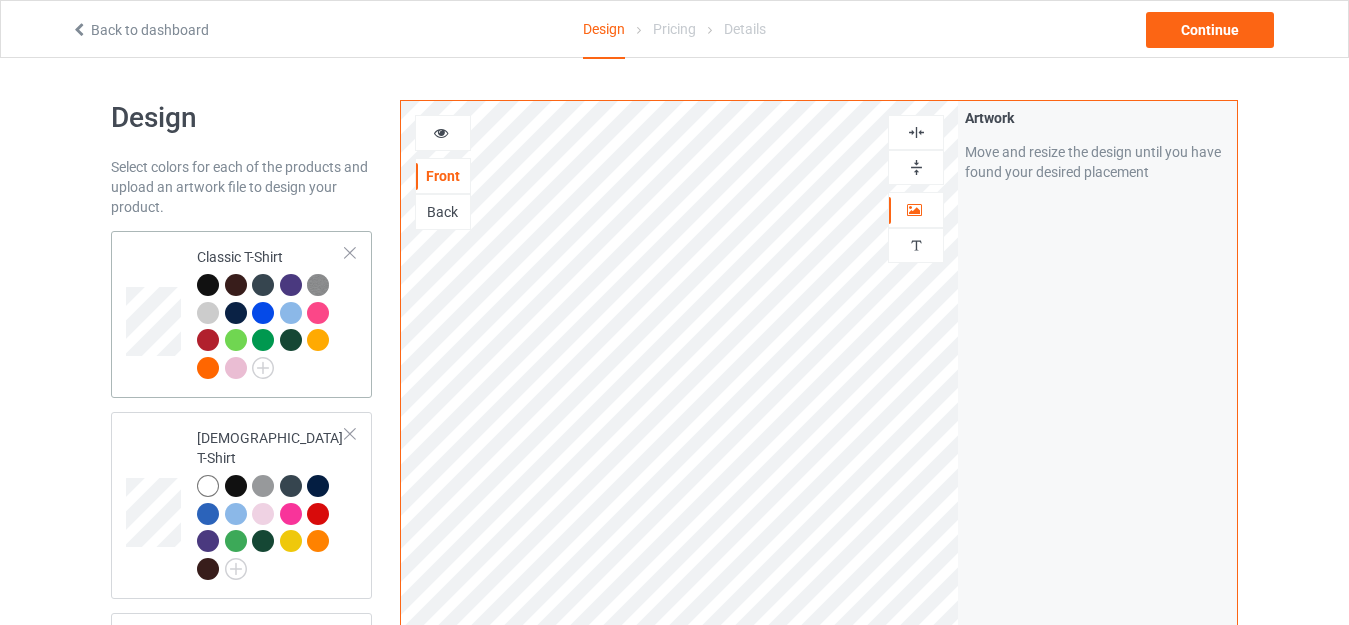 click at bounding box center (271, 329) 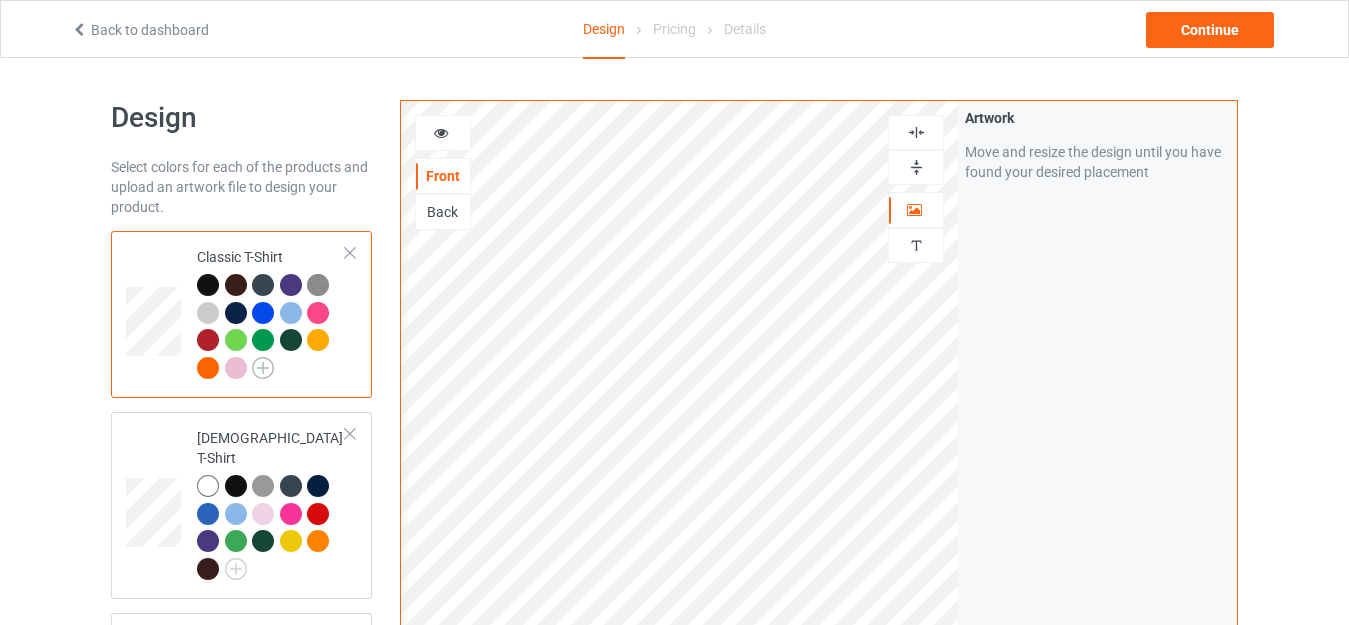 click at bounding box center (263, 368) 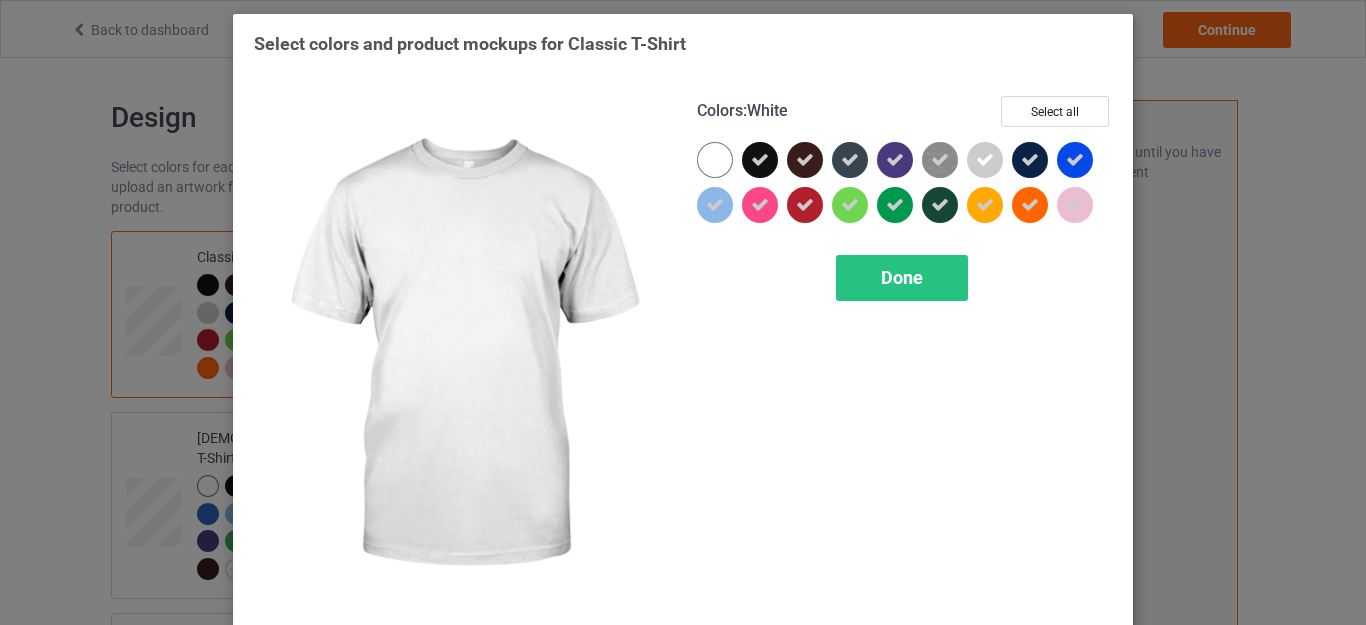 click at bounding box center [715, 160] 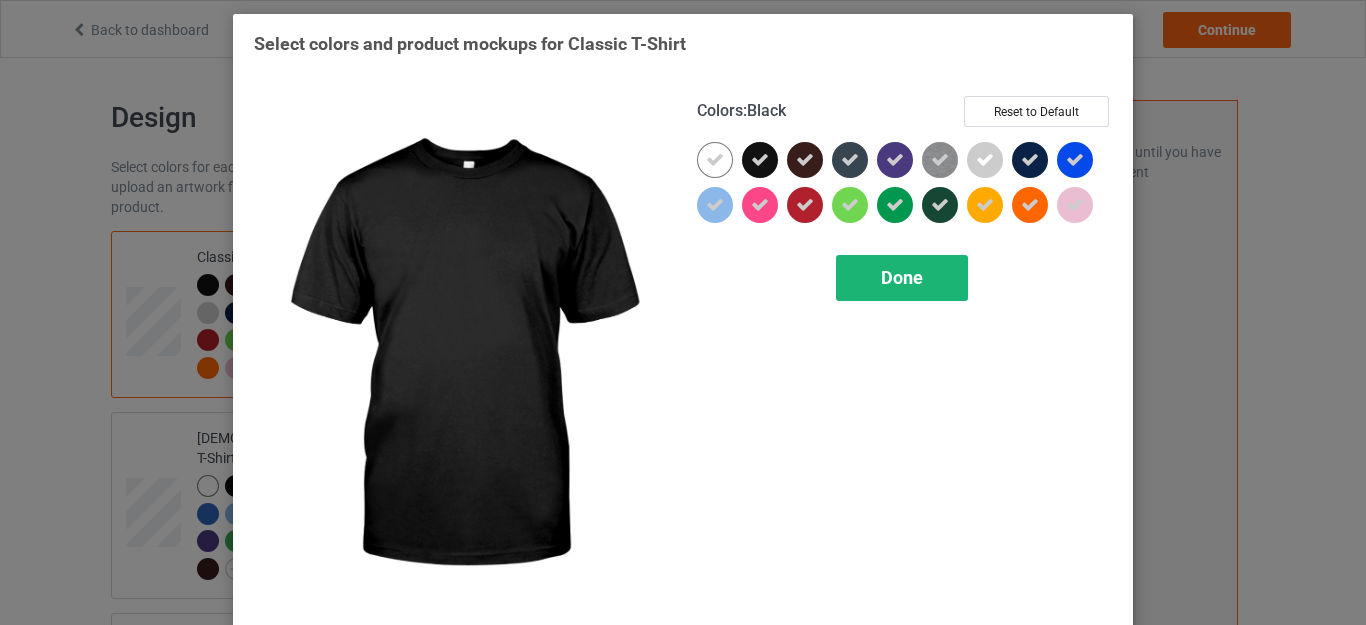 click on "Done" at bounding box center [902, 278] 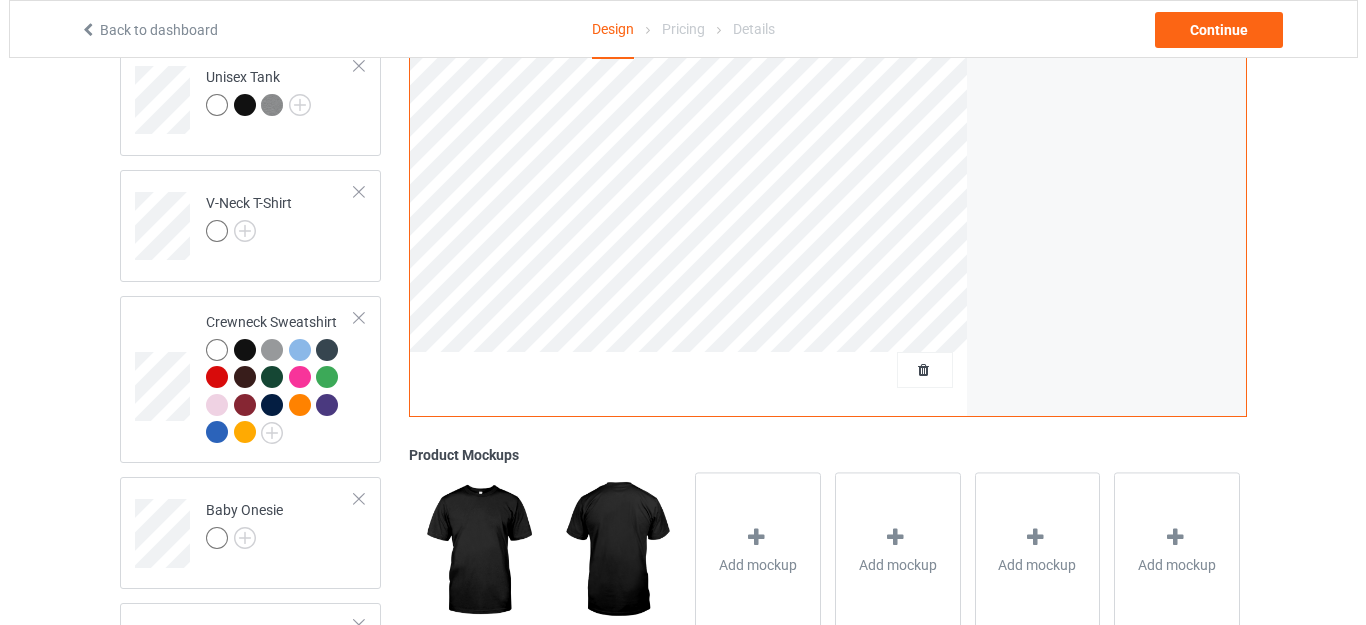 scroll, scrollTop: 974, scrollLeft: 0, axis: vertical 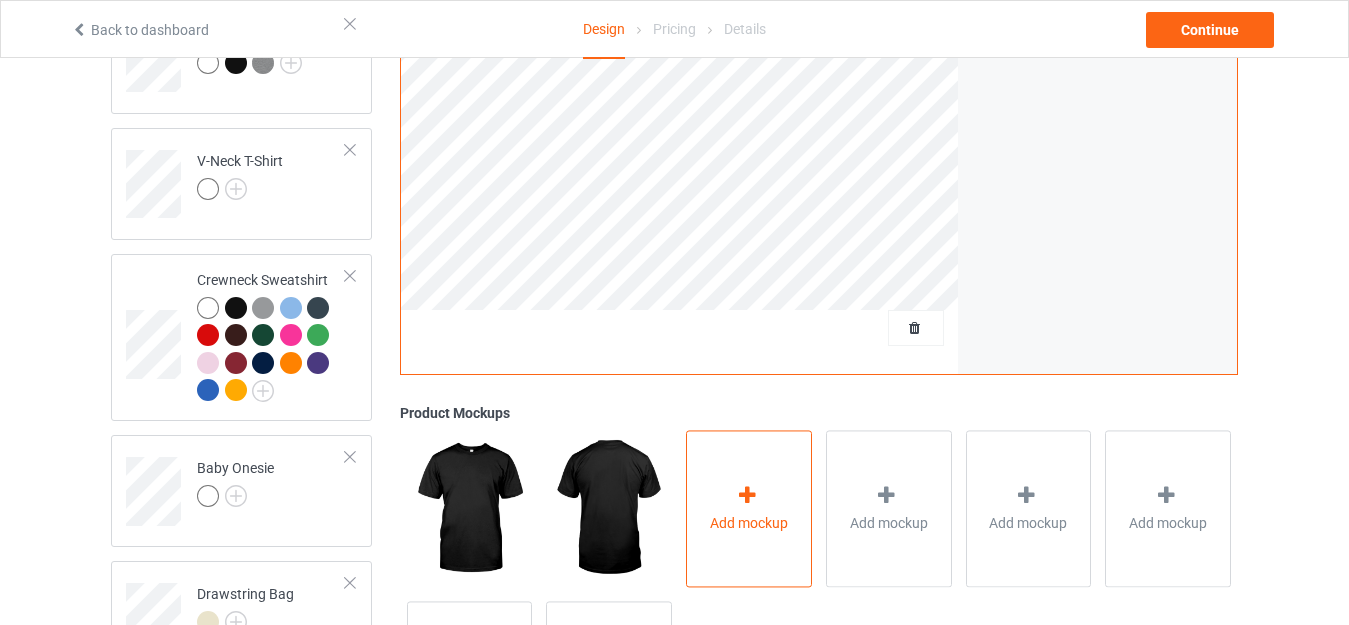 click at bounding box center [749, 498] 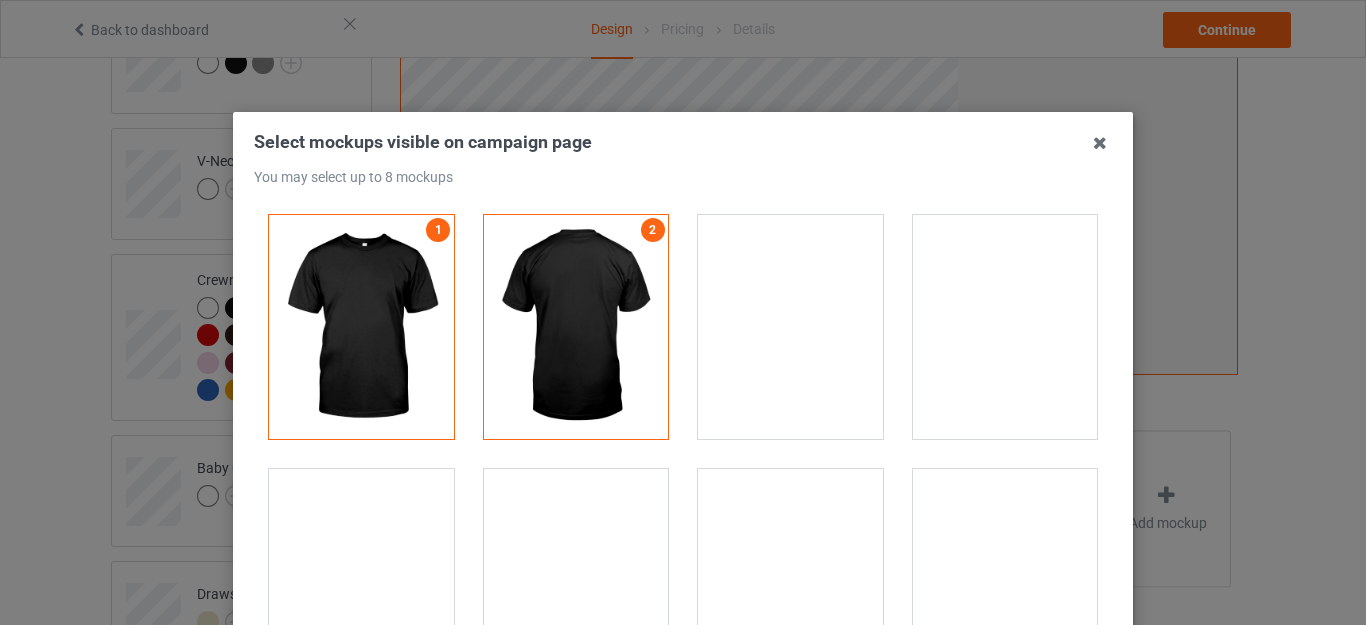 scroll, scrollTop: 438, scrollLeft: 0, axis: vertical 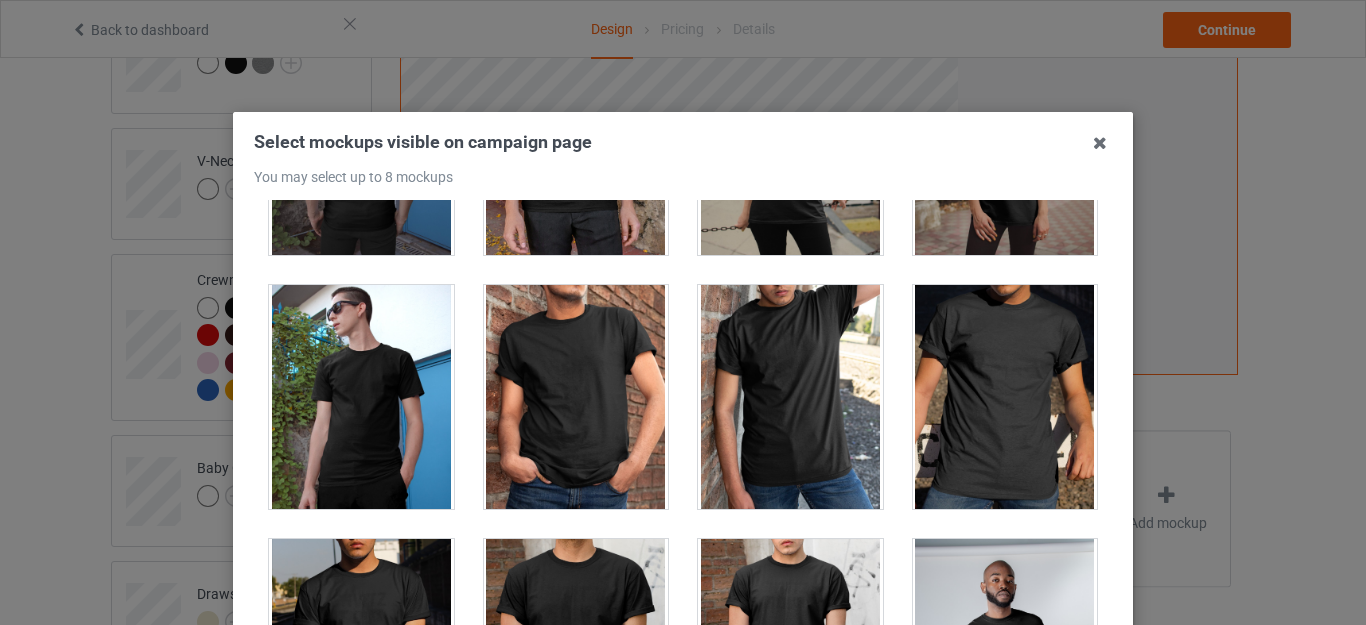 click at bounding box center (790, 397) 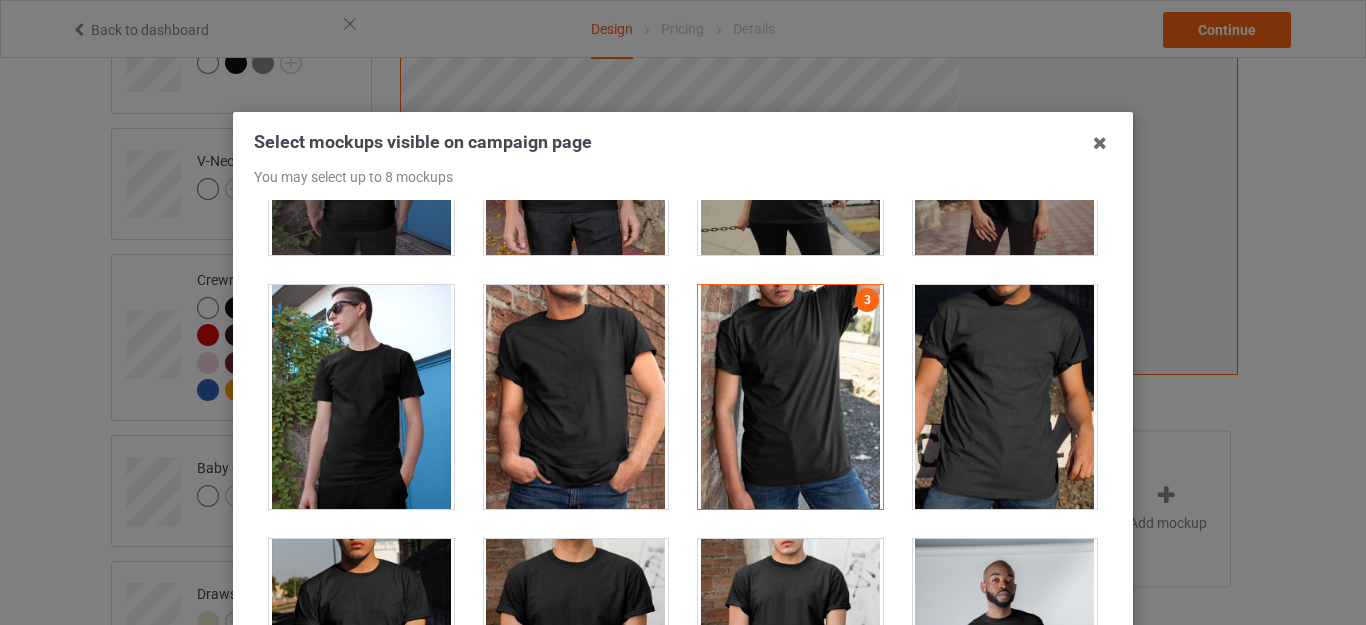 click at bounding box center (576, 397) 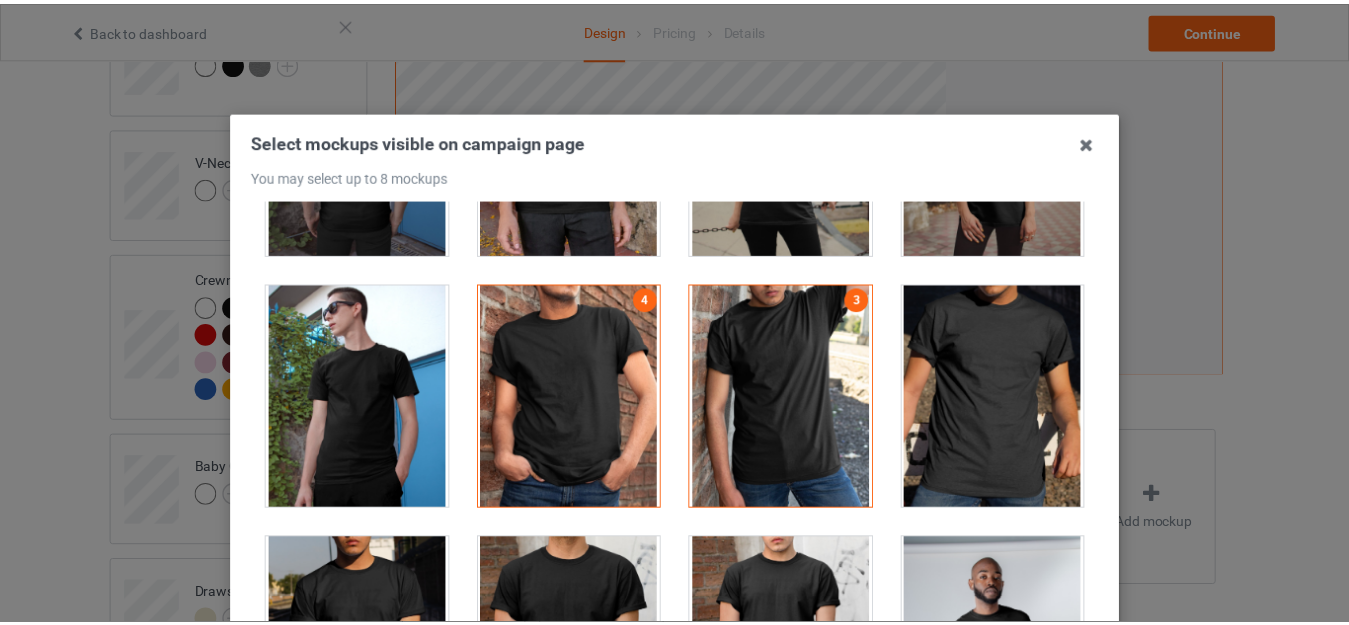 scroll, scrollTop: 278, scrollLeft: 0, axis: vertical 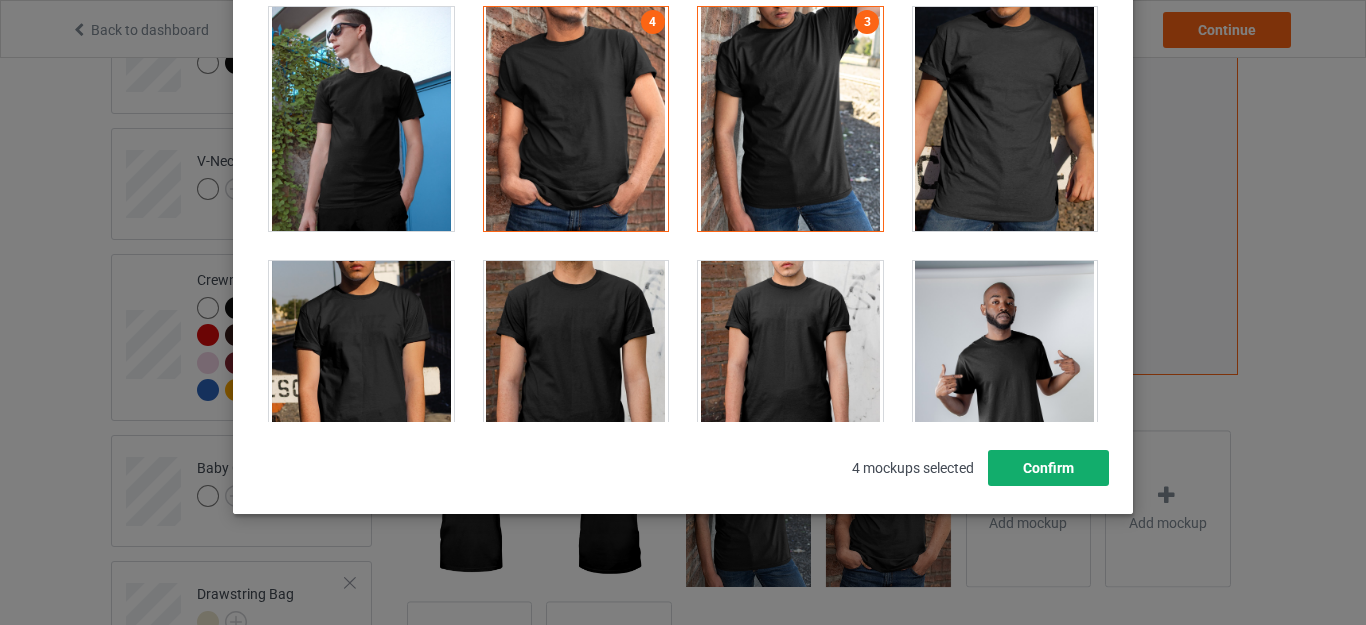 click on "Confirm" at bounding box center [1048, 468] 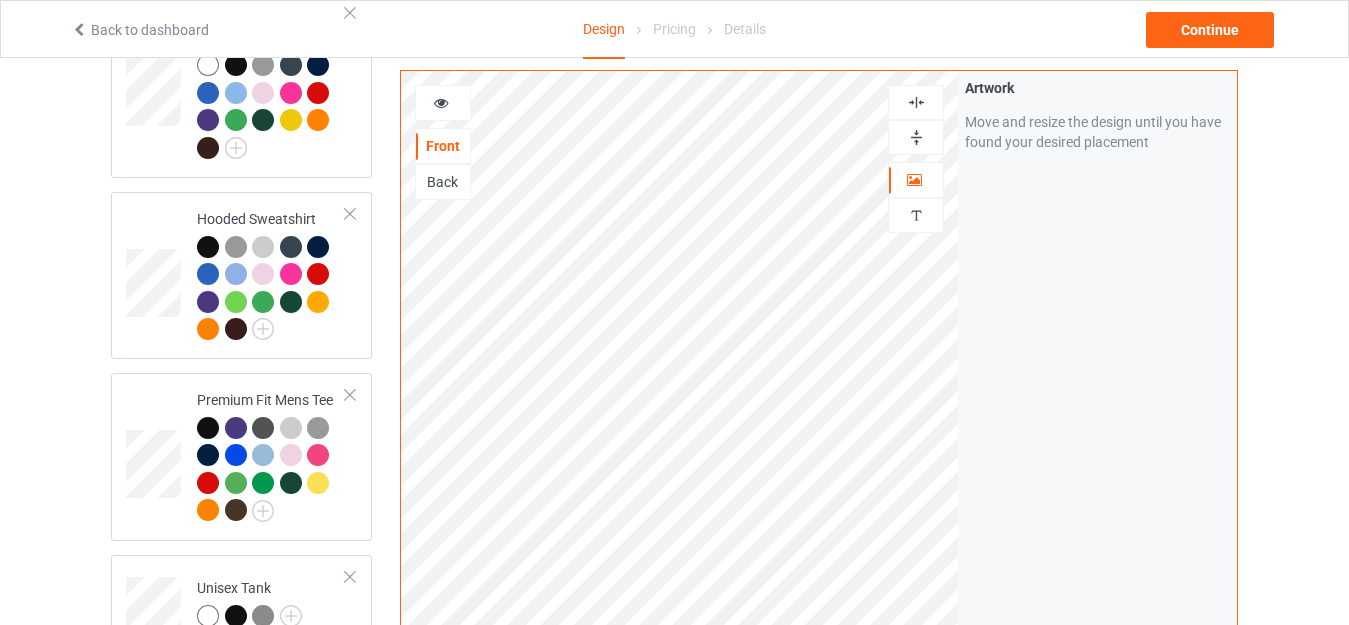 scroll, scrollTop: 451, scrollLeft: 0, axis: vertical 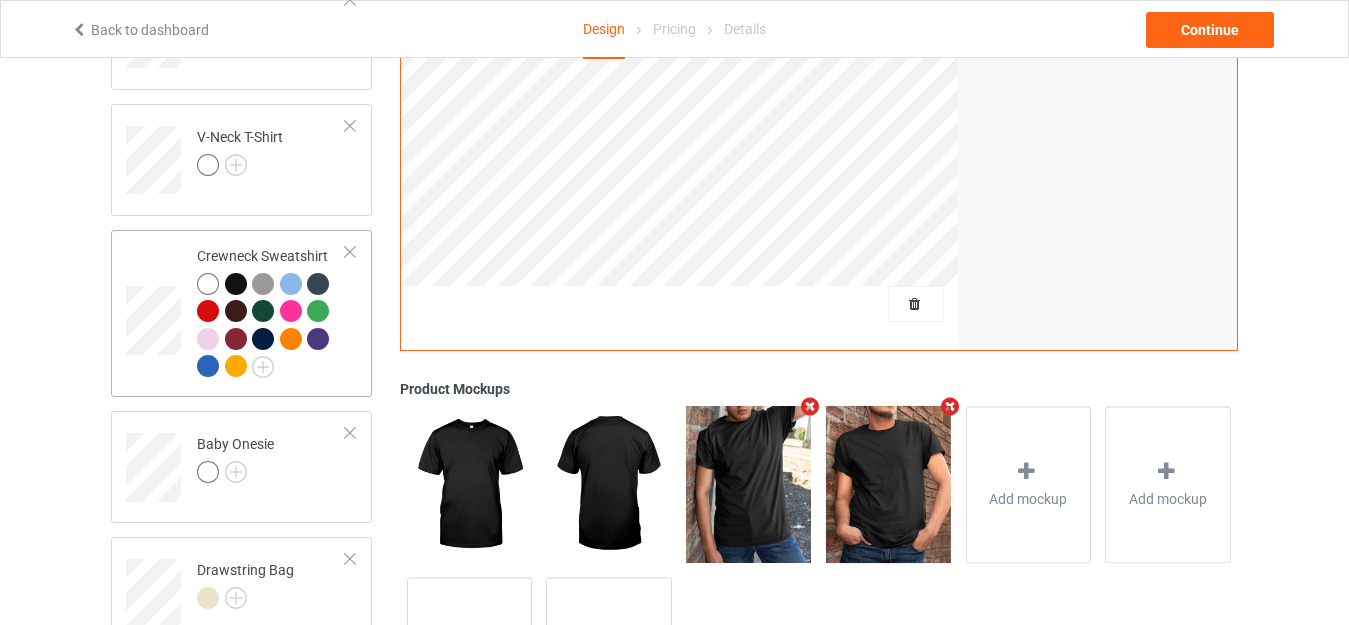 click on "Crewneck Sweatshirt" at bounding box center [241, 313] 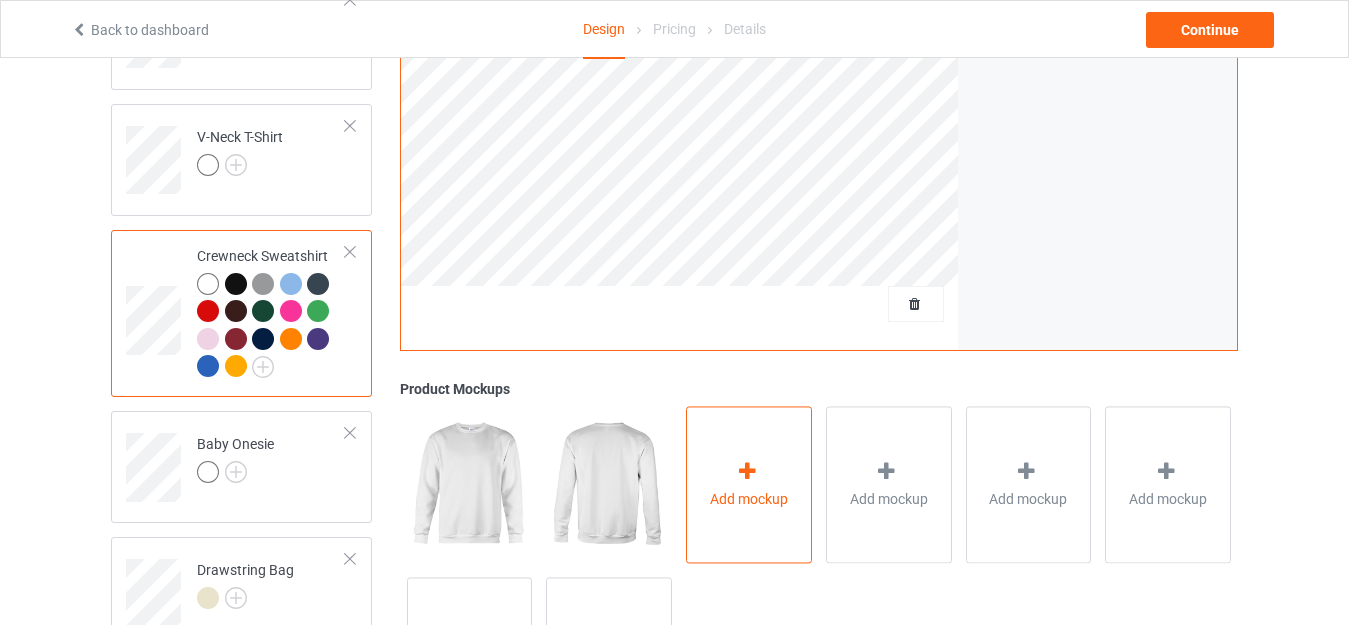 click on "Add mockup" at bounding box center (749, 484) 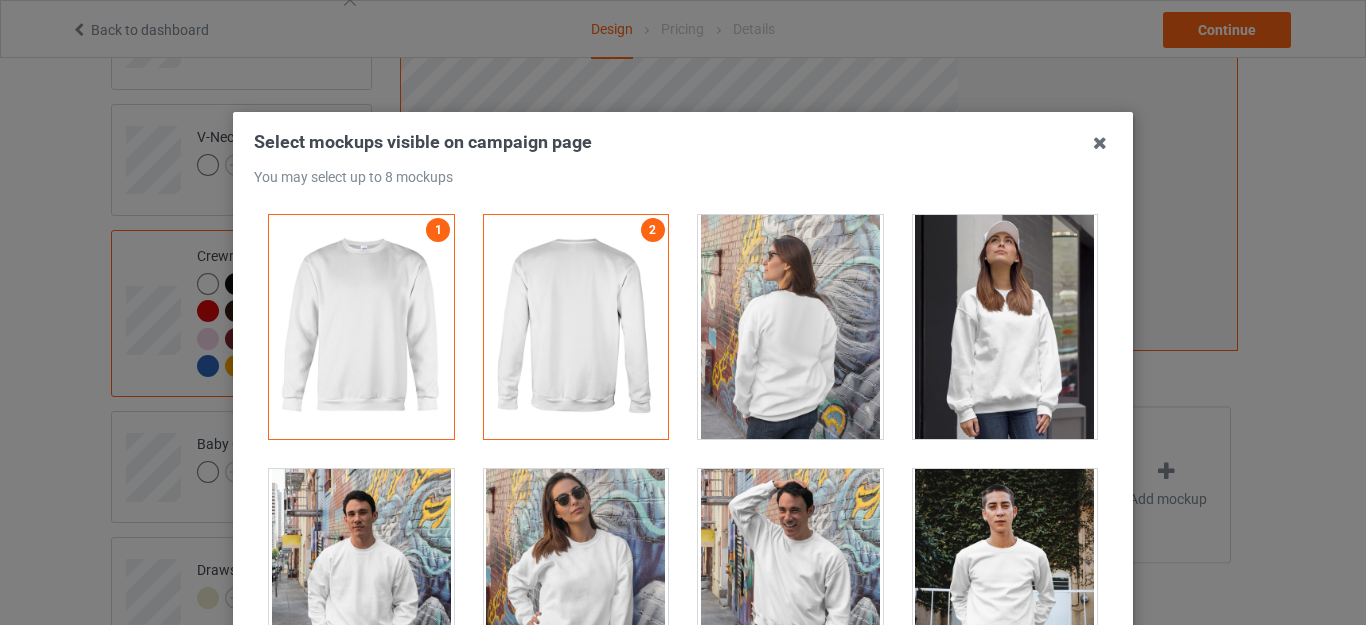 scroll, scrollTop: 438, scrollLeft: 0, axis: vertical 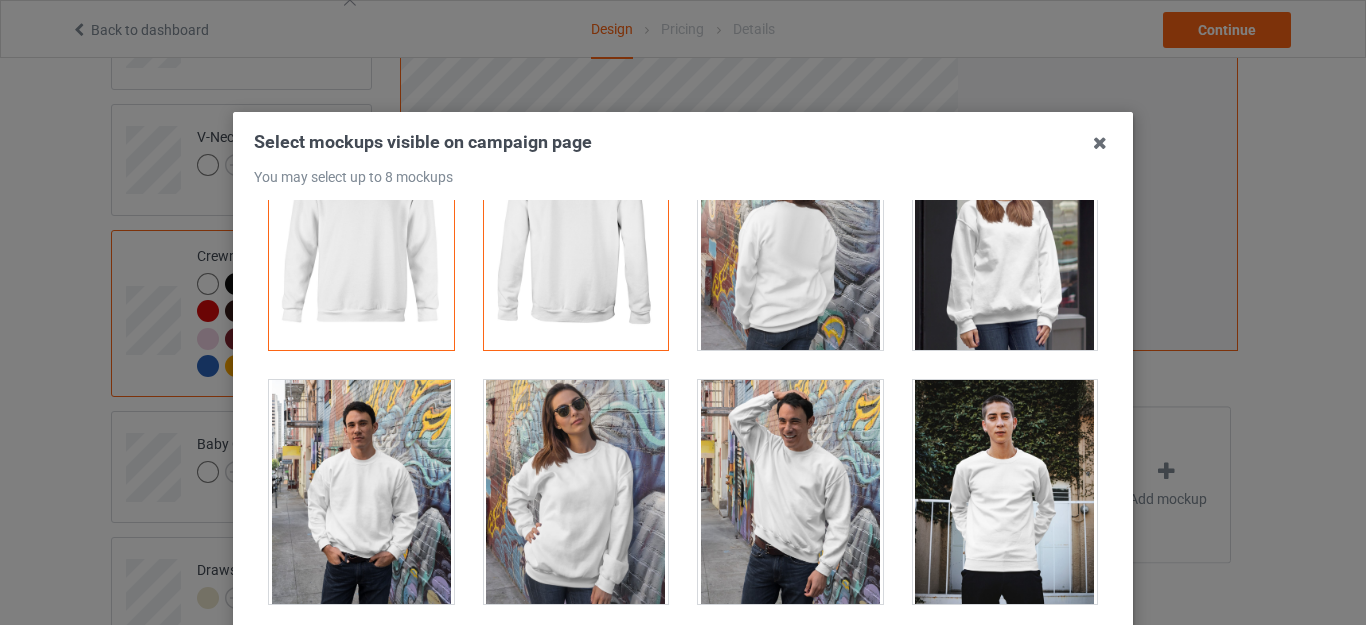 click at bounding box center [1005, 238] 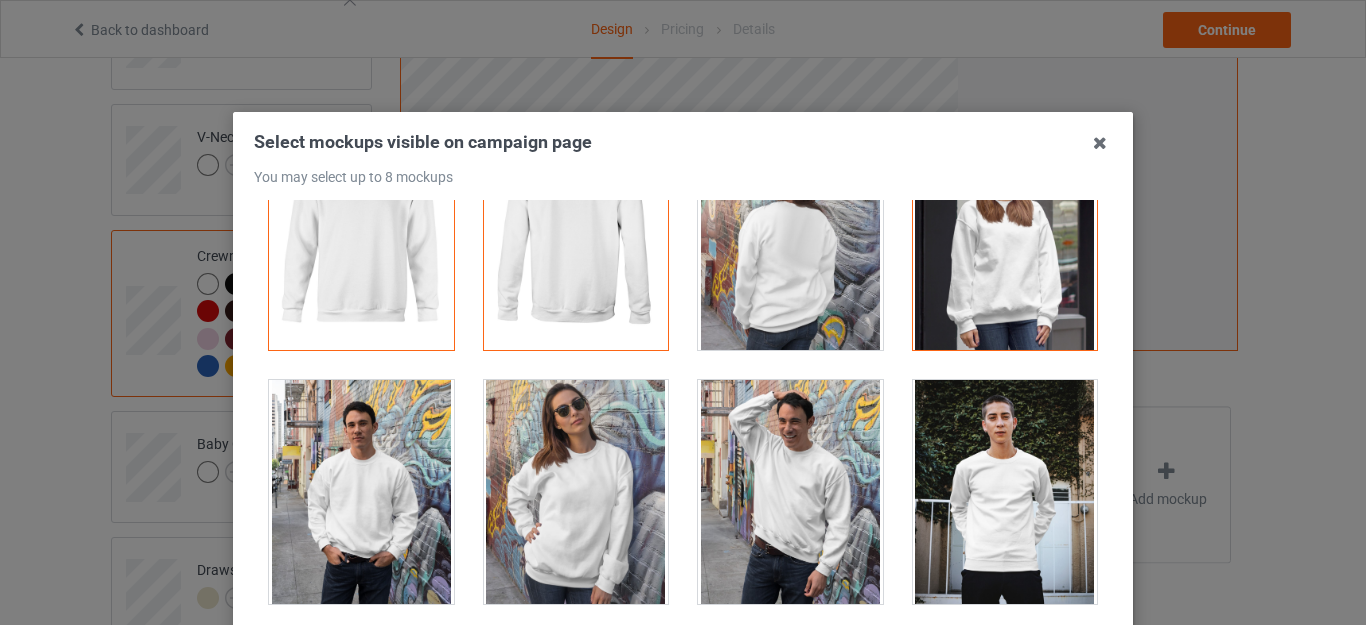 click at bounding box center [361, 492] 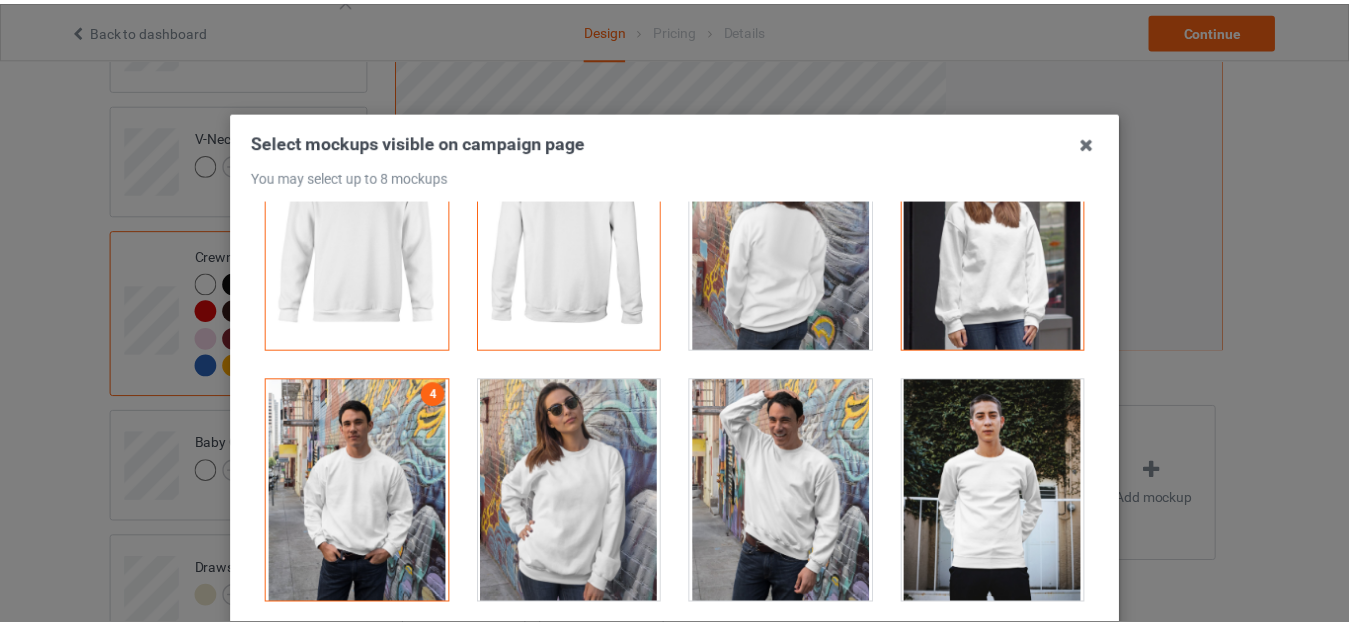 scroll, scrollTop: 278, scrollLeft: 0, axis: vertical 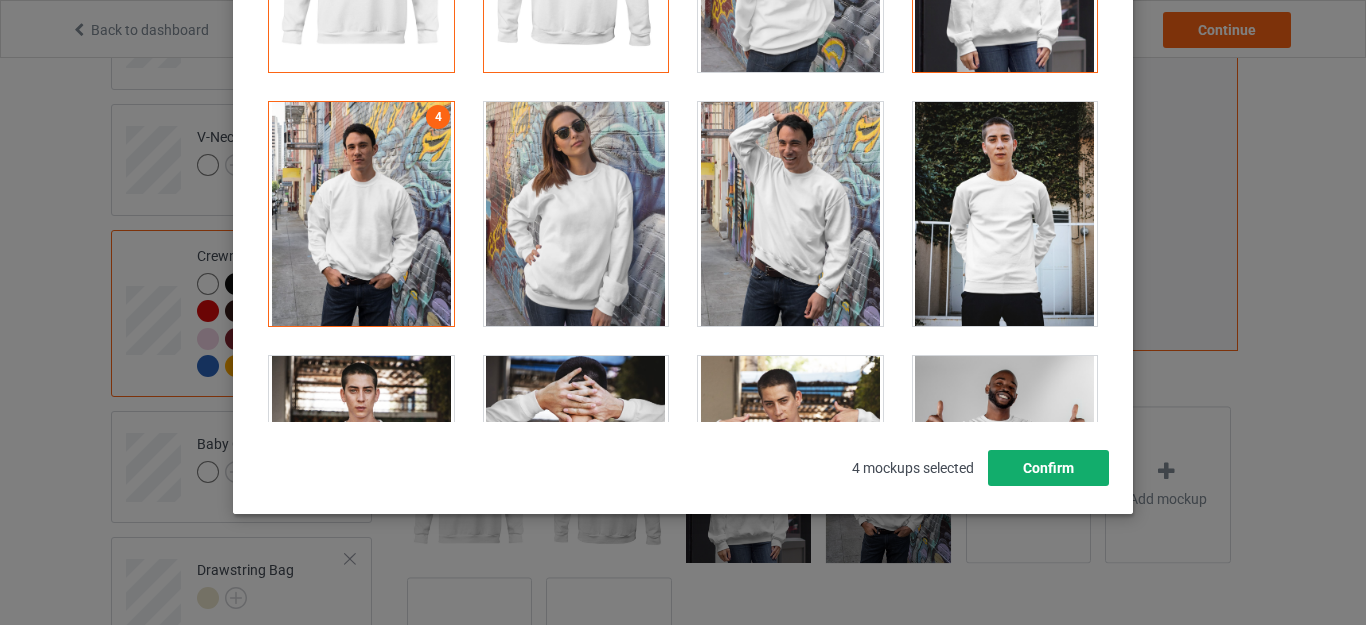 click on "Confirm" at bounding box center [1048, 468] 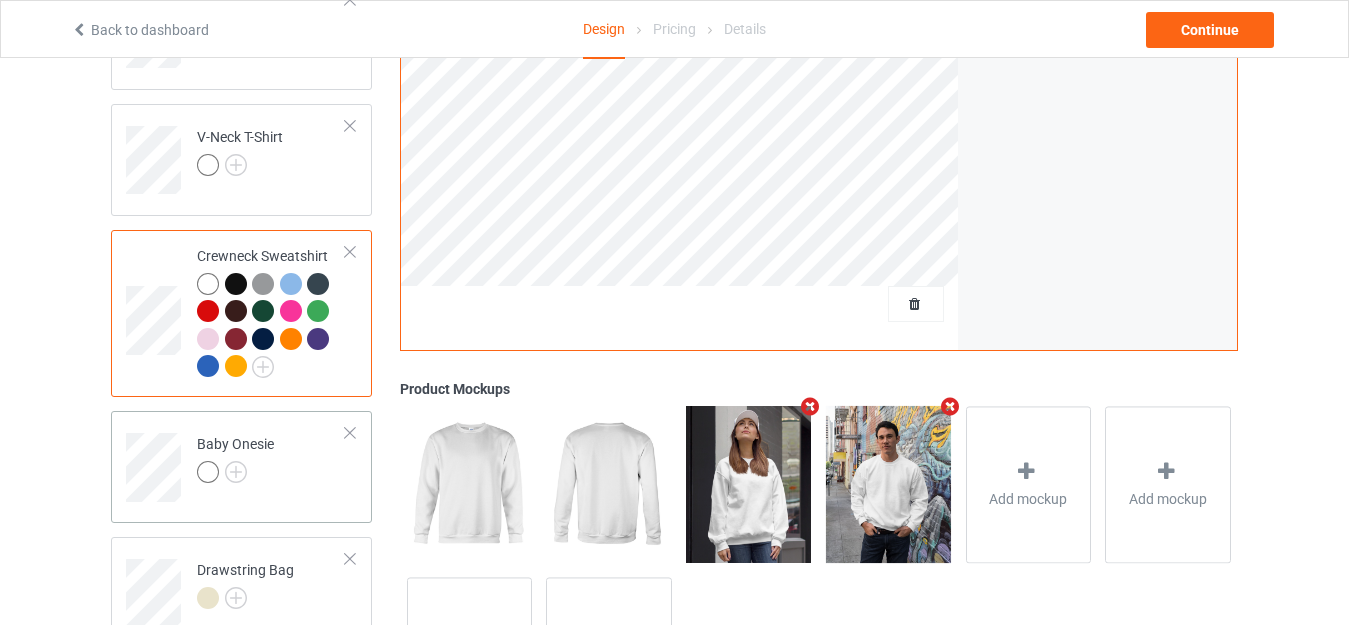 click on "Baby Onesie" at bounding box center (271, 460) 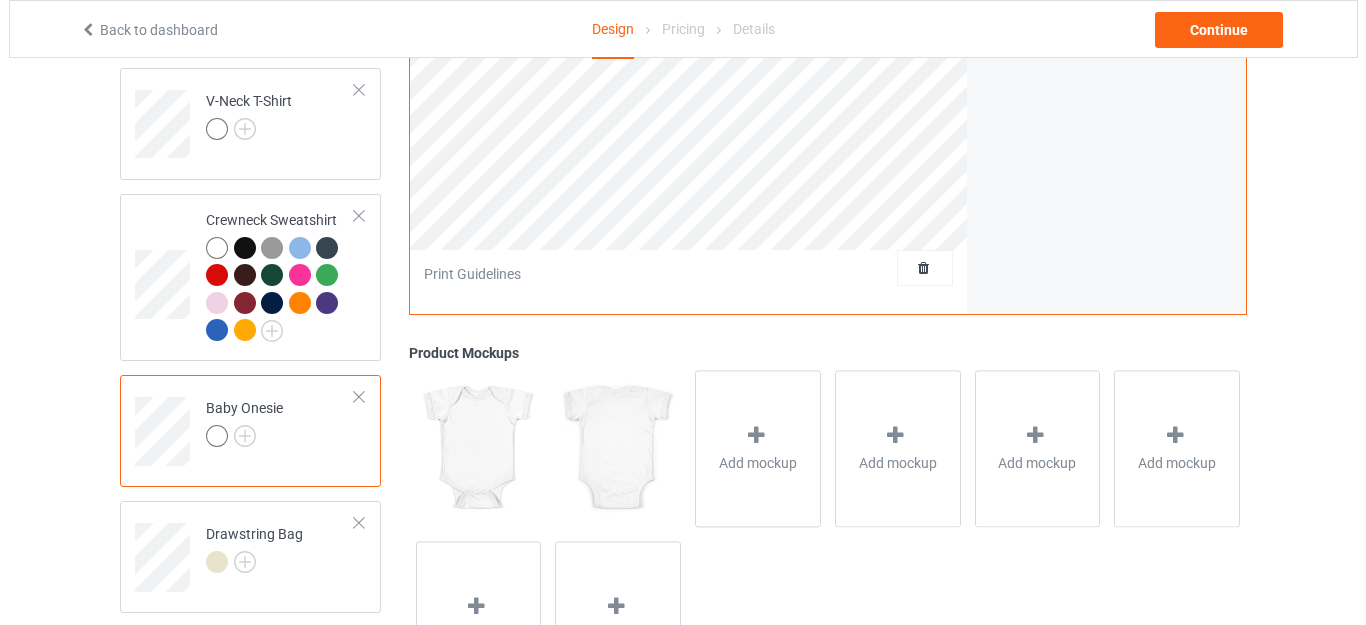 scroll, scrollTop: 1040, scrollLeft: 0, axis: vertical 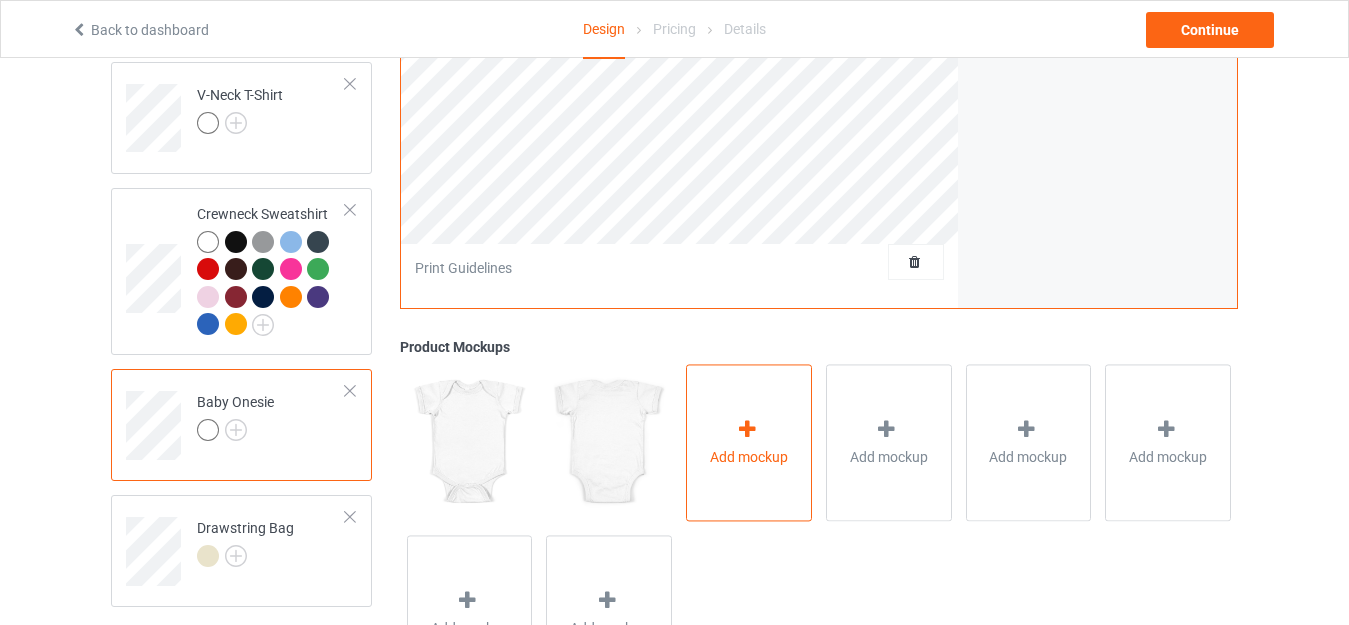 click on "Add mockup" at bounding box center [749, 457] 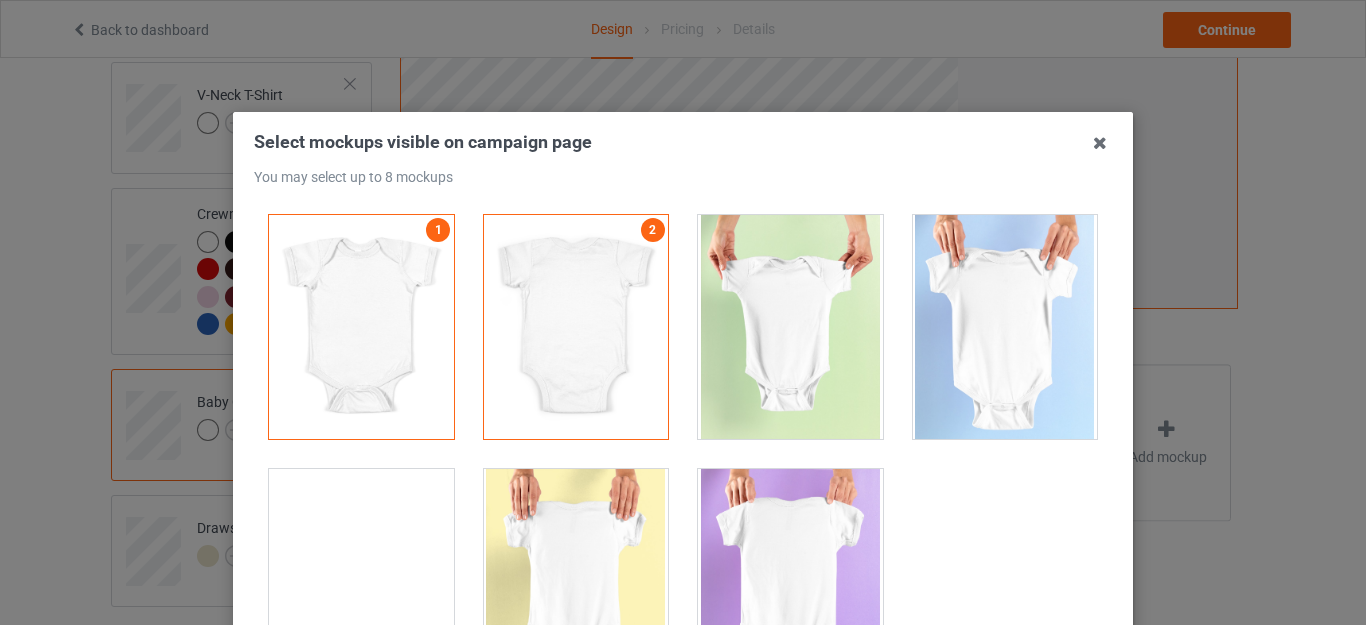 click at bounding box center (790, 327) 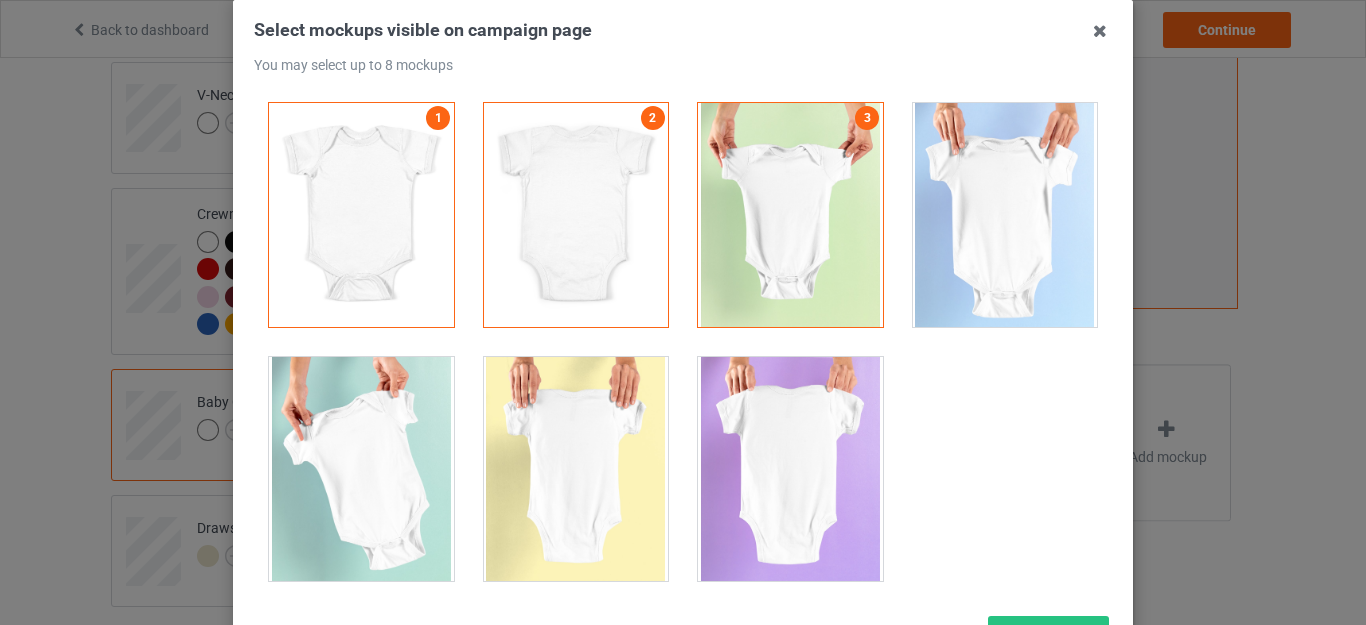 scroll, scrollTop: 278, scrollLeft: 0, axis: vertical 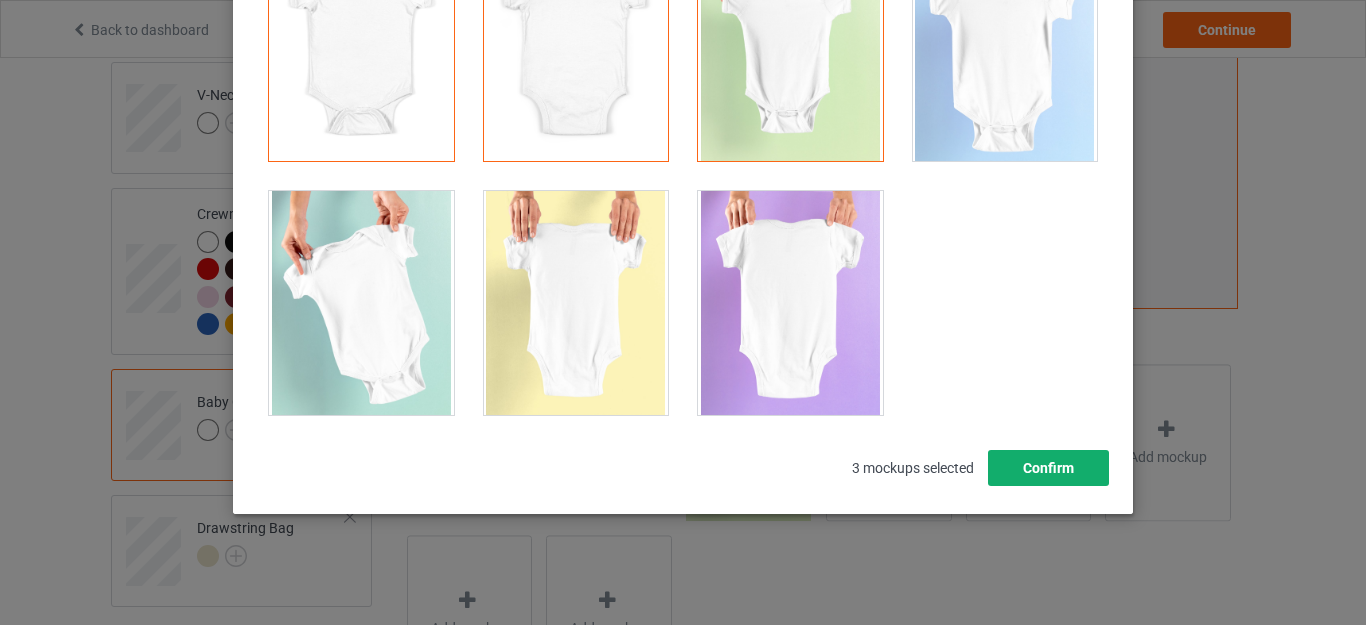 click on "Confirm" at bounding box center [1048, 468] 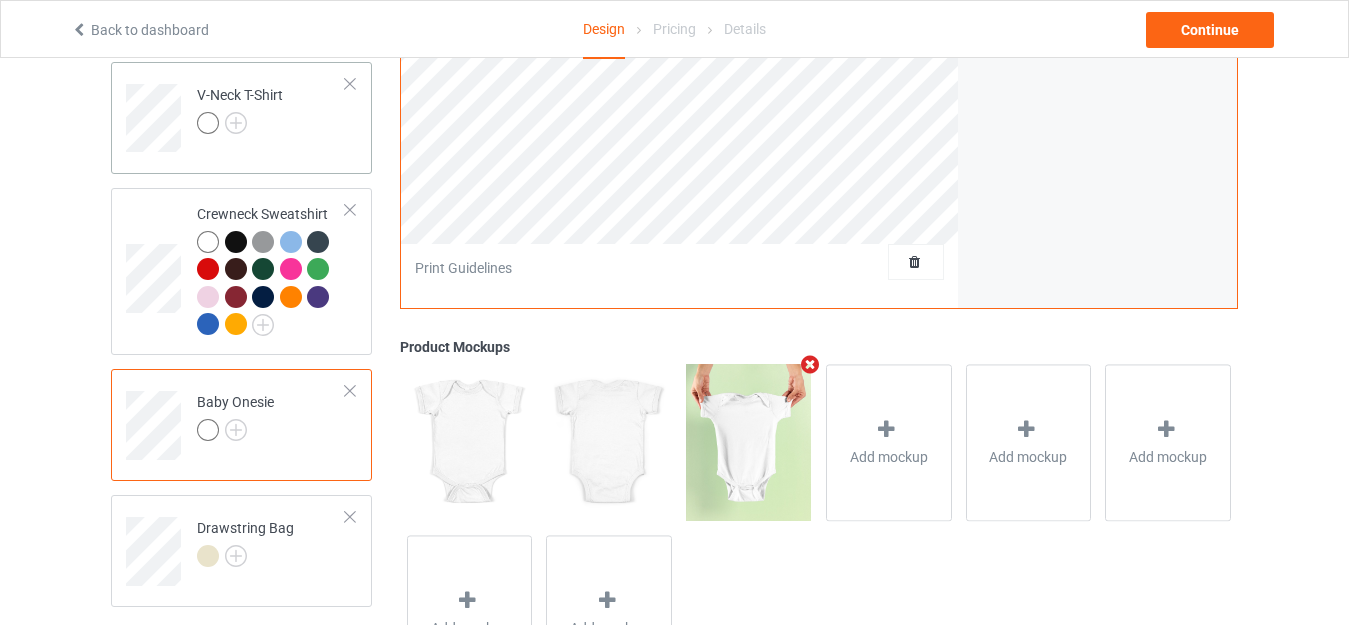 click on "V-Neck T-Shirt" at bounding box center (271, 111) 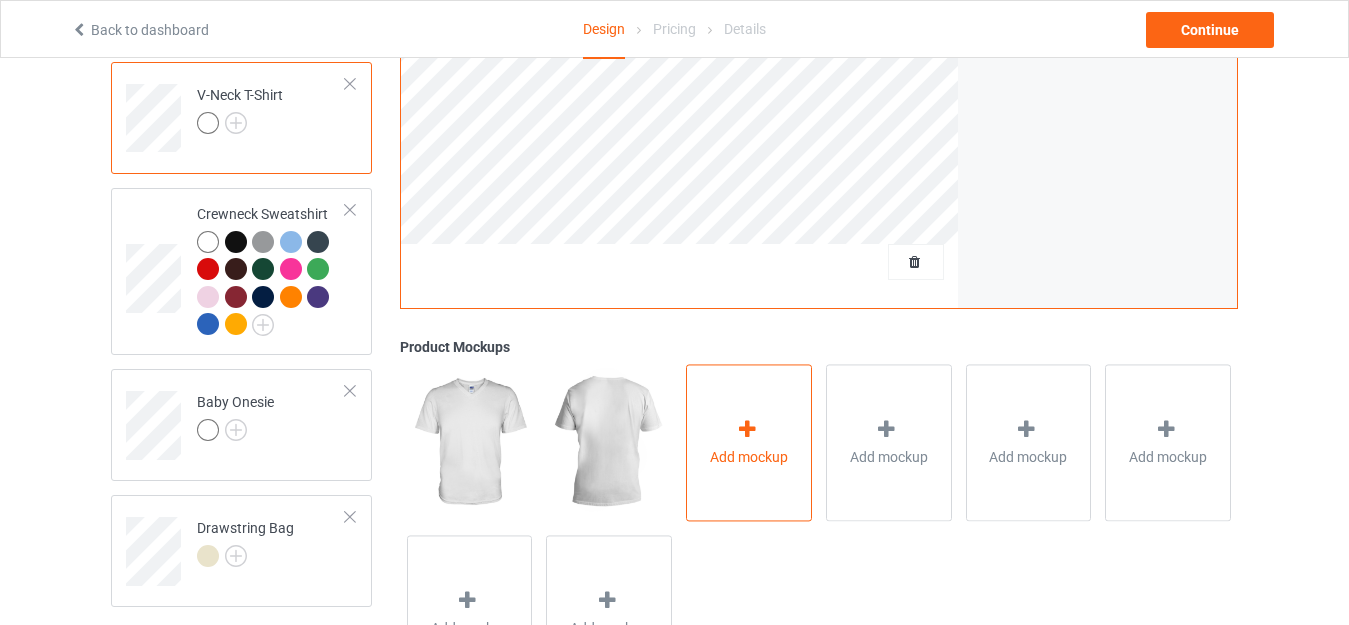 click on "Add mockup" at bounding box center (749, 442) 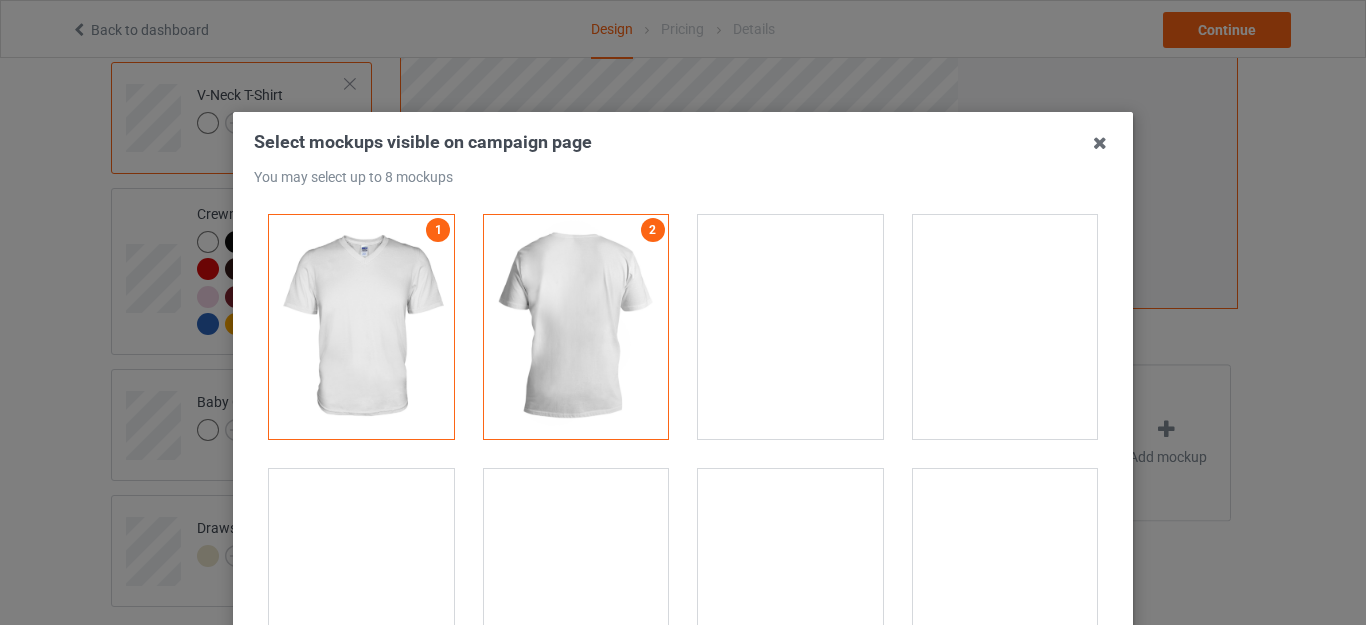 click at bounding box center [790, 581] 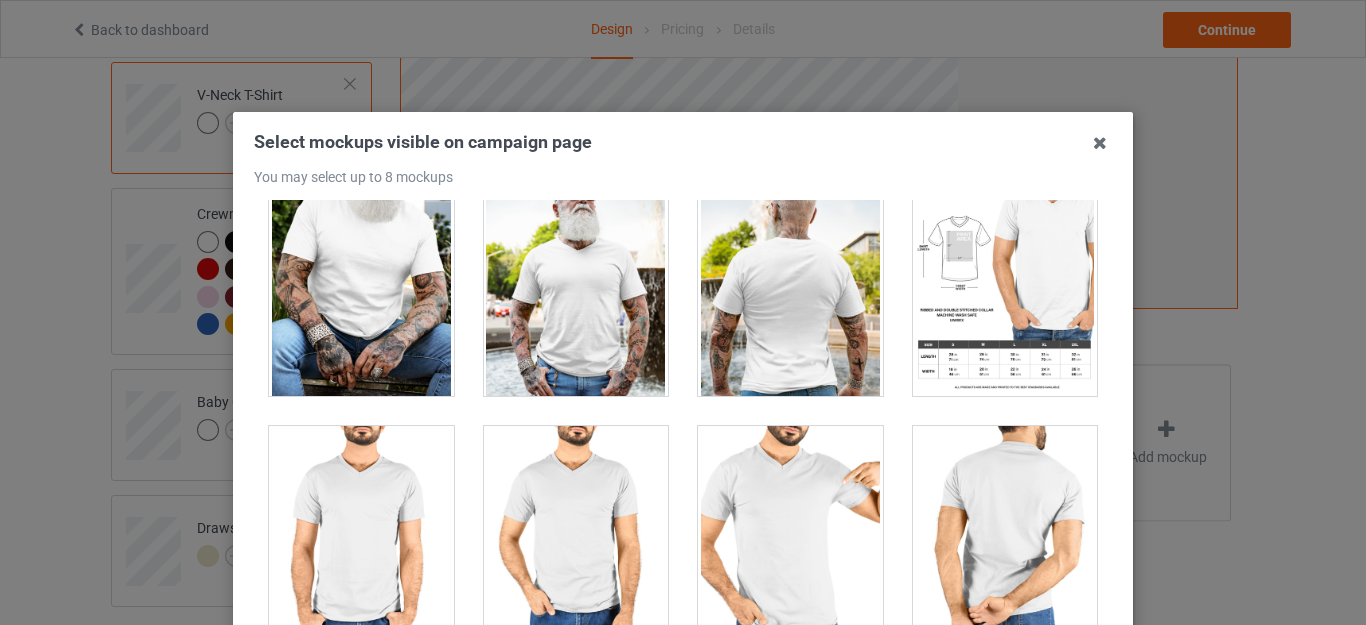 scroll, scrollTop: 875, scrollLeft: 0, axis: vertical 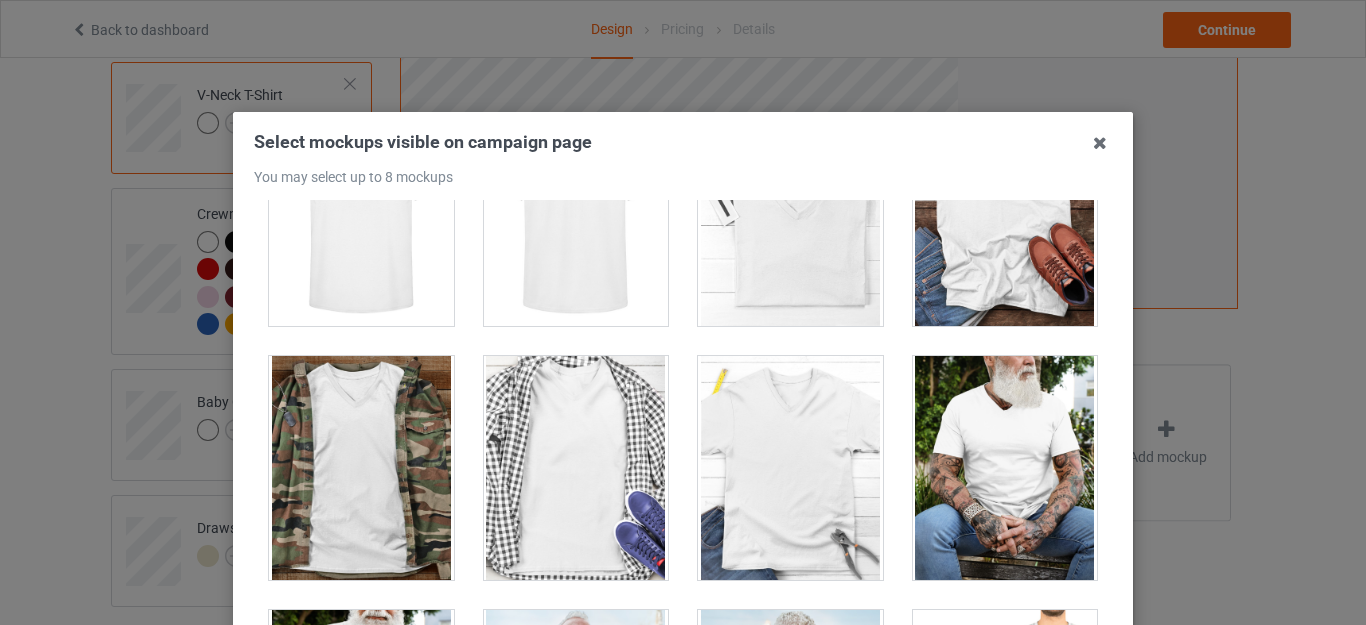 click at bounding box center [1005, 214] 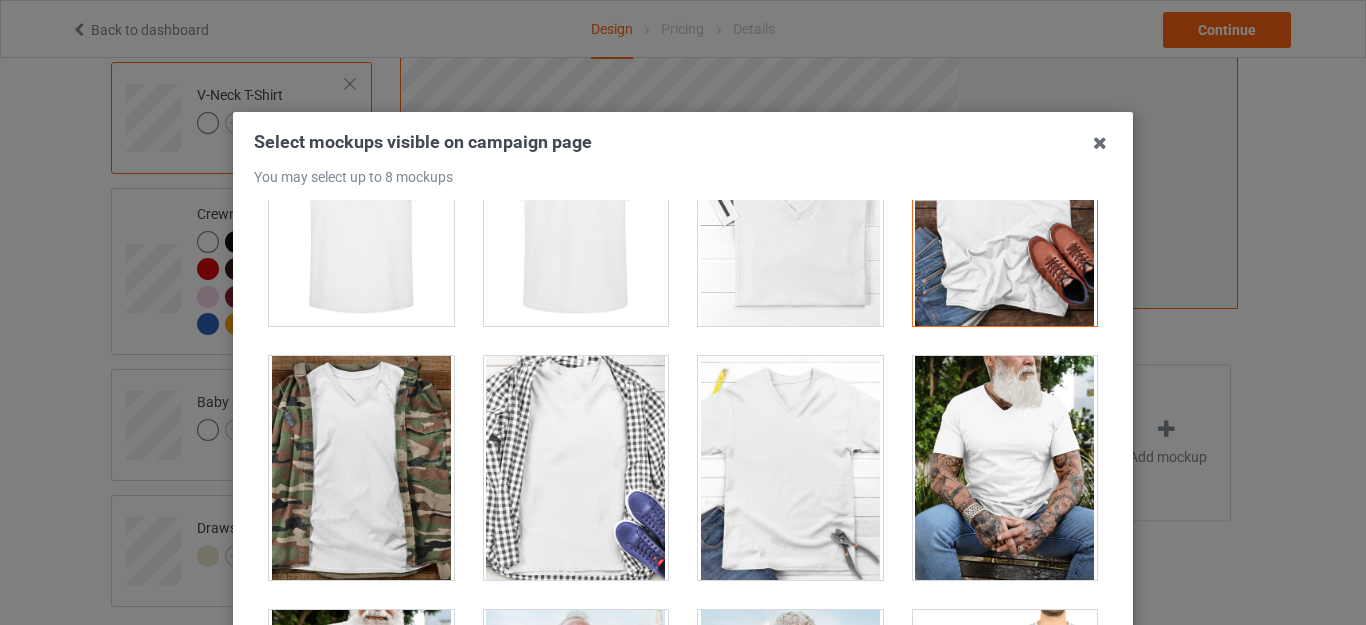 click at bounding box center [790, 214] 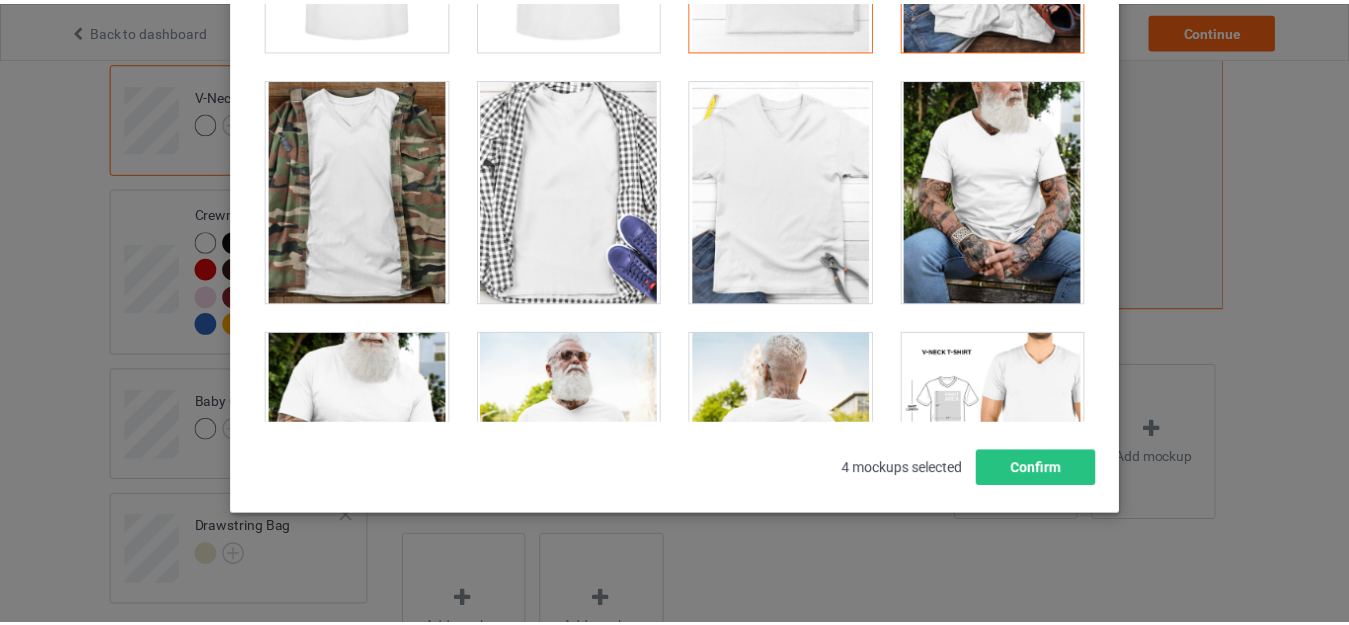 scroll, scrollTop: 278, scrollLeft: 0, axis: vertical 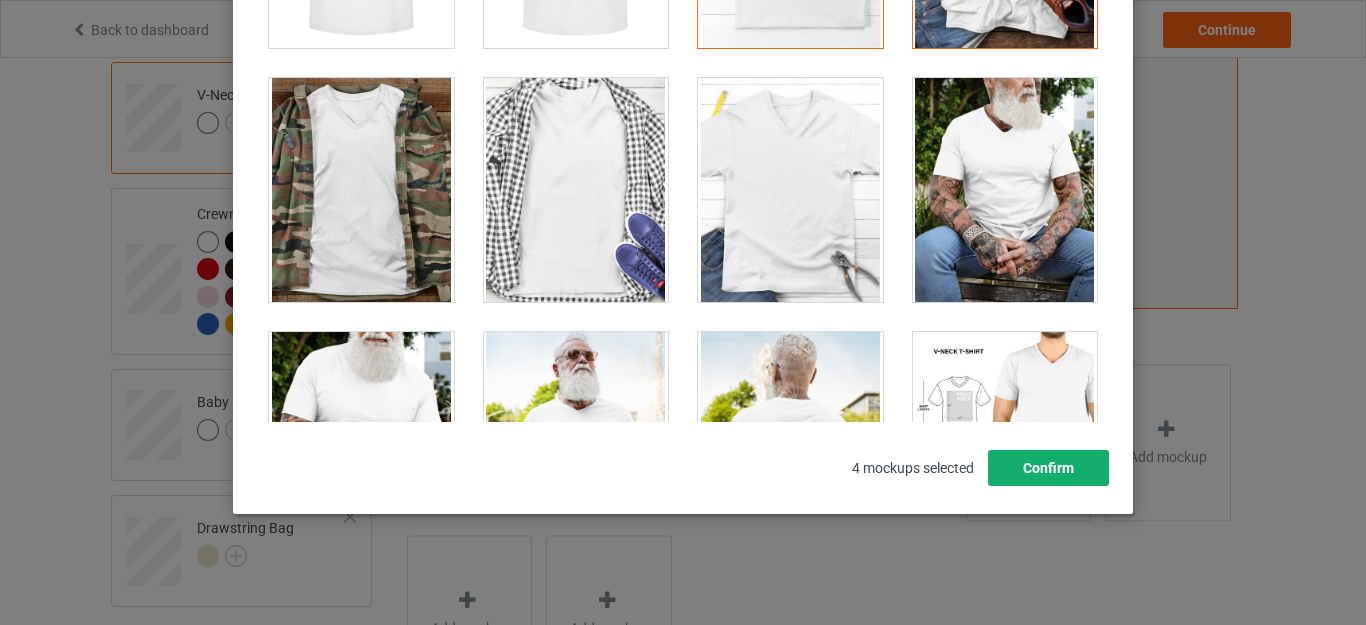 click on "Confirm" at bounding box center (1048, 468) 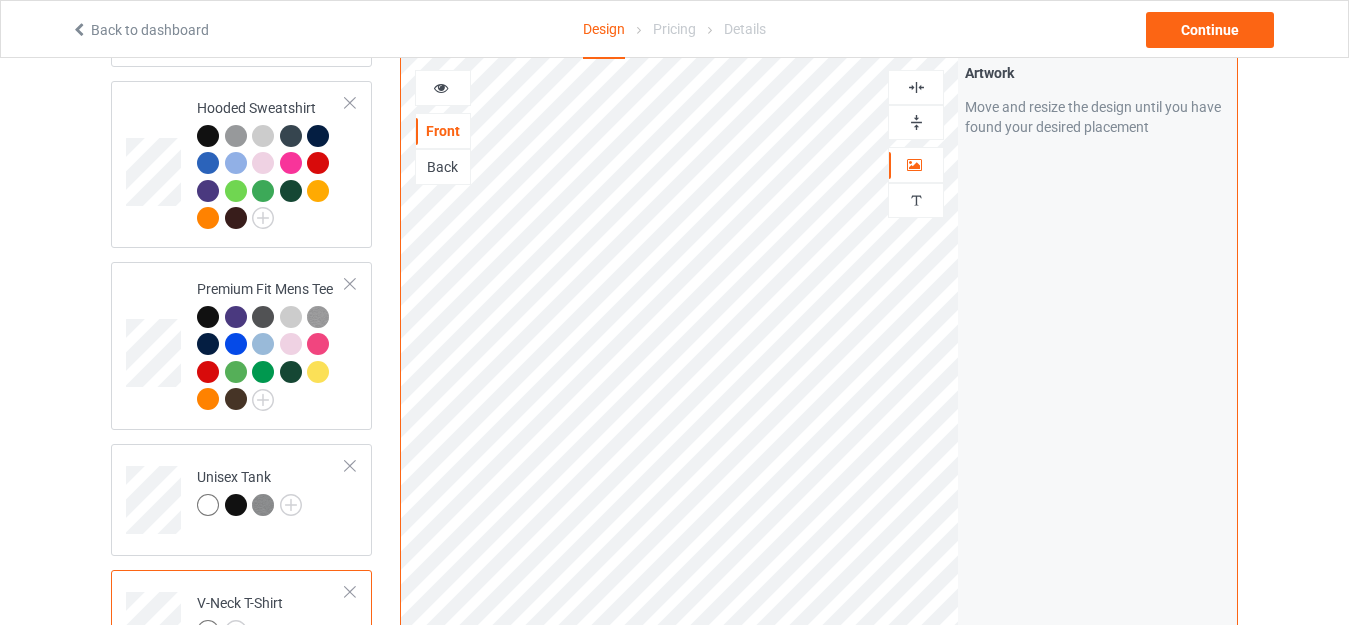 scroll, scrollTop: 562, scrollLeft: 0, axis: vertical 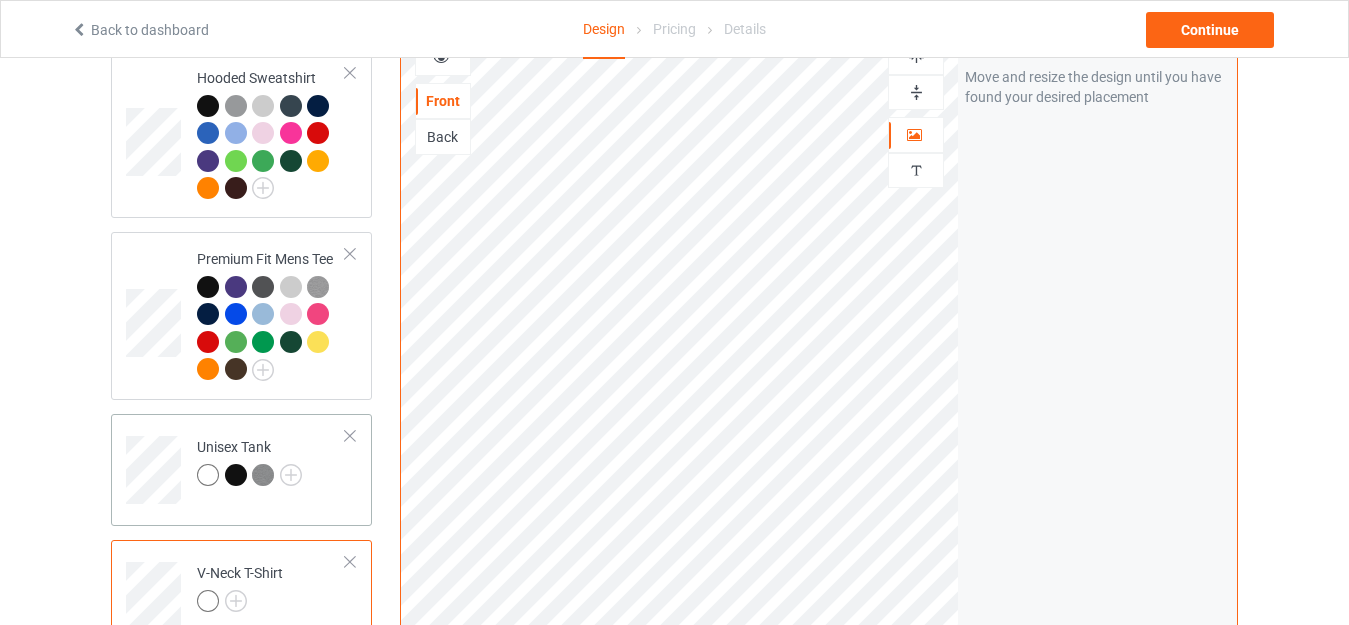 click on "Unisex Tank" at bounding box center [271, 463] 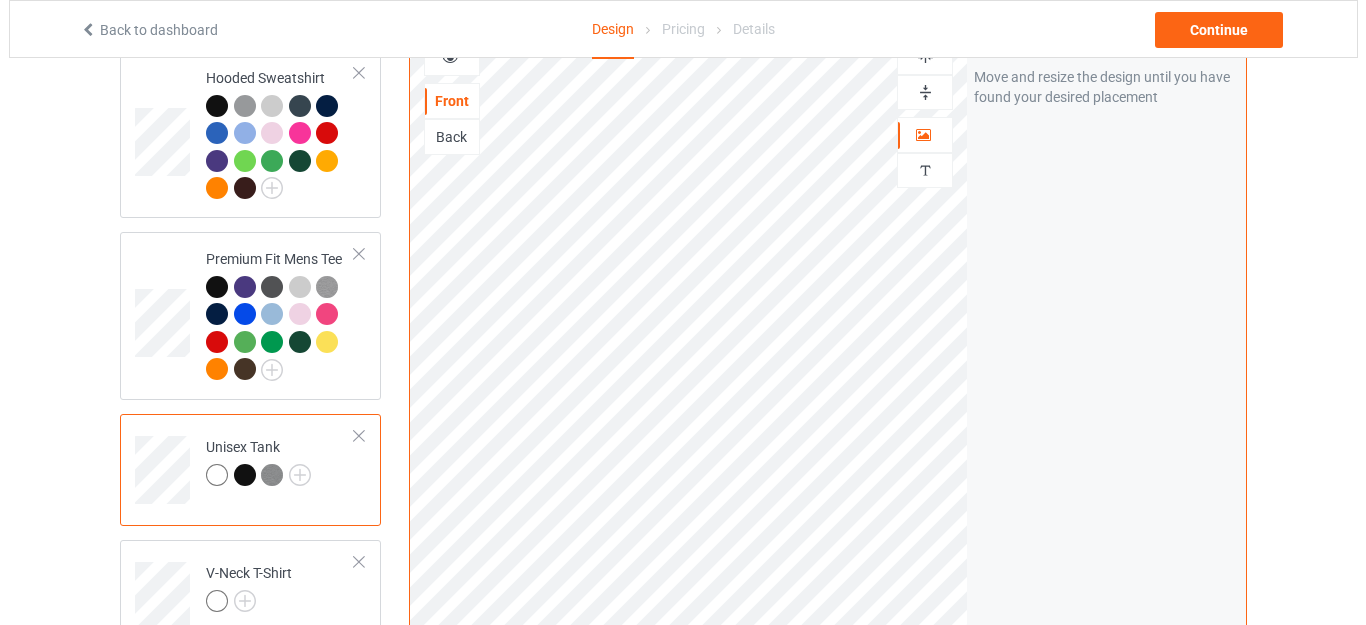scroll, scrollTop: 1109, scrollLeft: 0, axis: vertical 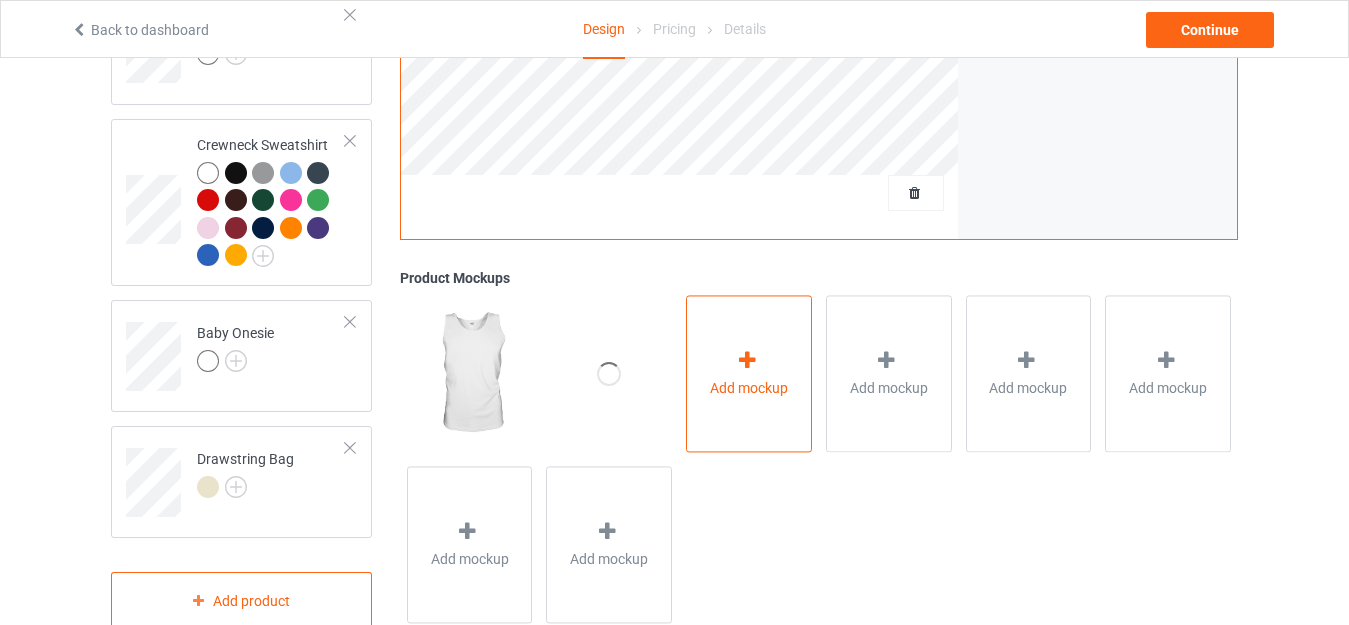 click on "Add mockup" at bounding box center (749, 373) 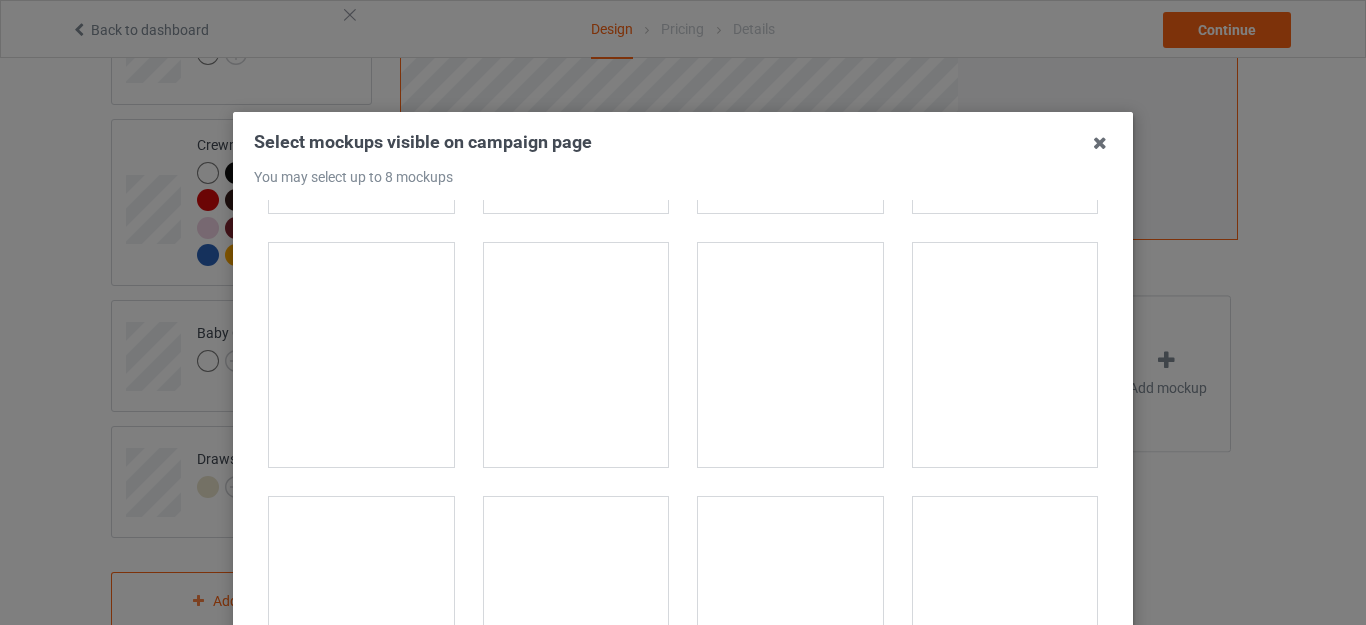 scroll, scrollTop: 2188, scrollLeft: 0, axis: vertical 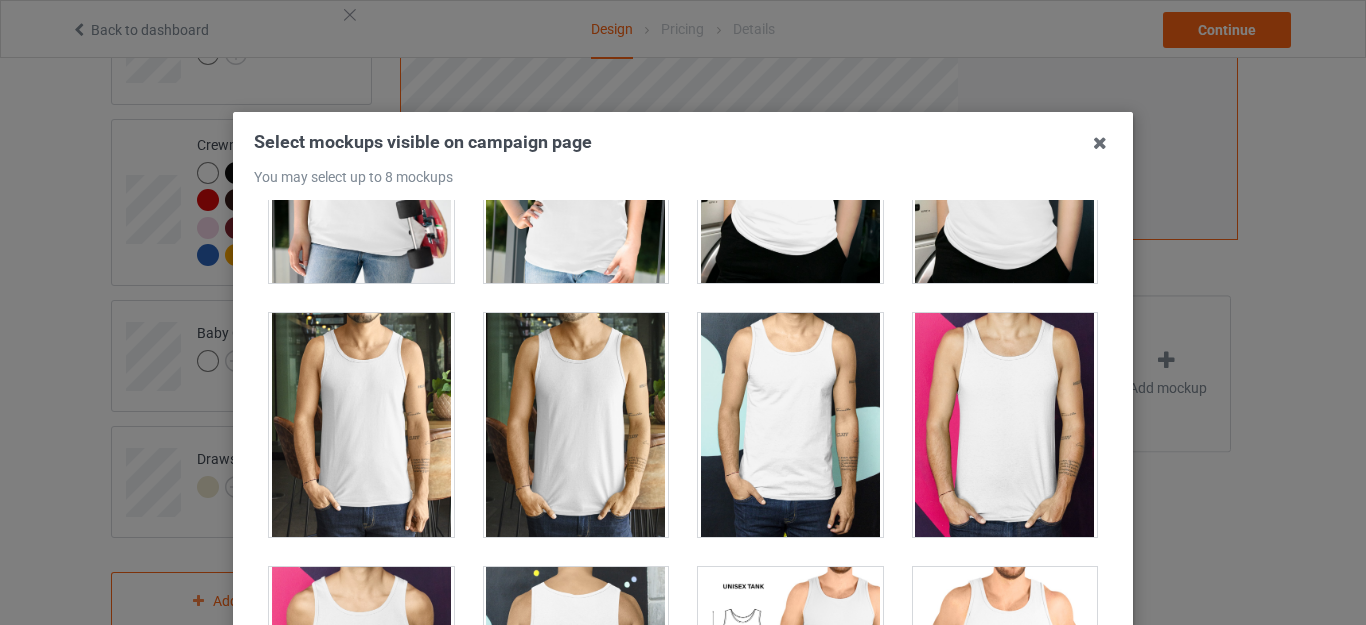 click at bounding box center (1005, 425) 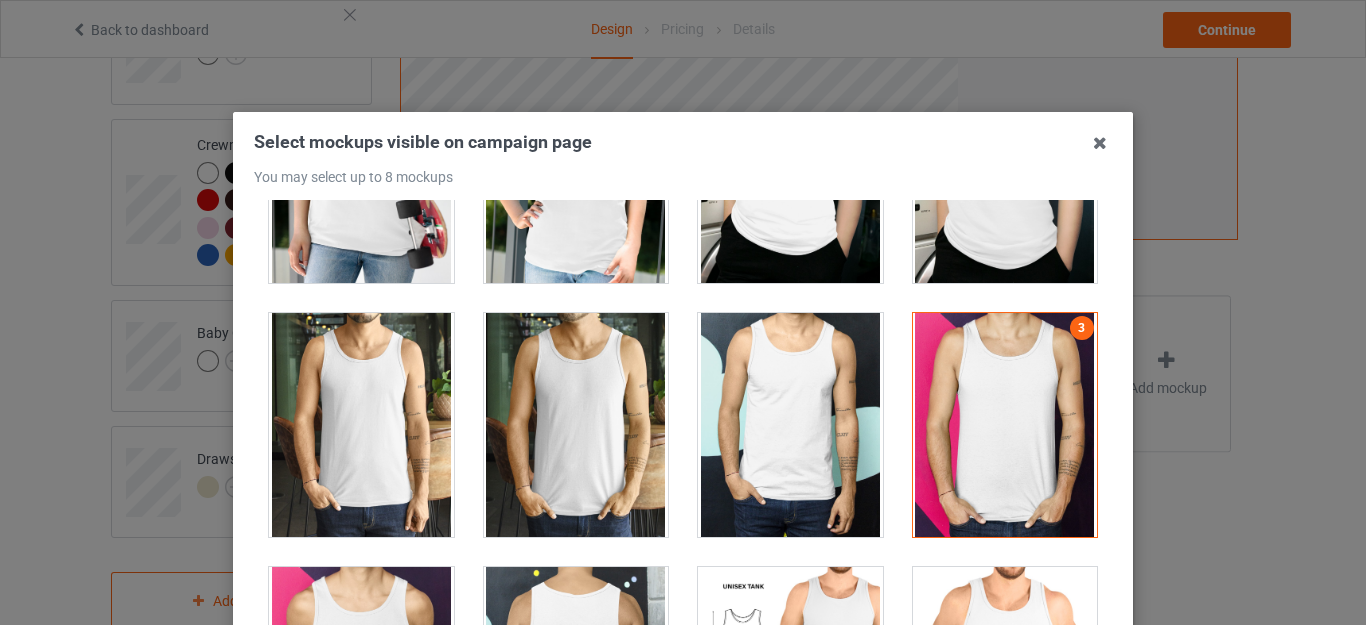 click at bounding box center (790, 425) 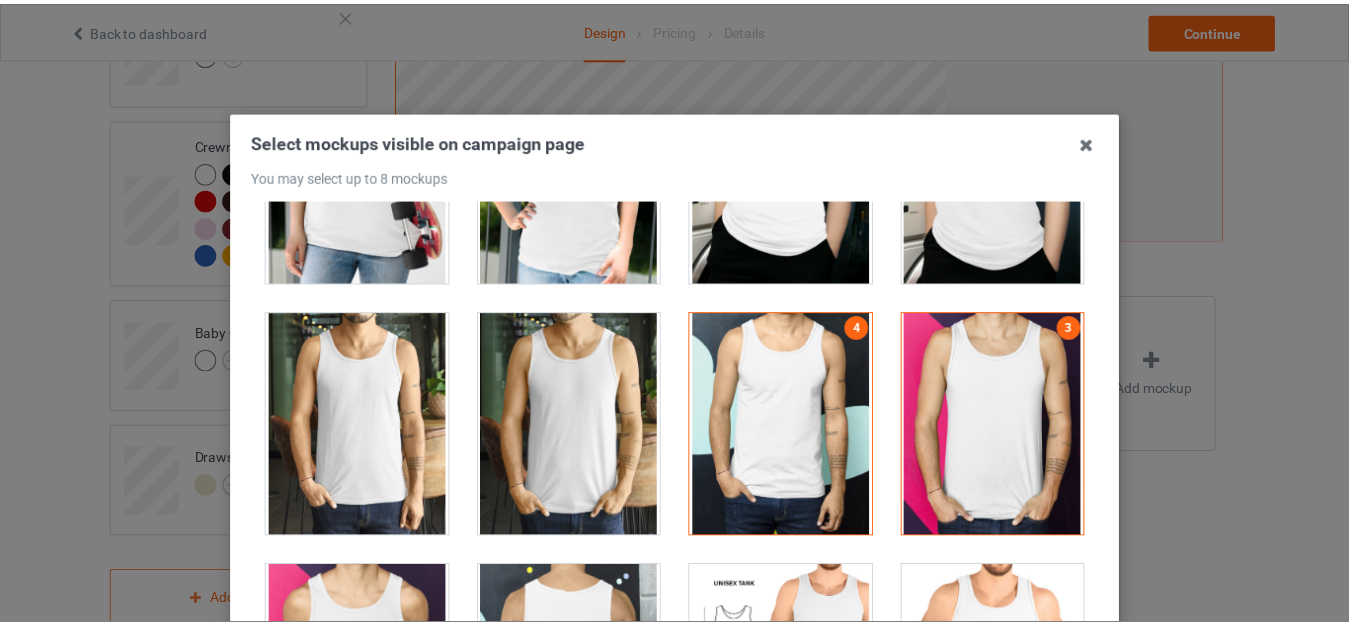scroll, scrollTop: 278, scrollLeft: 0, axis: vertical 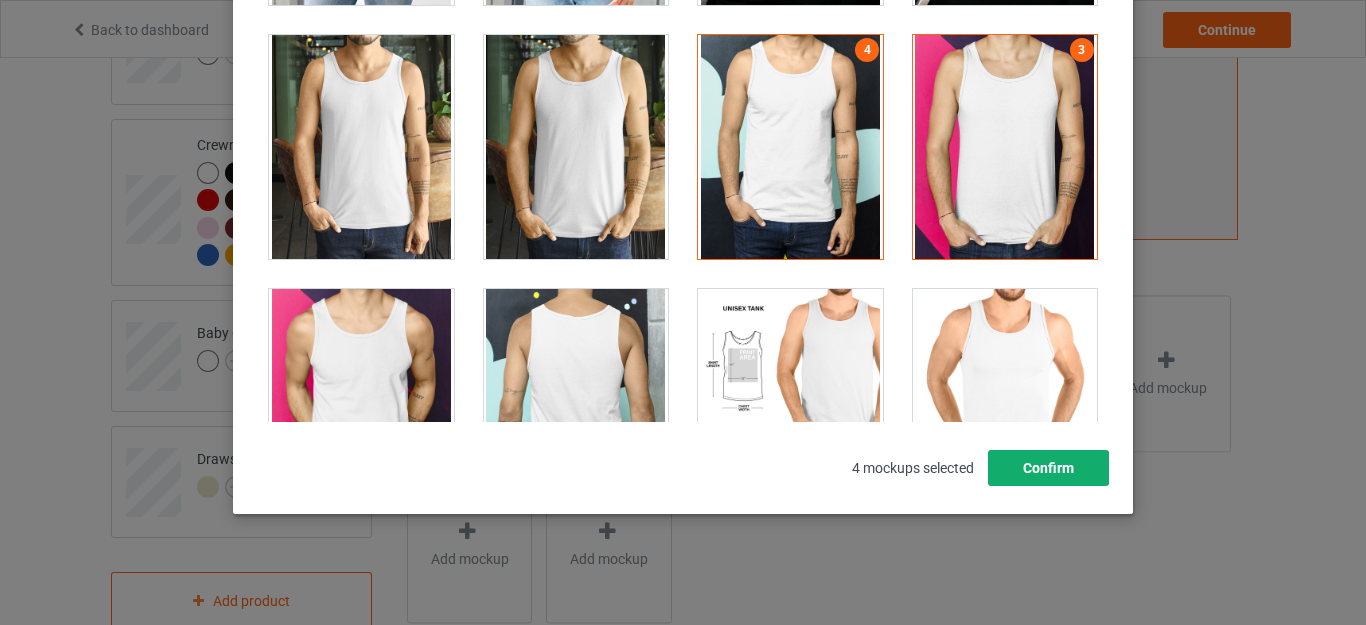 click on "Confirm" at bounding box center [1048, 468] 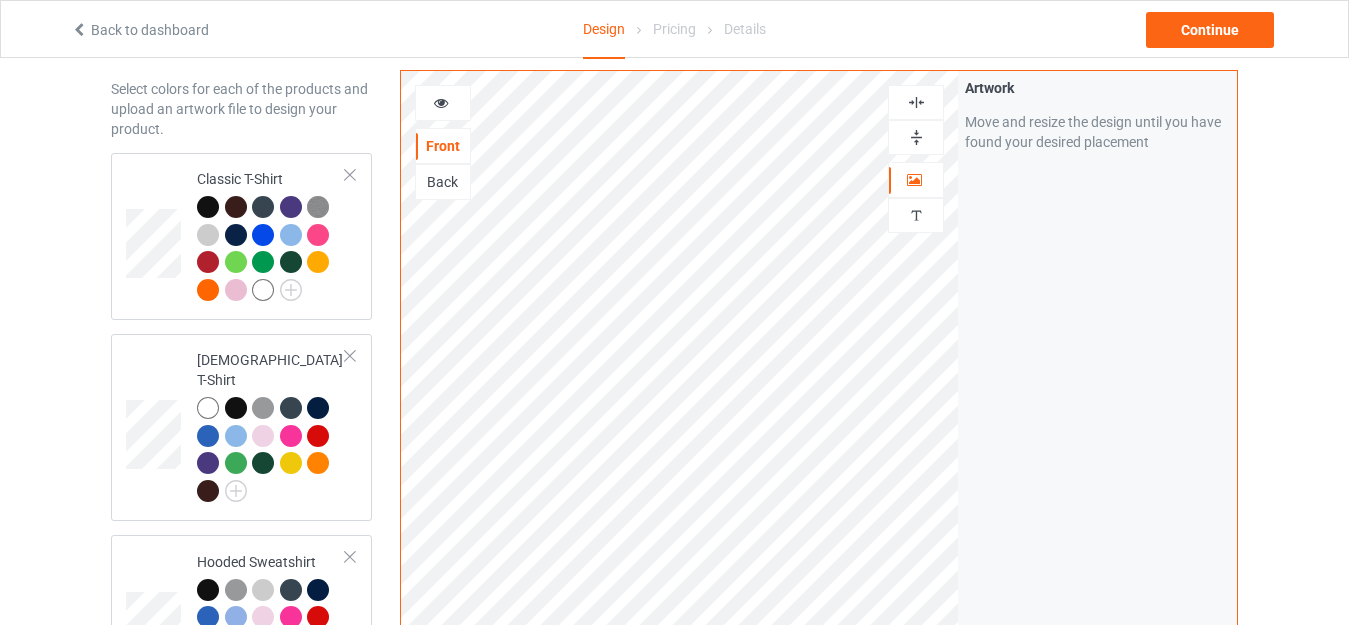 scroll, scrollTop: 263, scrollLeft: 0, axis: vertical 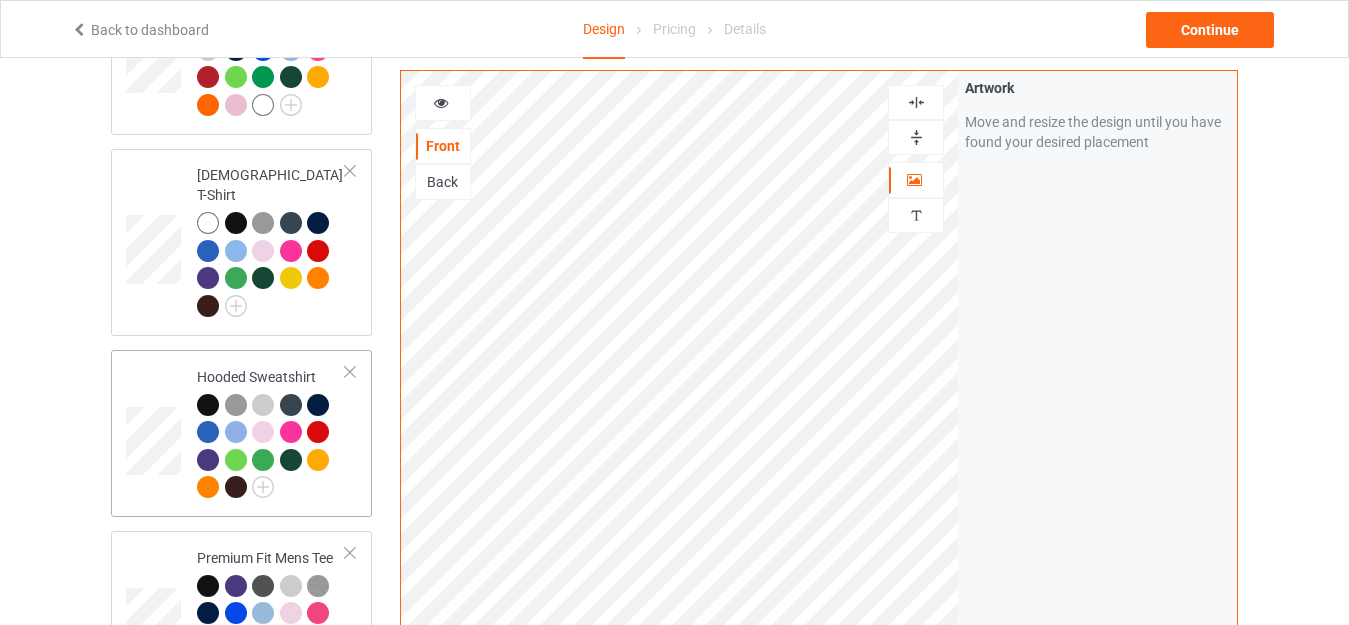 click at bounding box center (321, 463) 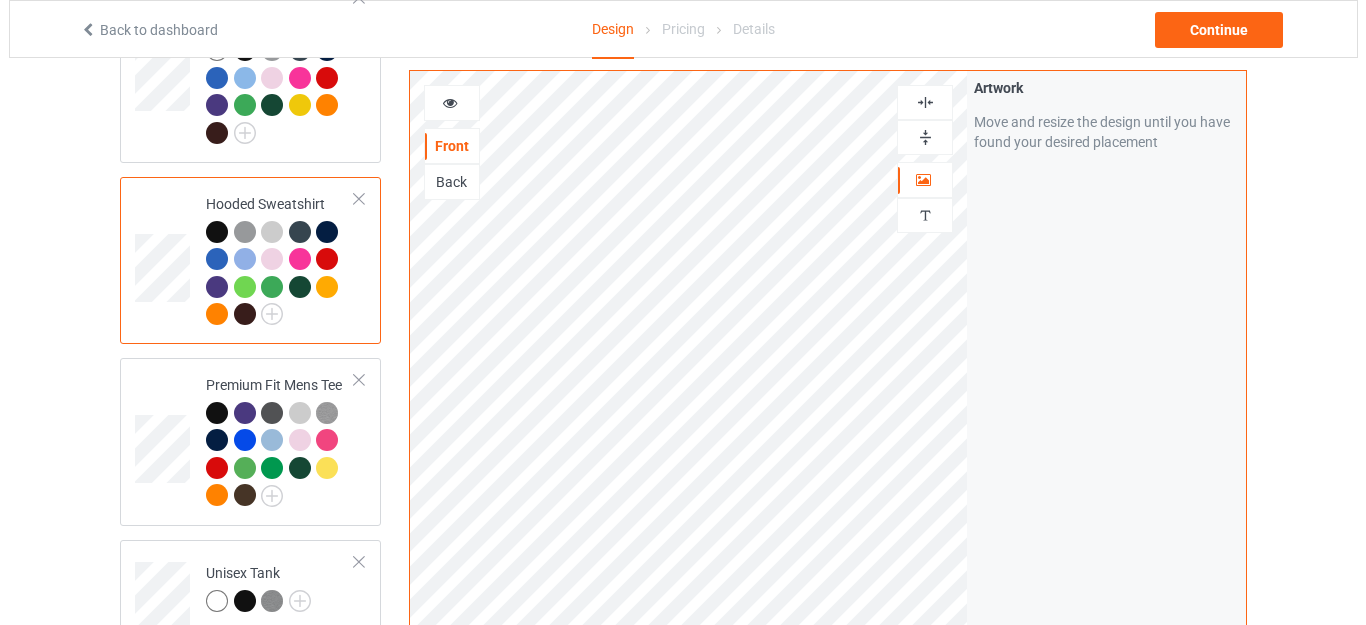 scroll, scrollTop: 807, scrollLeft: 0, axis: vertical 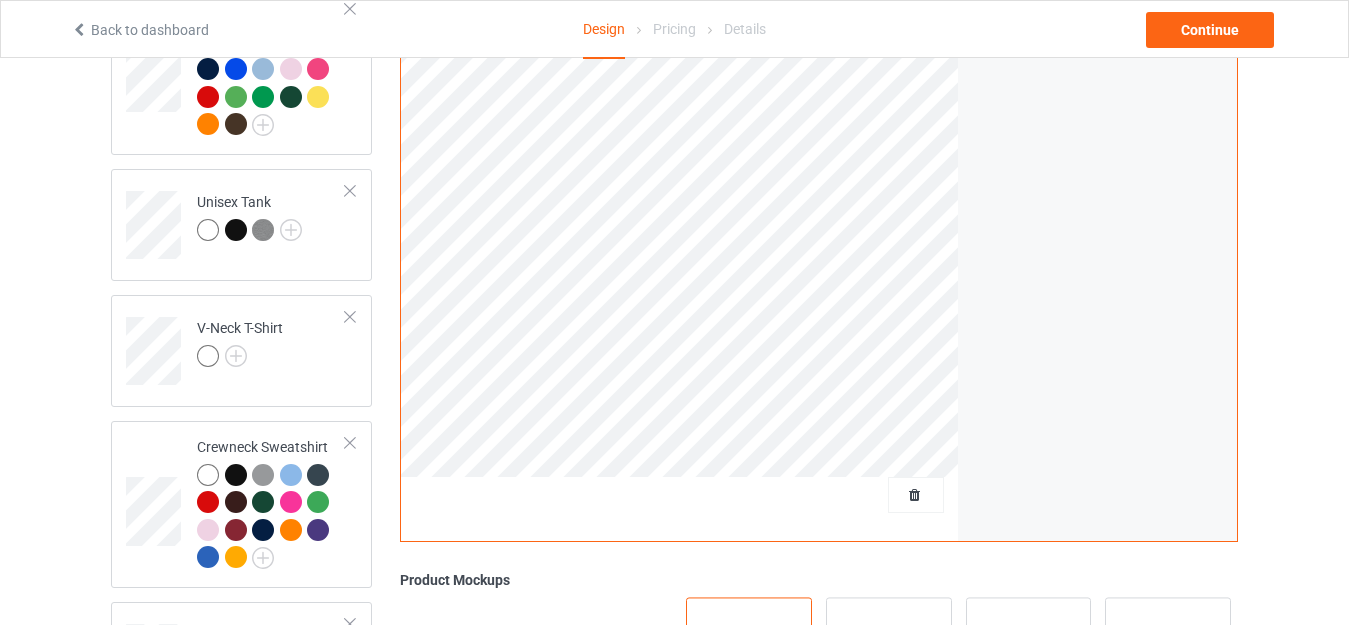 click on "Add mockup" at bounding box center (749, 675) 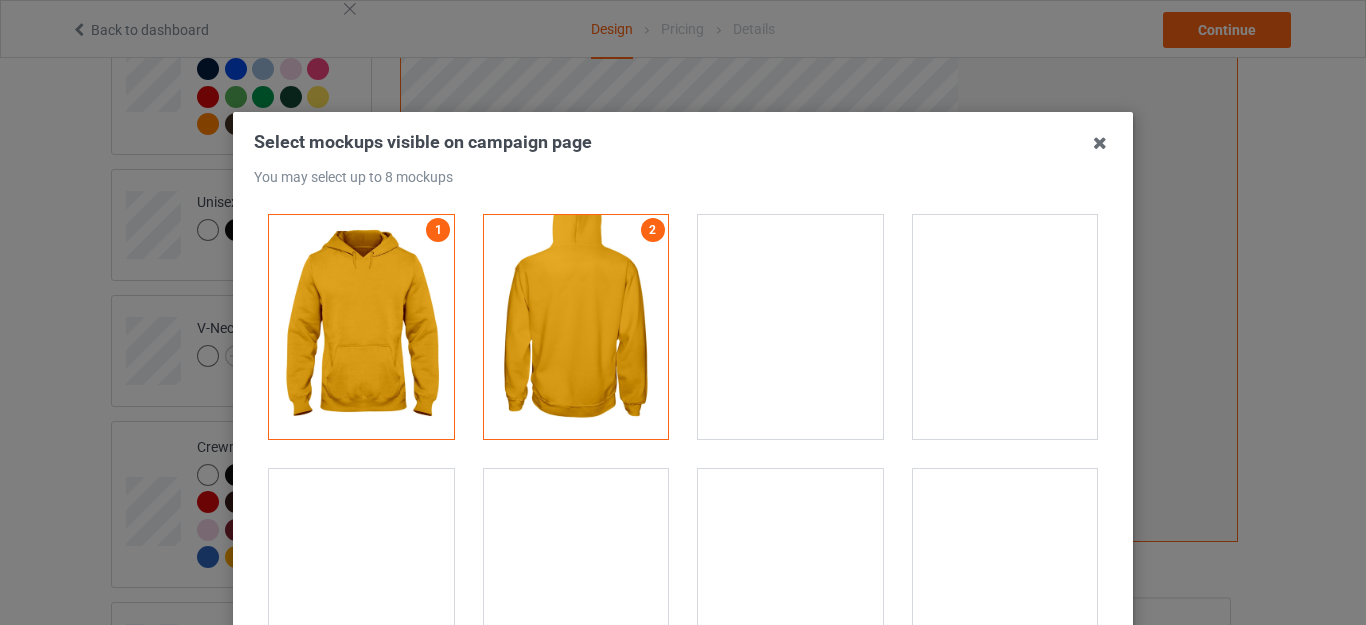 scroll, scrollTop: 438, scrollLeft: 0, axis: vertical 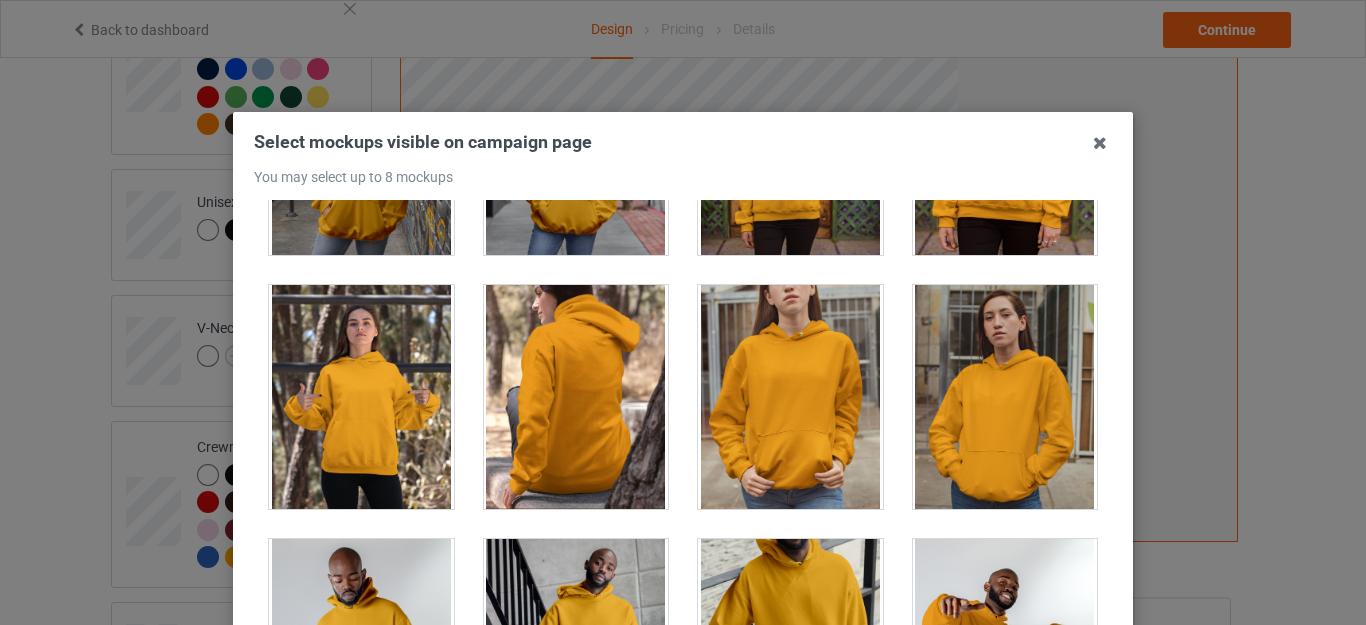 click at bounding box center (790, 397) 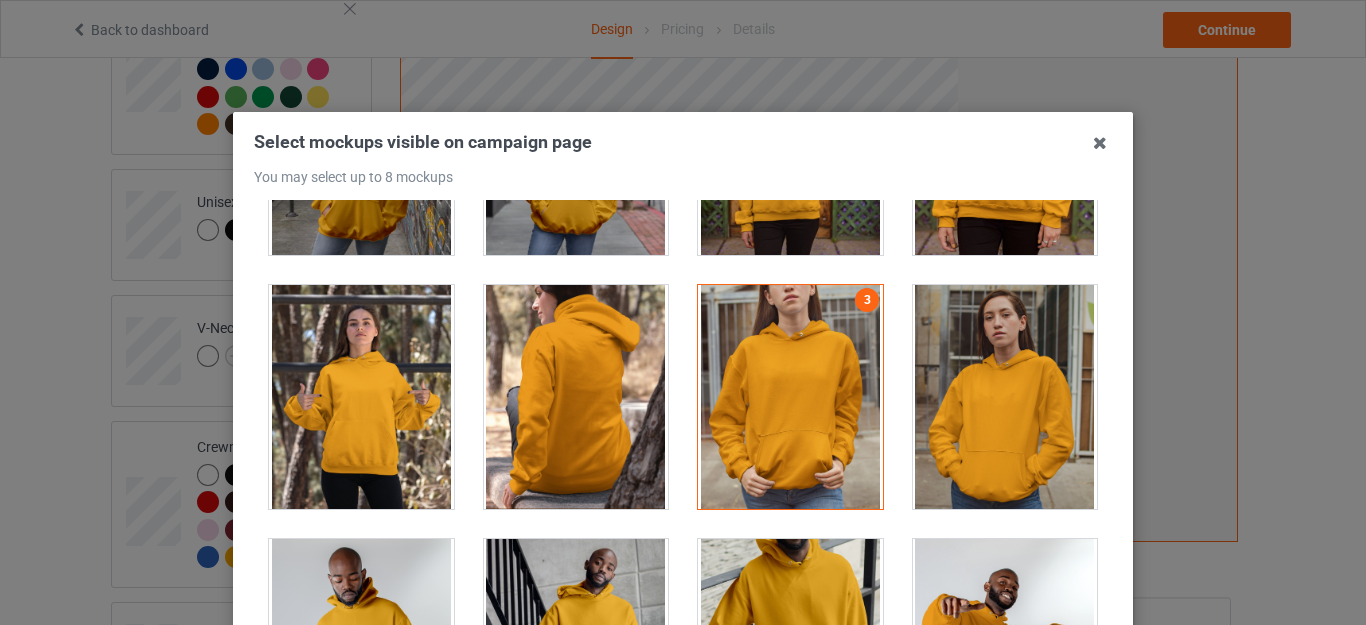 click at bounding box center [790, 651] 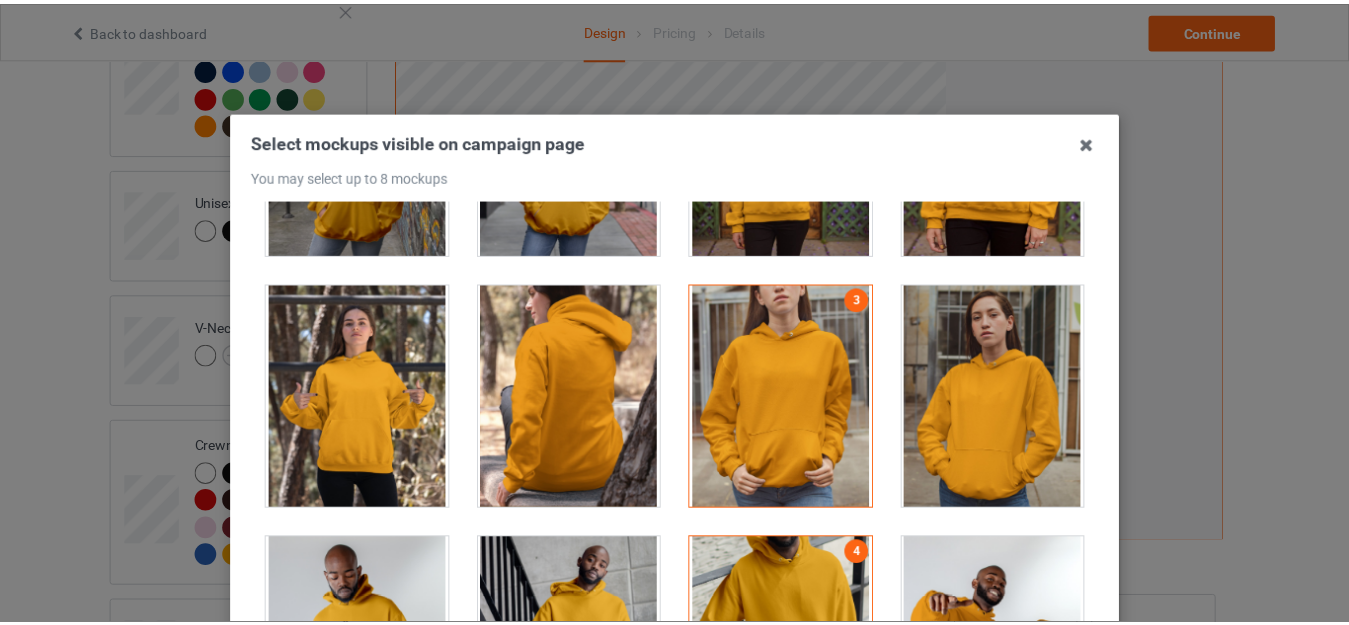 scroll, scrollTop: 278, scrollLeft: 0, axis: vertical 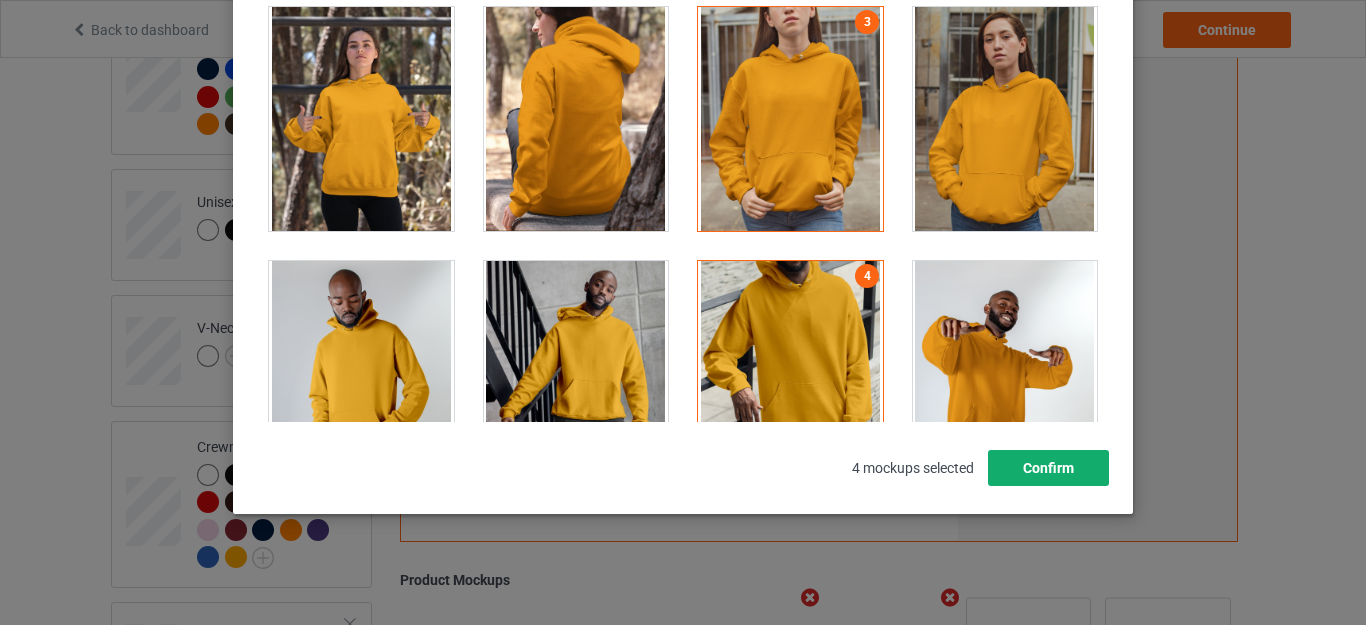 click on "Confirm" at bounding box center [1048, 468] 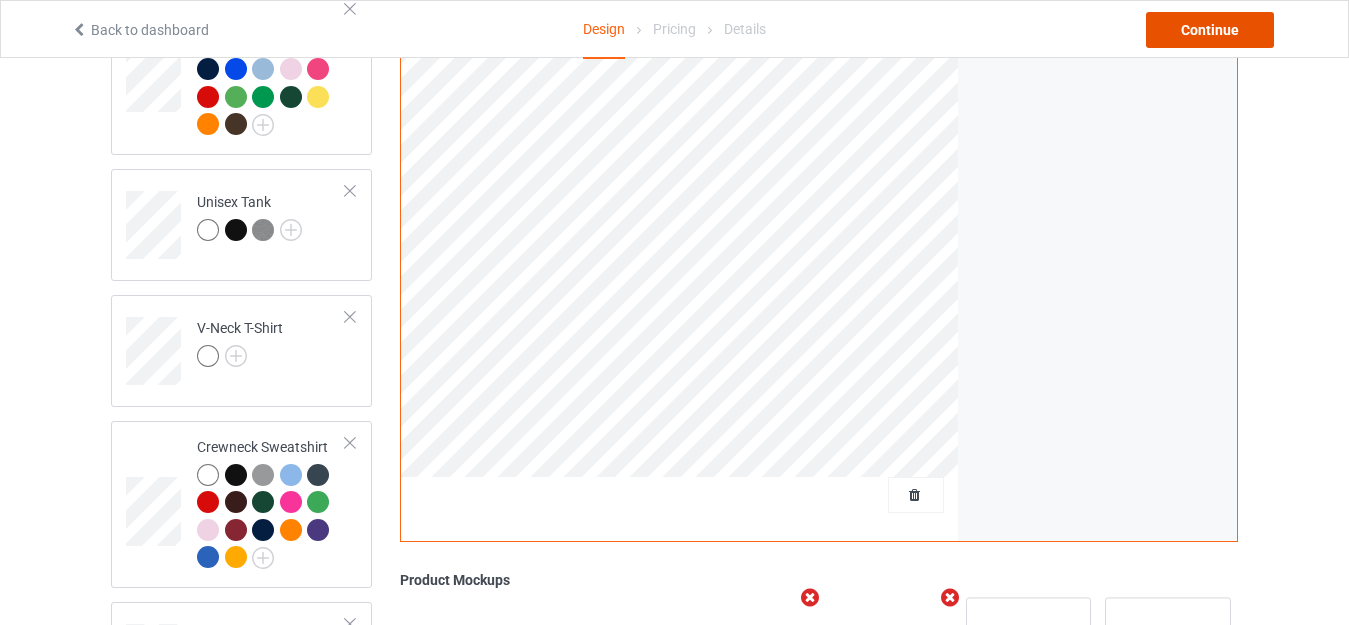 click on "Continue" at bounding box center (1210, 30) 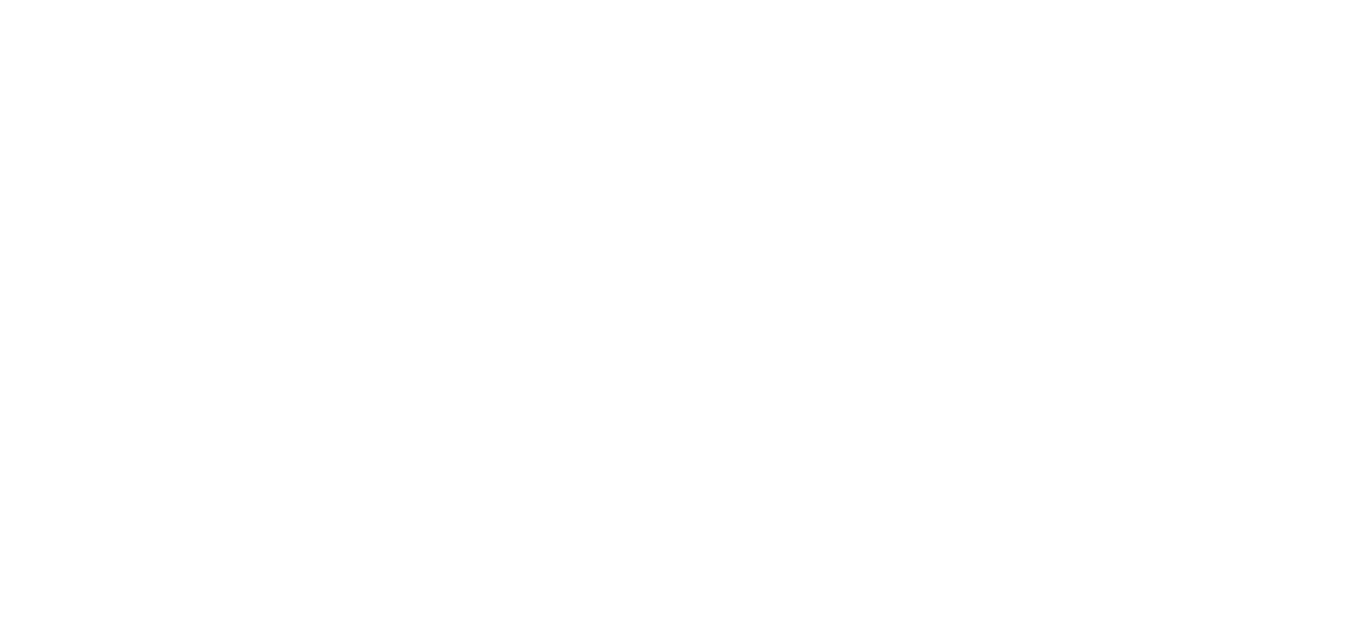 scroll, scrollTop: 0, scrollLeft: 0, axis: both 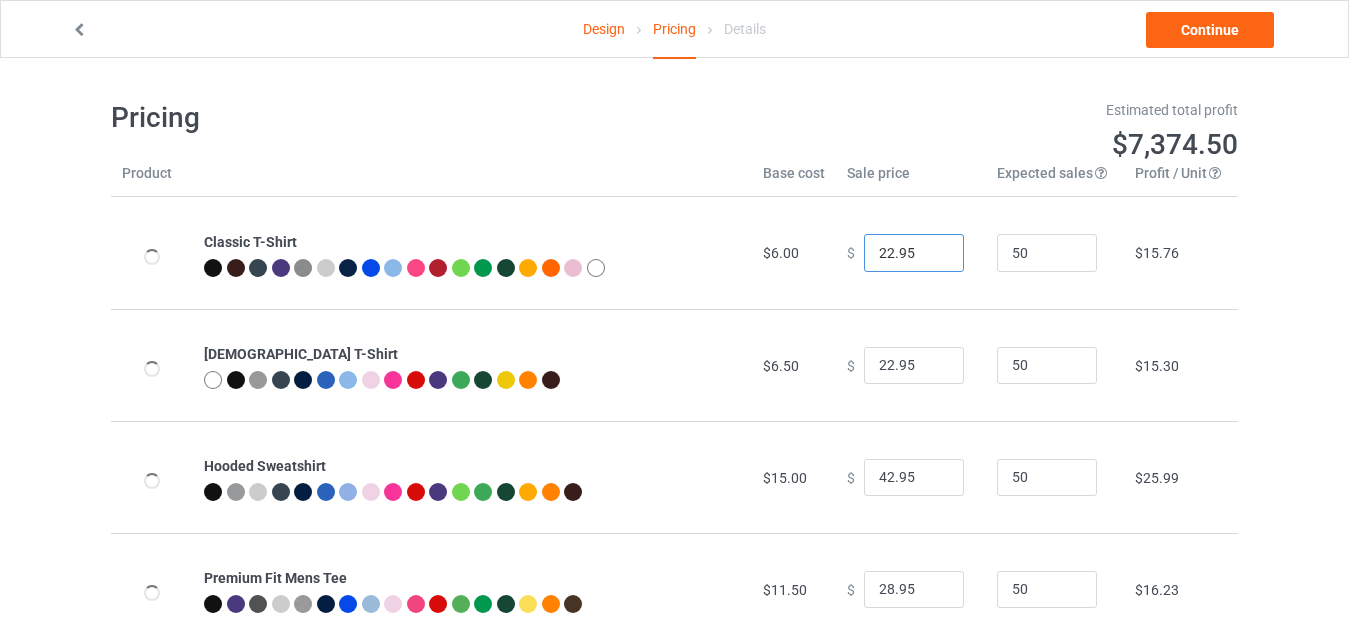 click on "22.95" at bounding box center (914, 253) 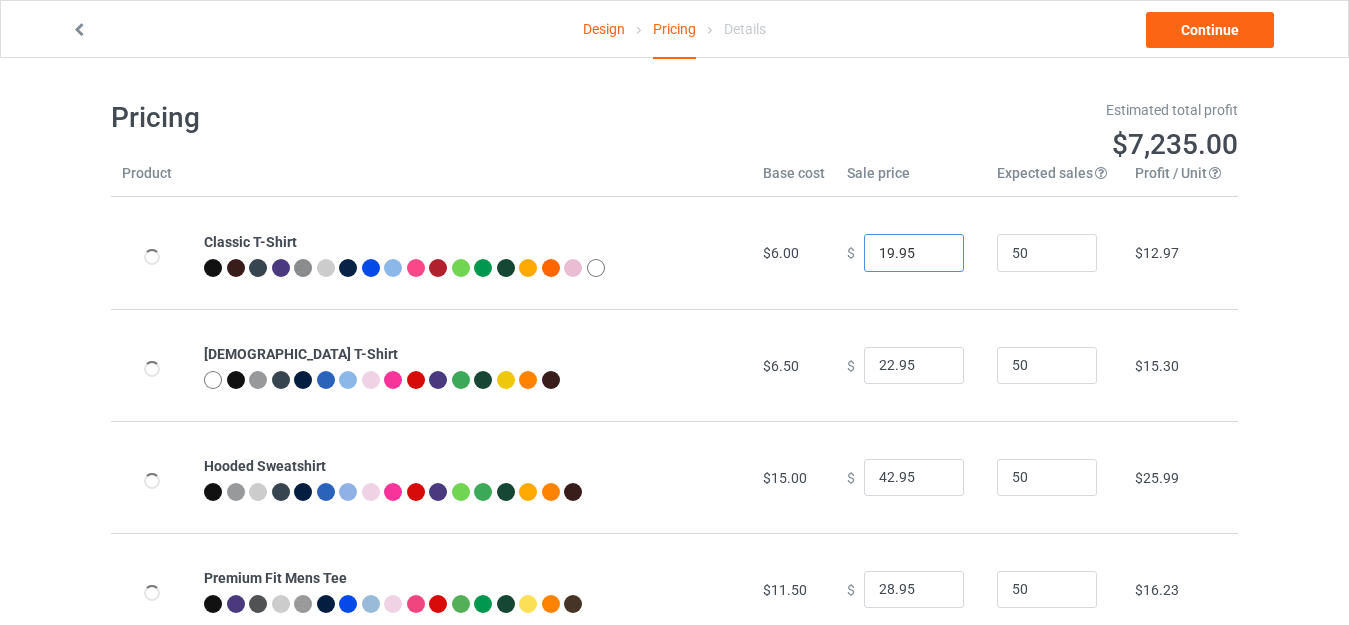 type on "19.95" 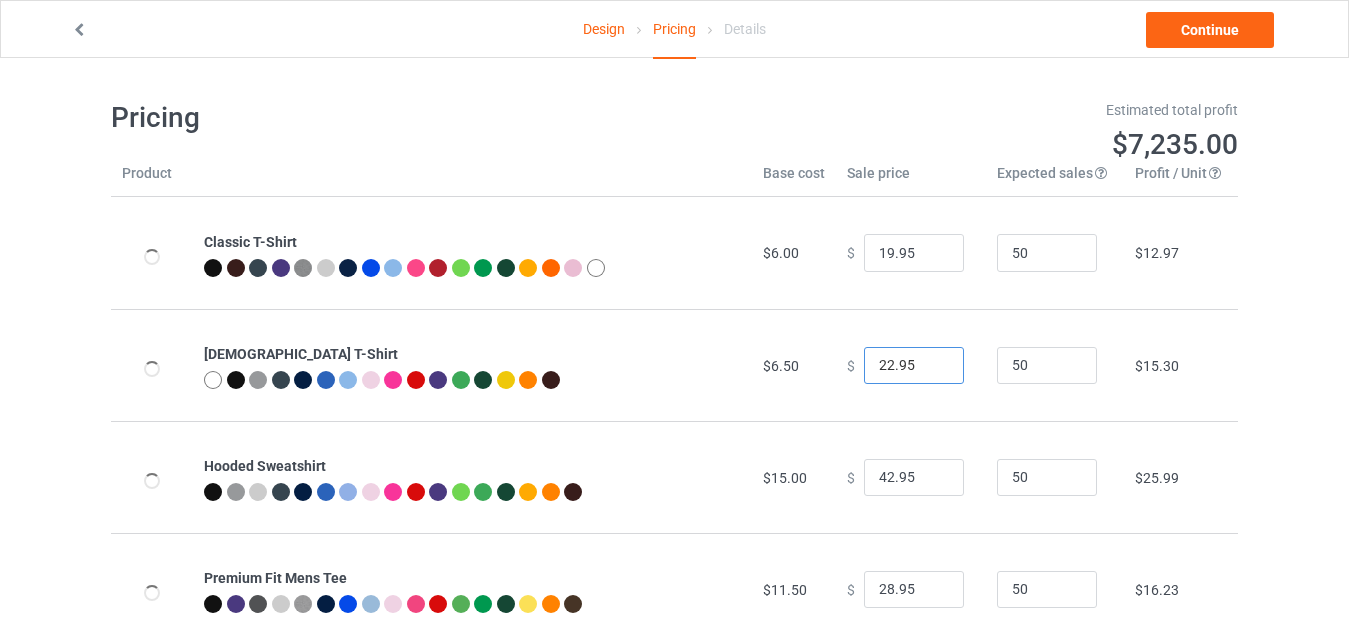 click on "22.95" at bounding box center [914, 366] 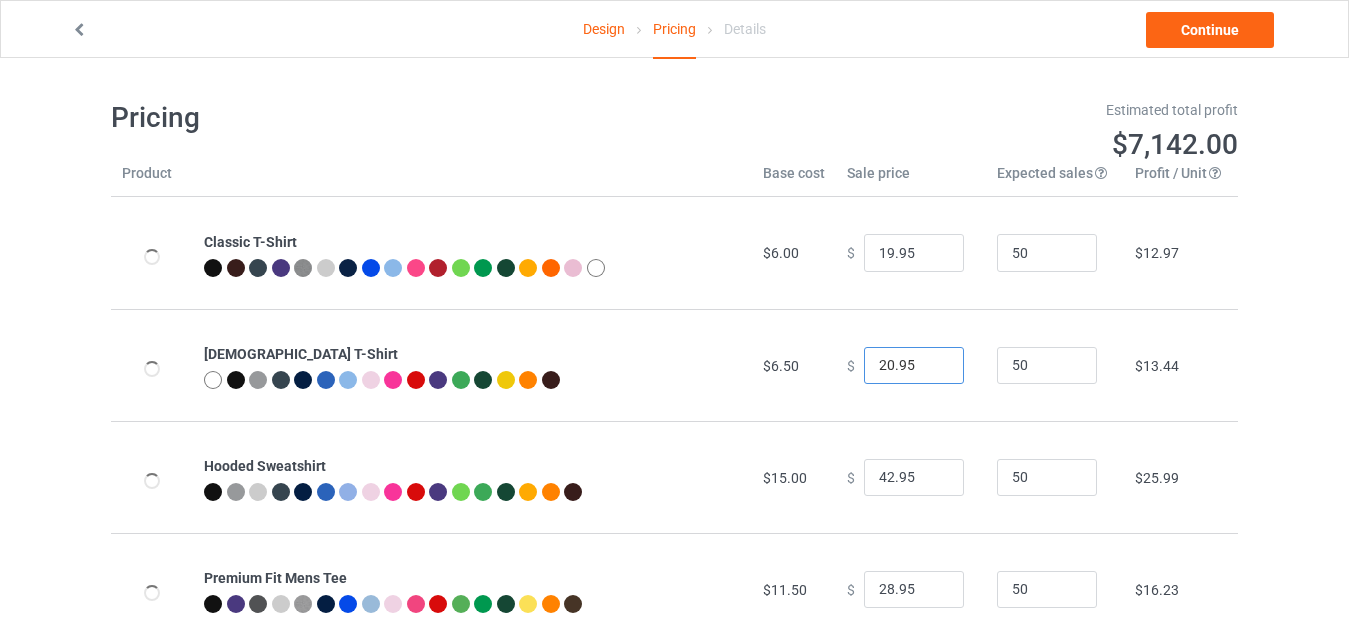 type on "20.95" 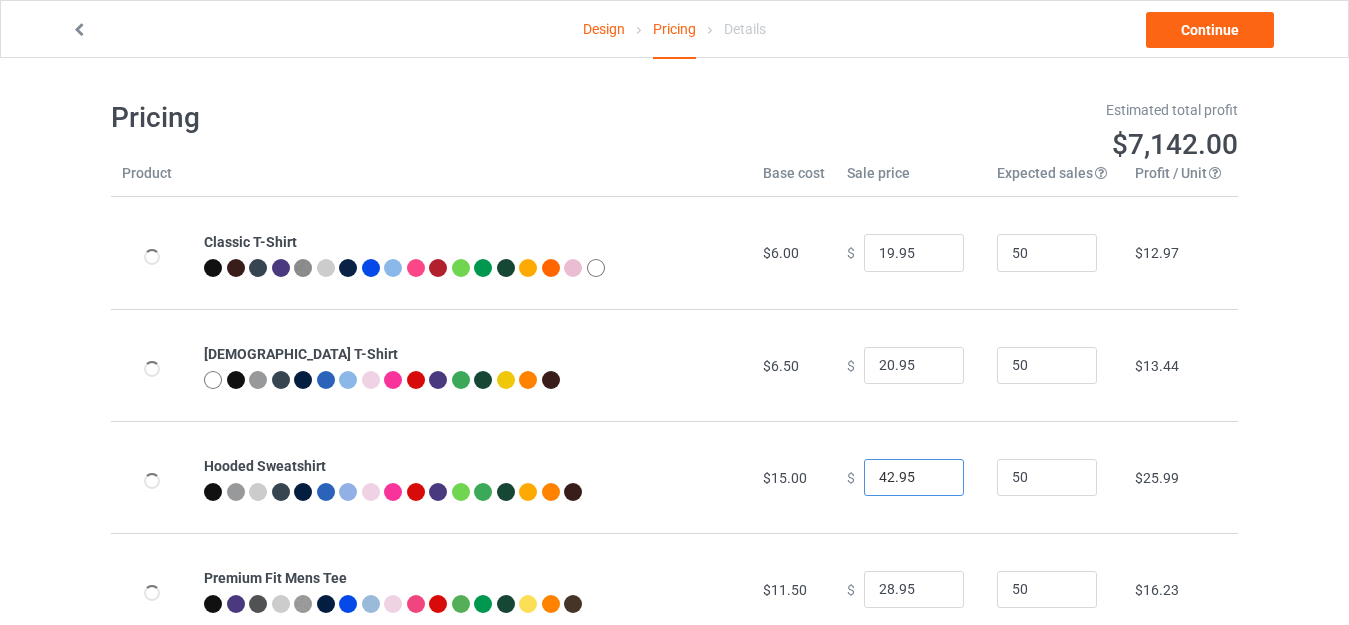 click on "42.95" at bounding box center (914, 478) 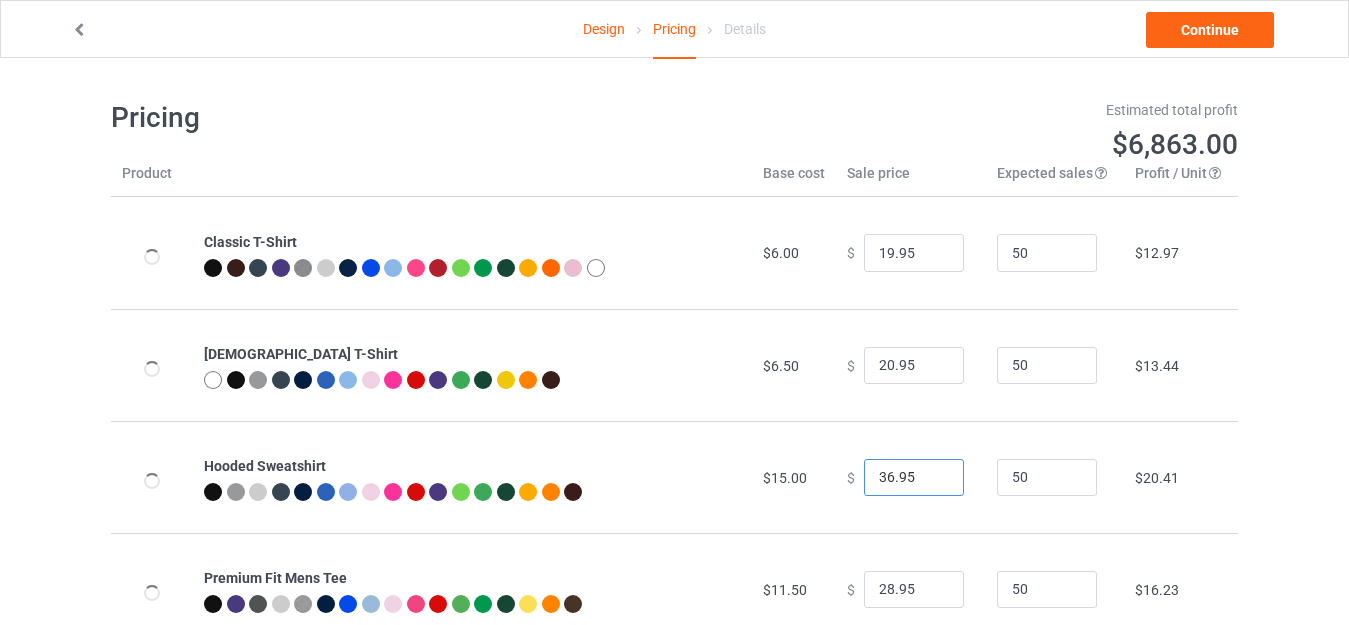 type on "36.95" 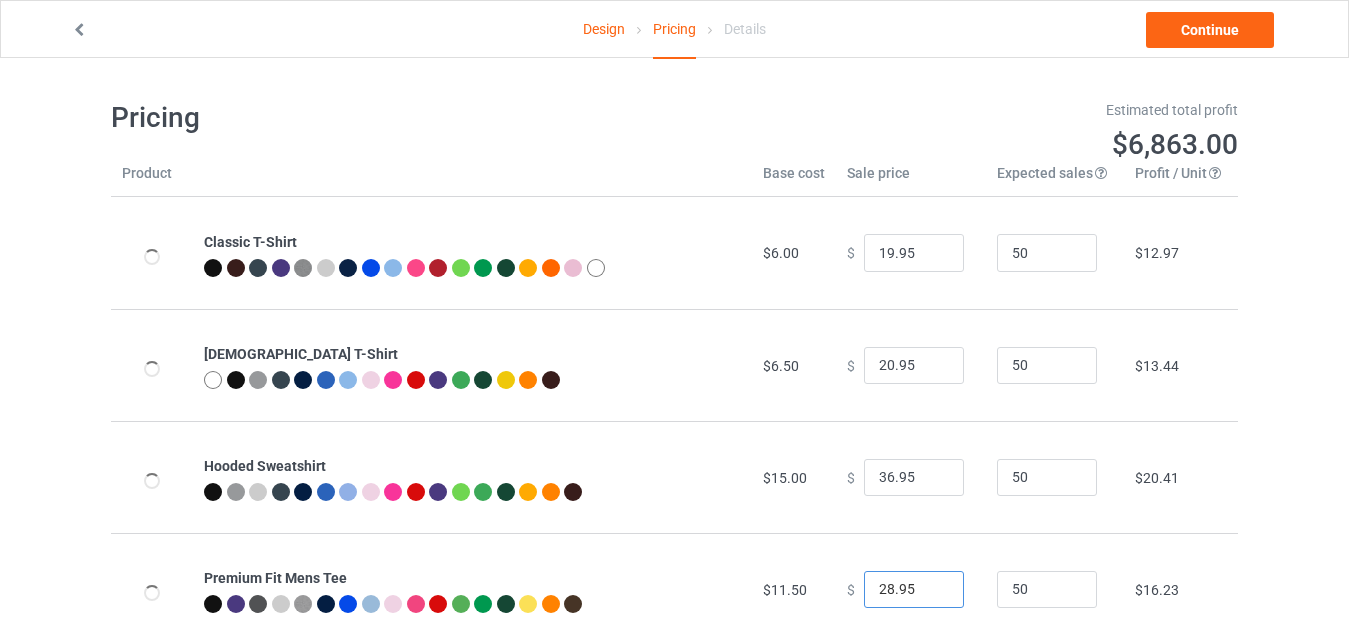 click on "28.95" at bounding box center (914, 590) 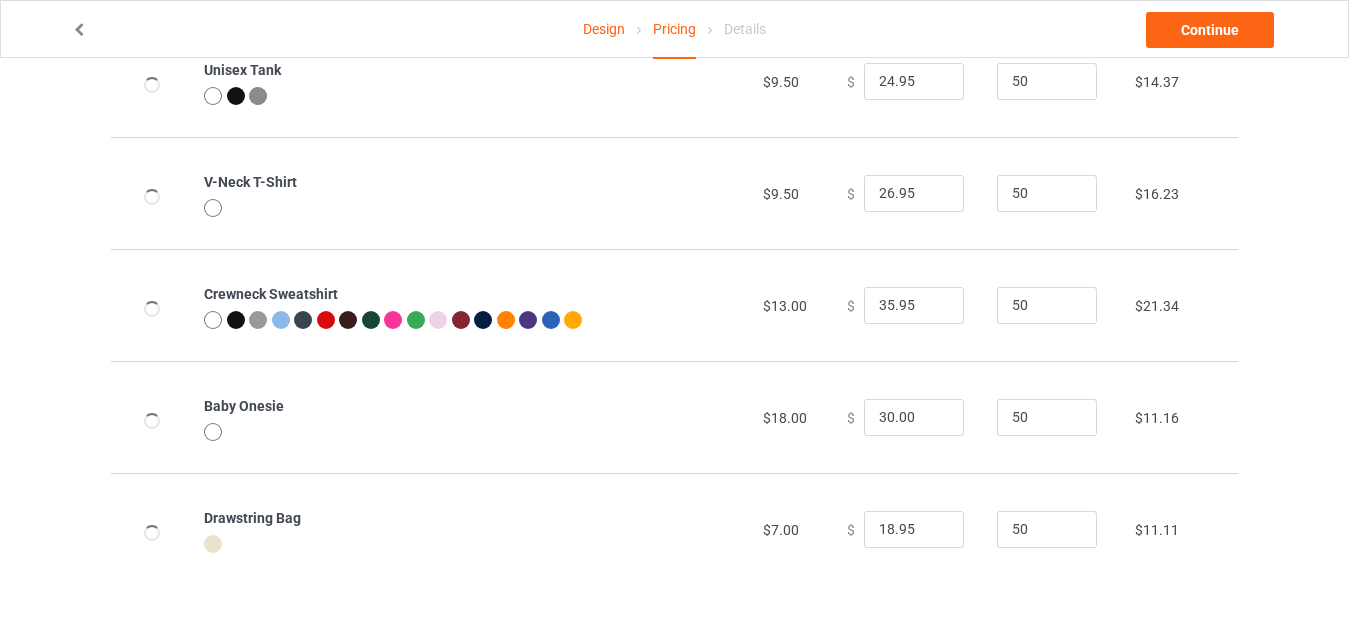 scroll, scrollTop: 622, scrollLeft: 0, axis: vertical 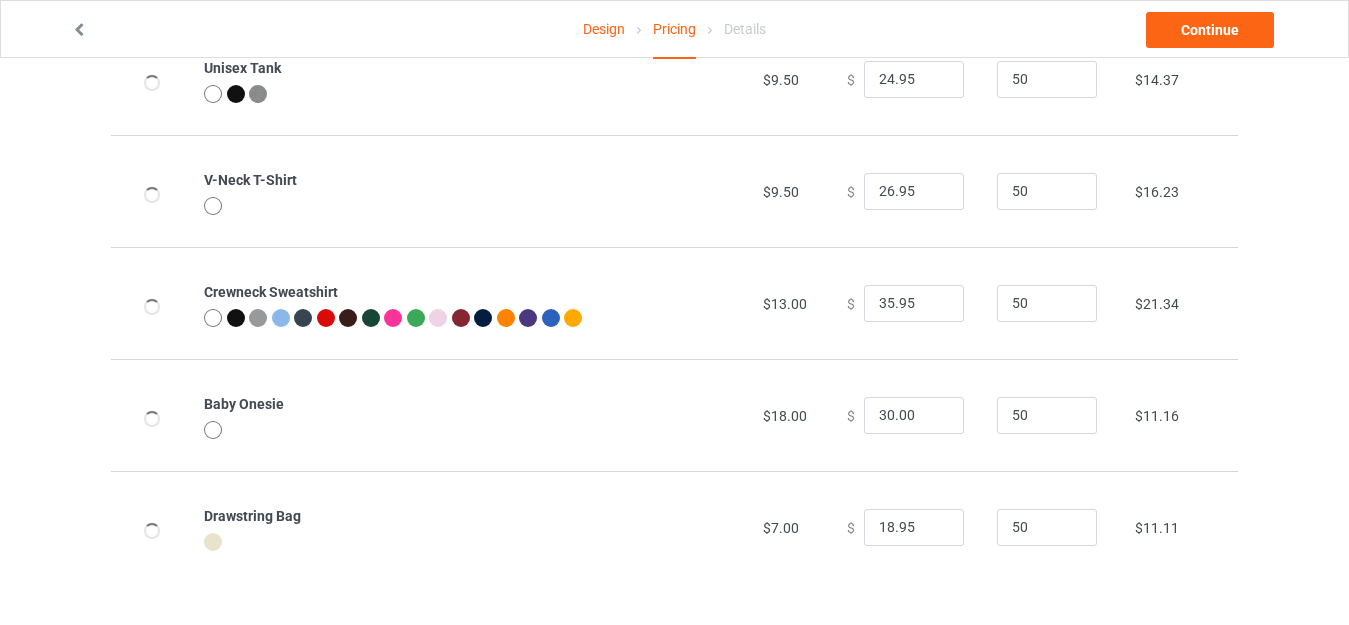 type on "22.95" 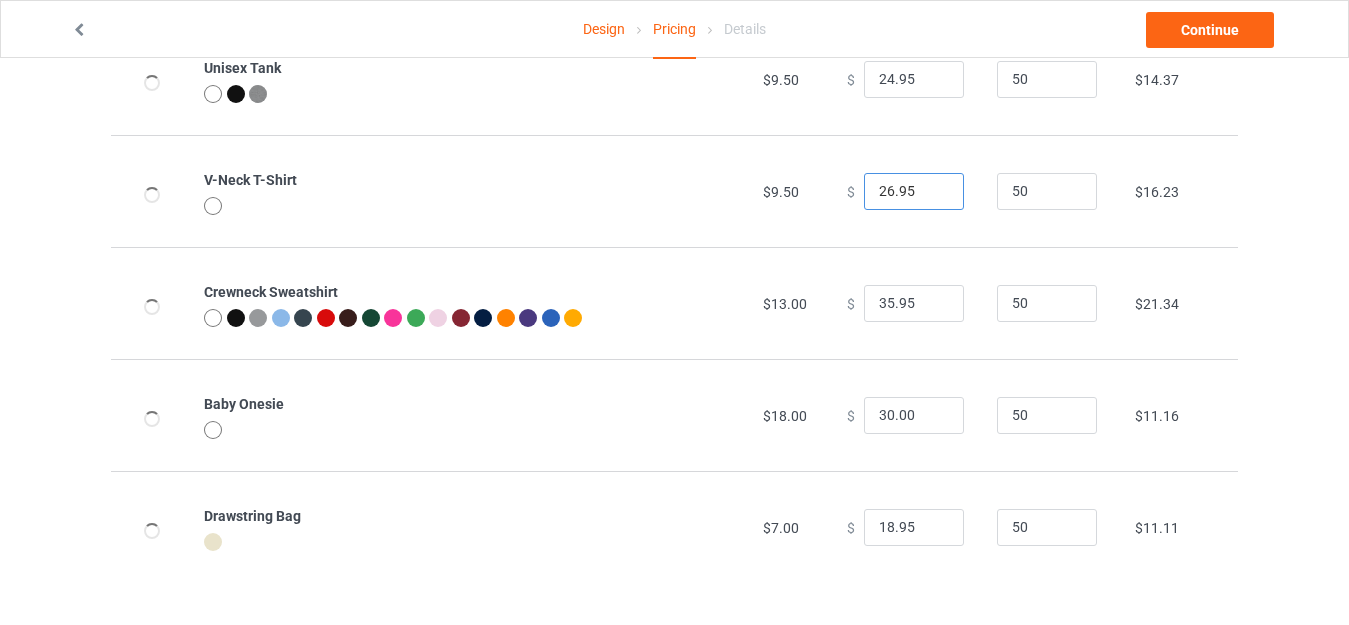 click on "26.95" at bounding box center [914, 192] 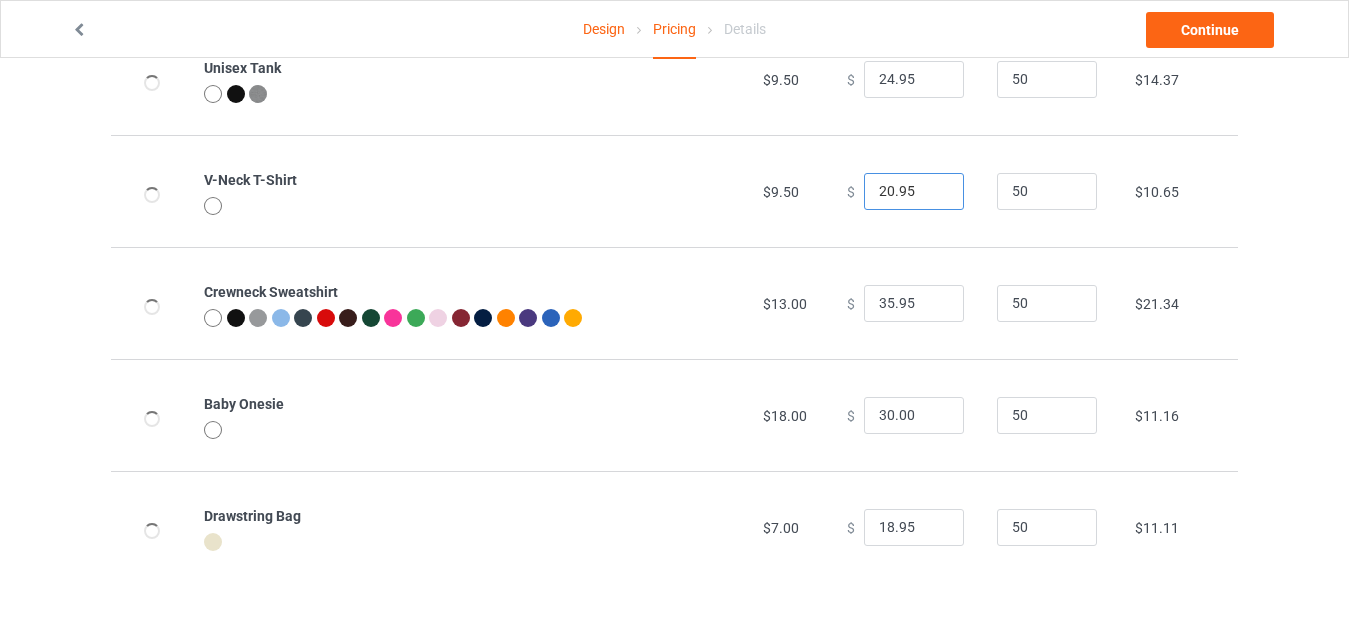 type on "20.95" 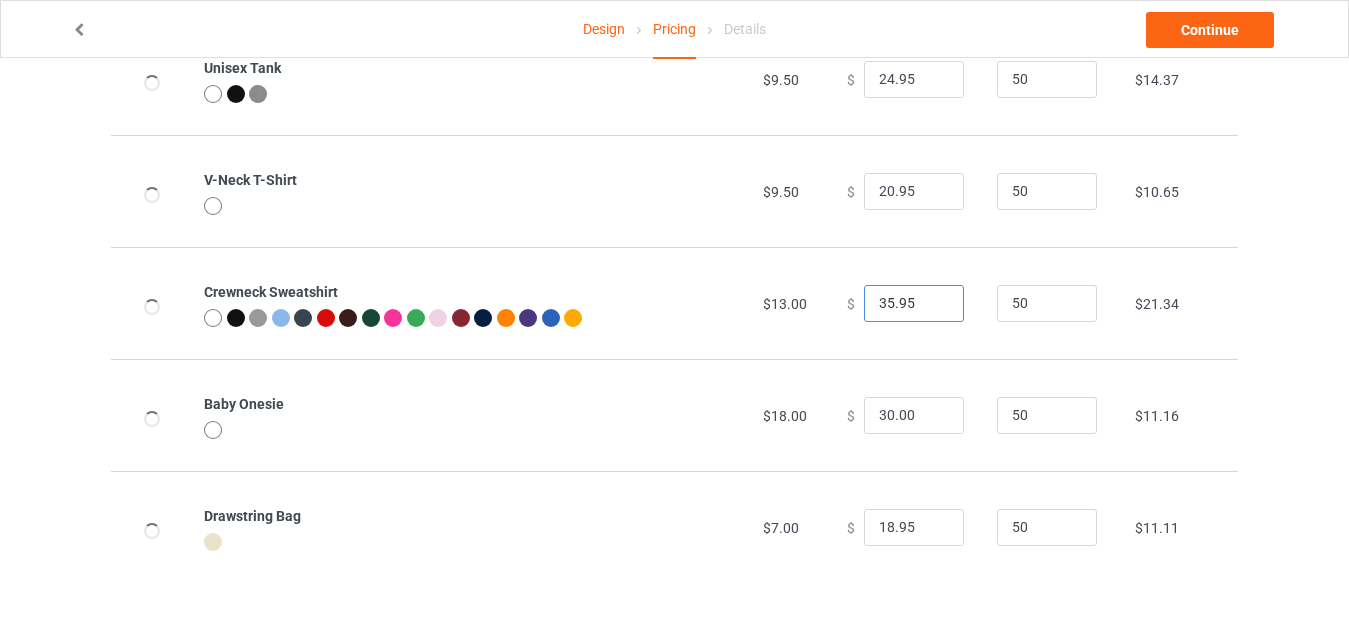 click on "35.95" at bounding box center [914, 304] 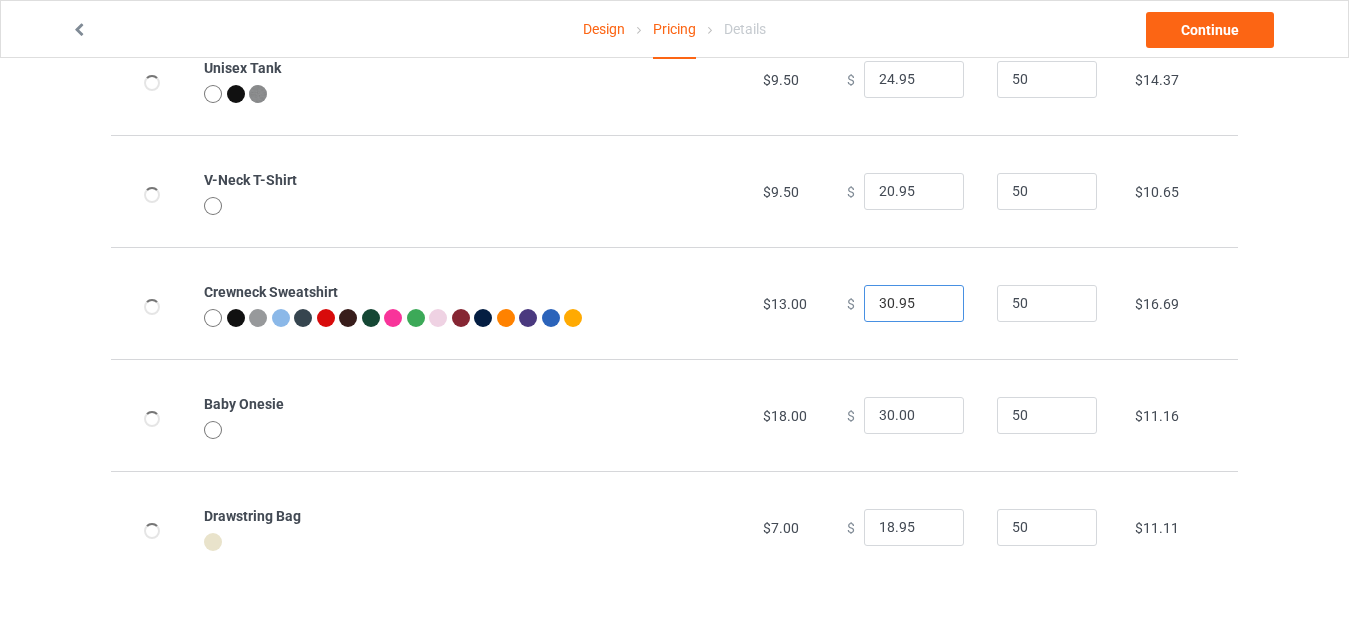 type on "30.95" 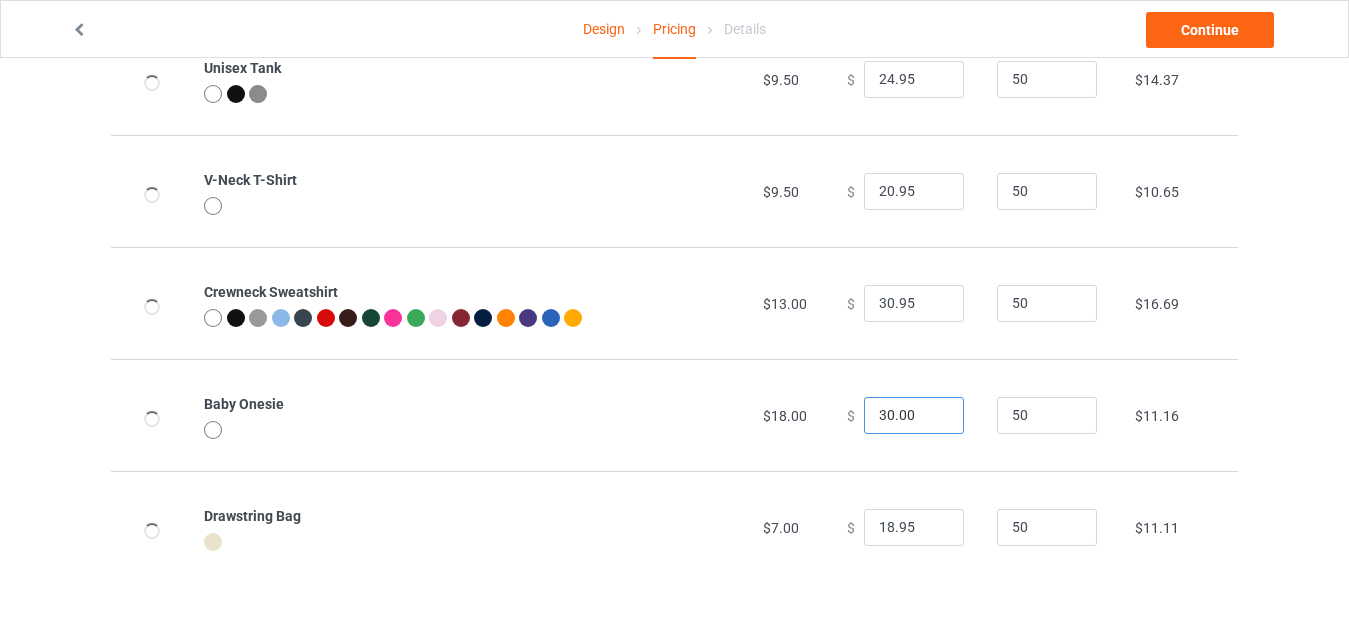 click on "30.00" at bounding box center (914, 416) 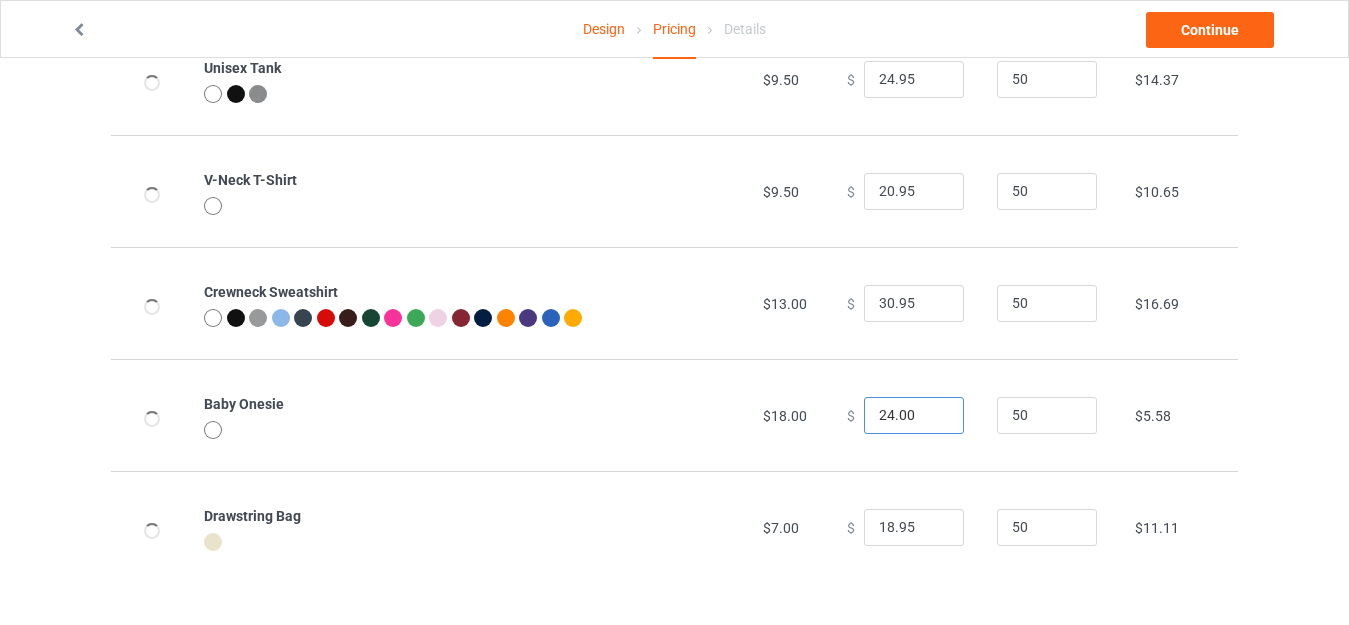 type on "24.00" 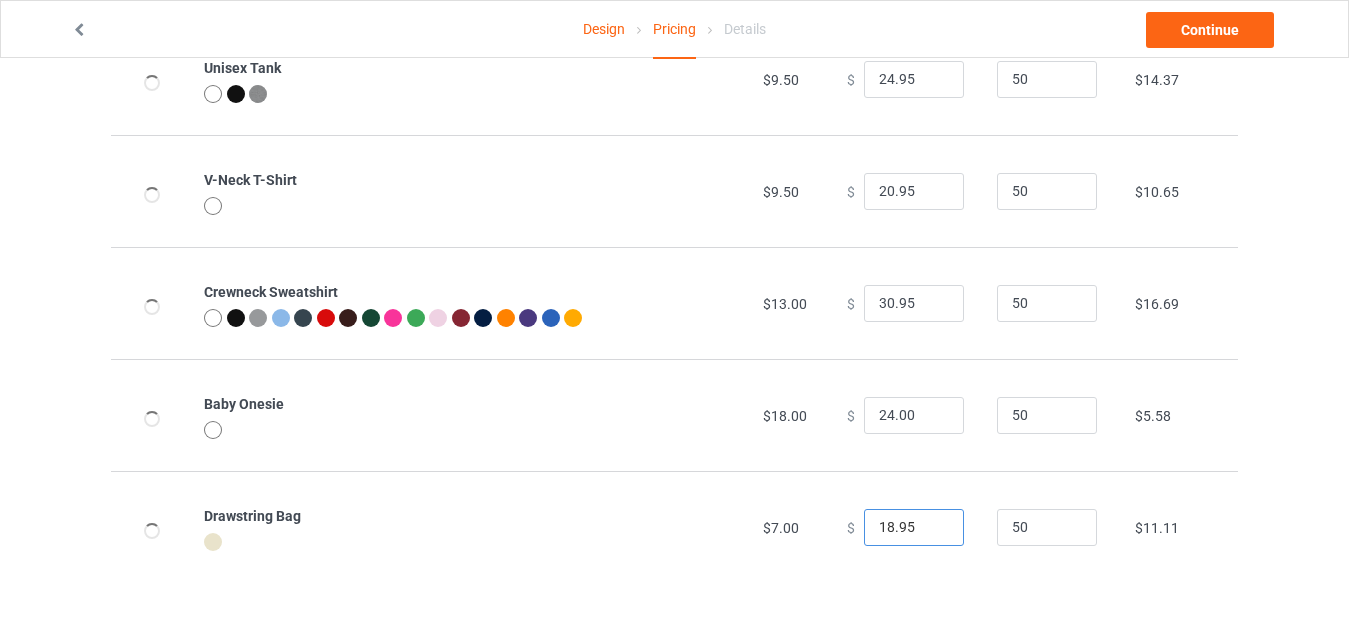 click on "18.95" at bounding box center (914, 528) 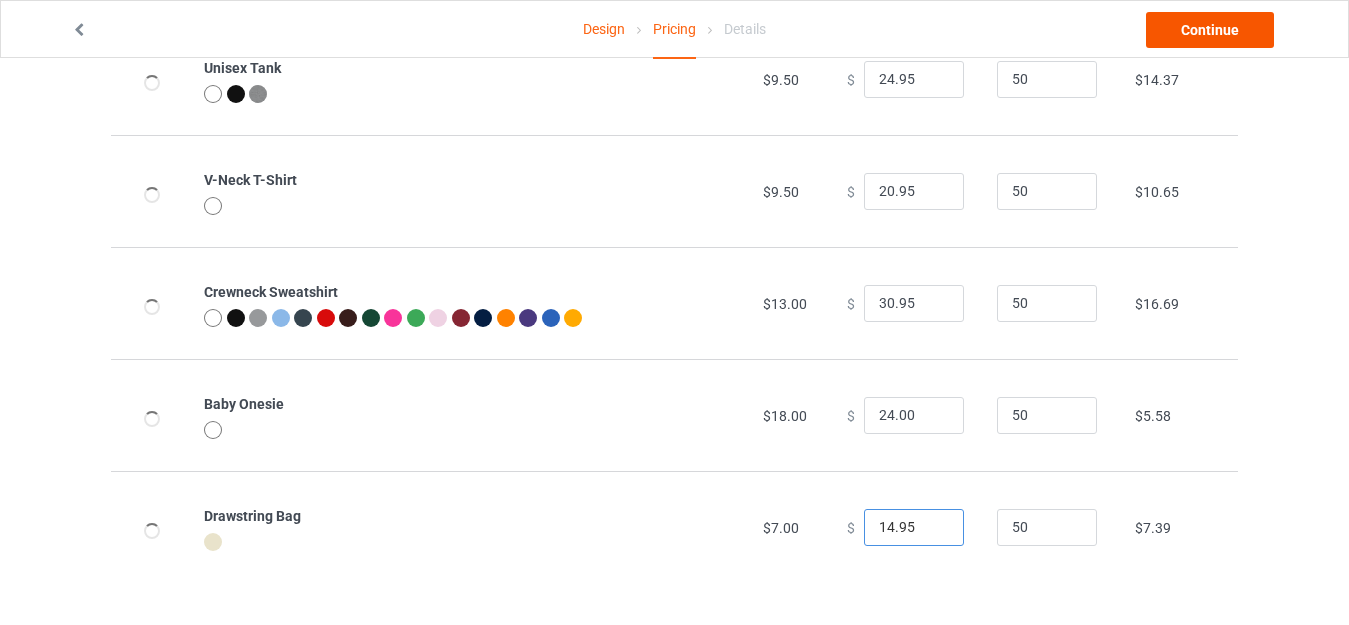 type on "14.95" 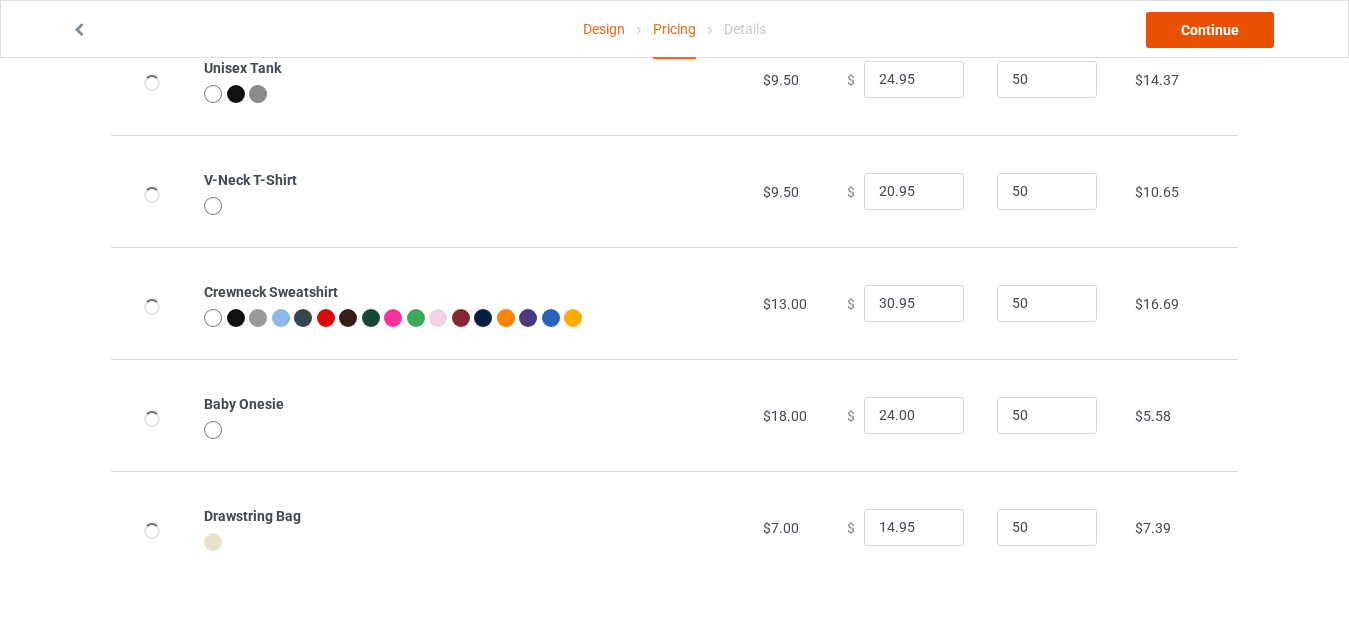 click on "Continue" at bounding box center [1210, 30] 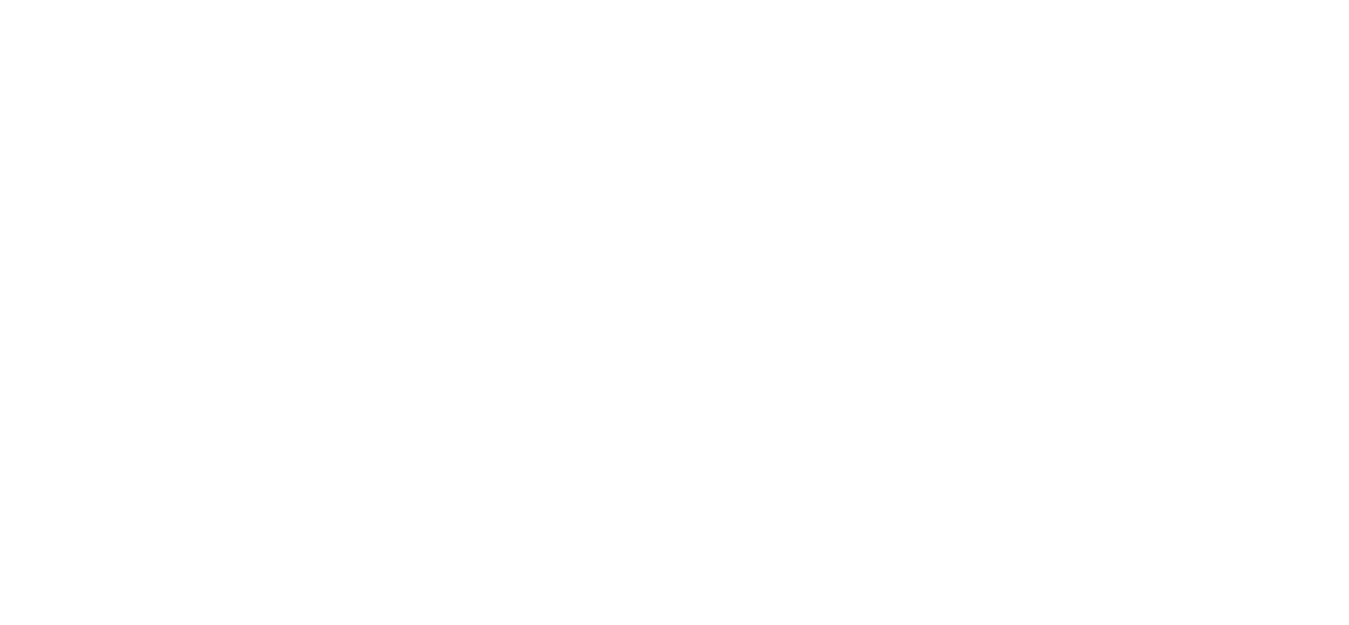 scroll, scrollTop: 0, scrollLeft: 0, axis: both 